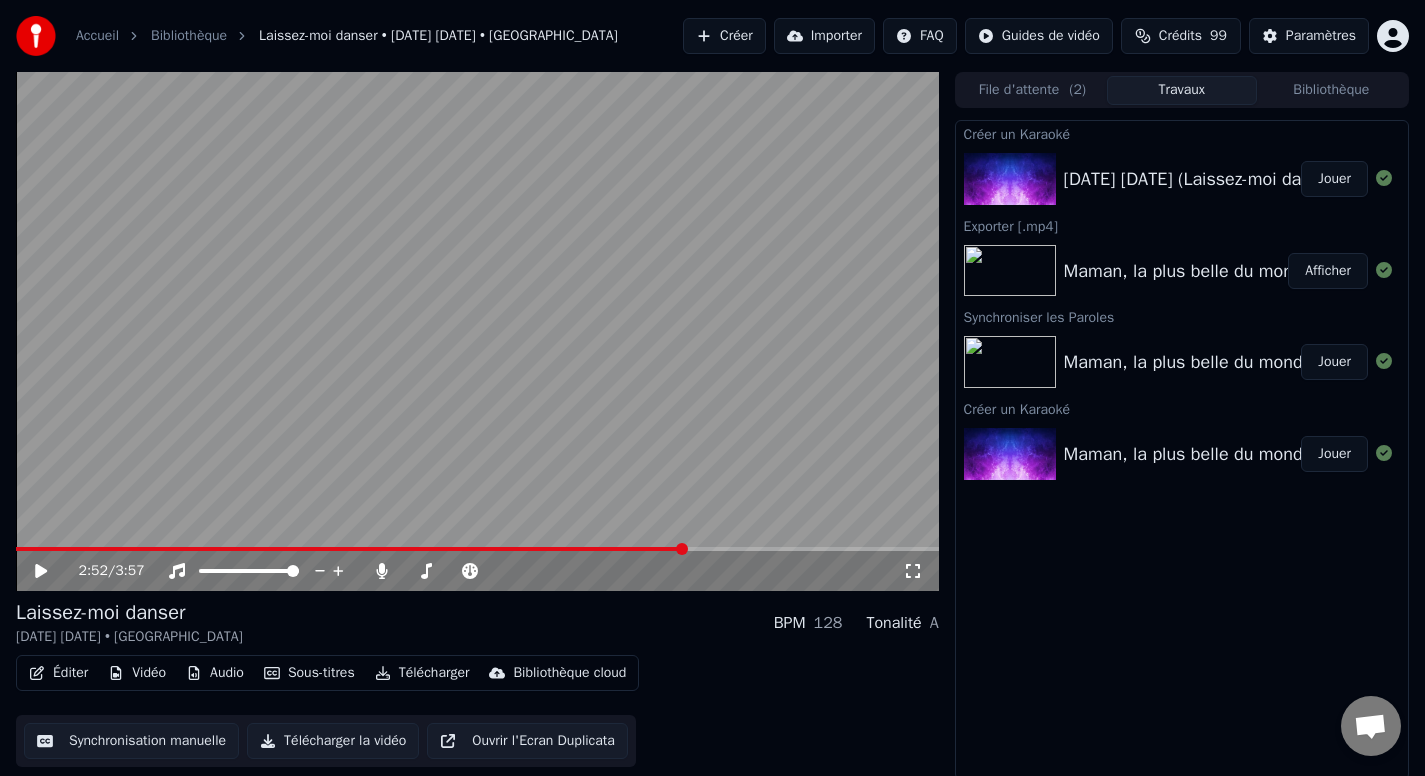 scroll, scrollTop: 0, scrollLeft: 0, axis: both 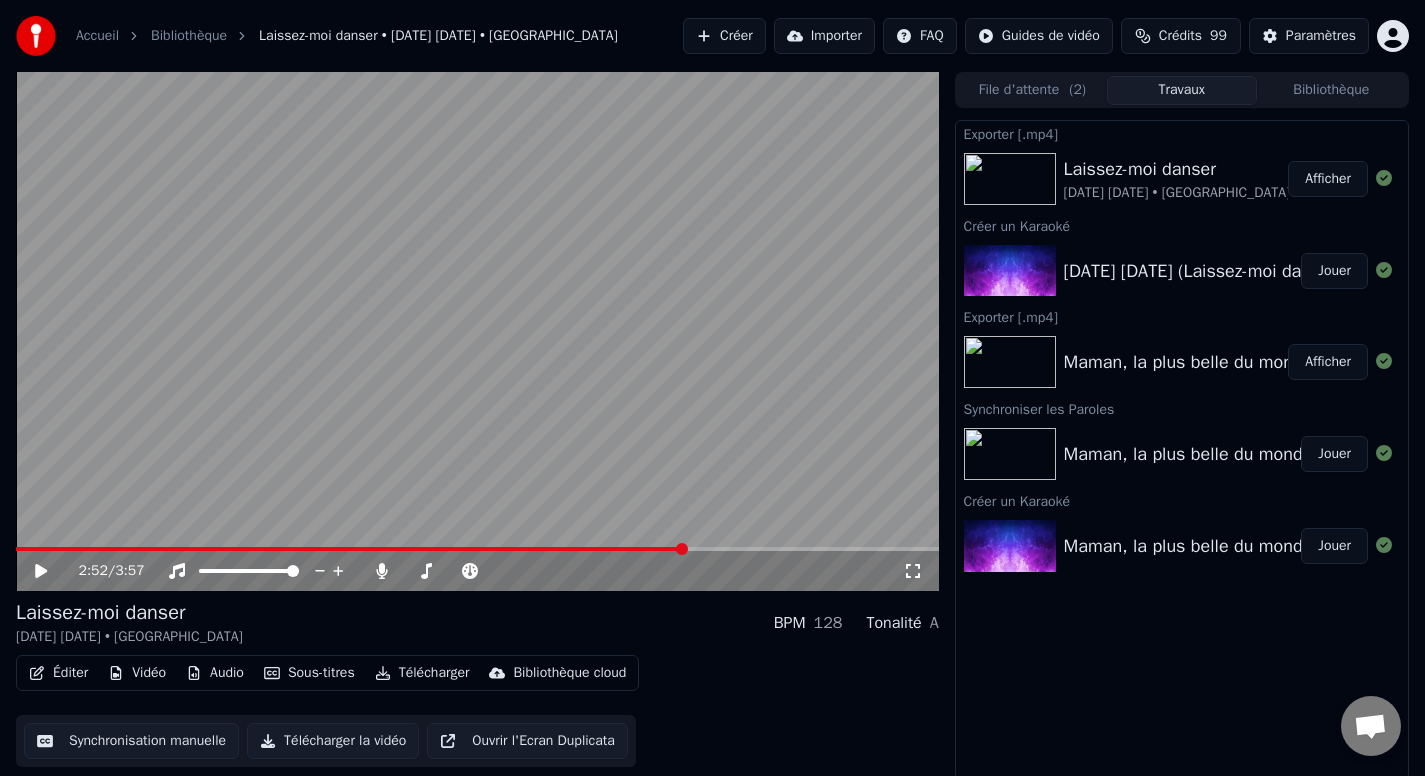 click on "Afficher" at bounding box center [1328, 179] 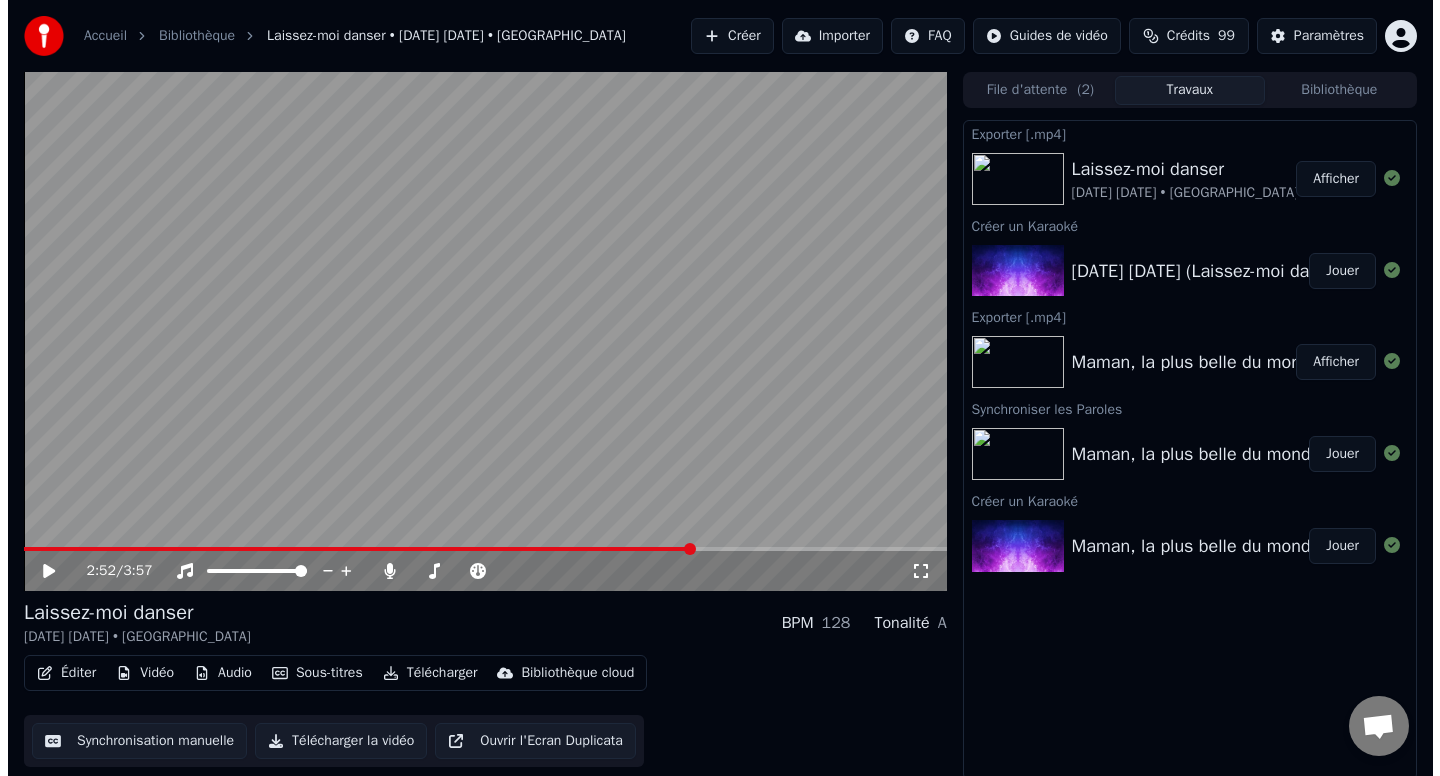 scroll, scrollTop: 4, scrollLeft: 0, axis: vertical 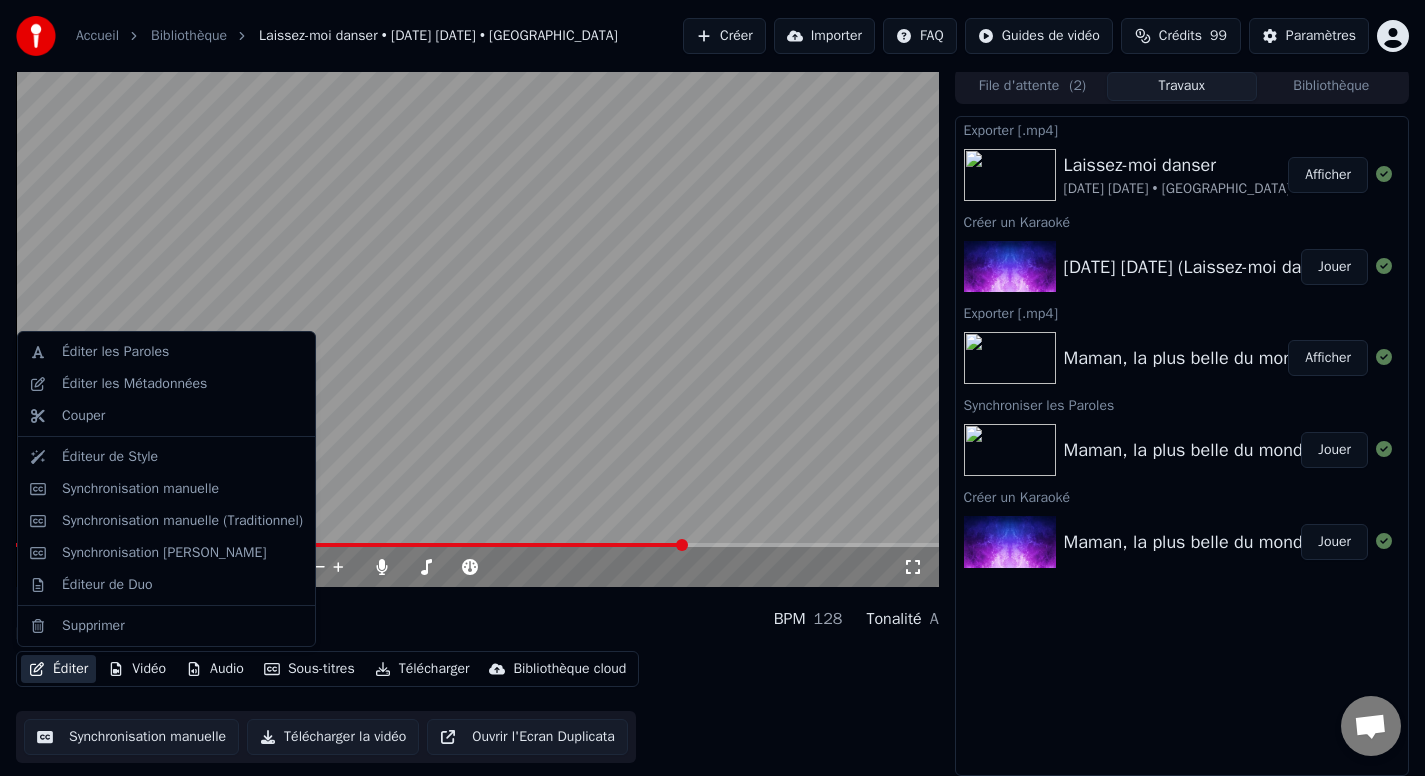 click on "Éditer" at bounding box center (58, 669) 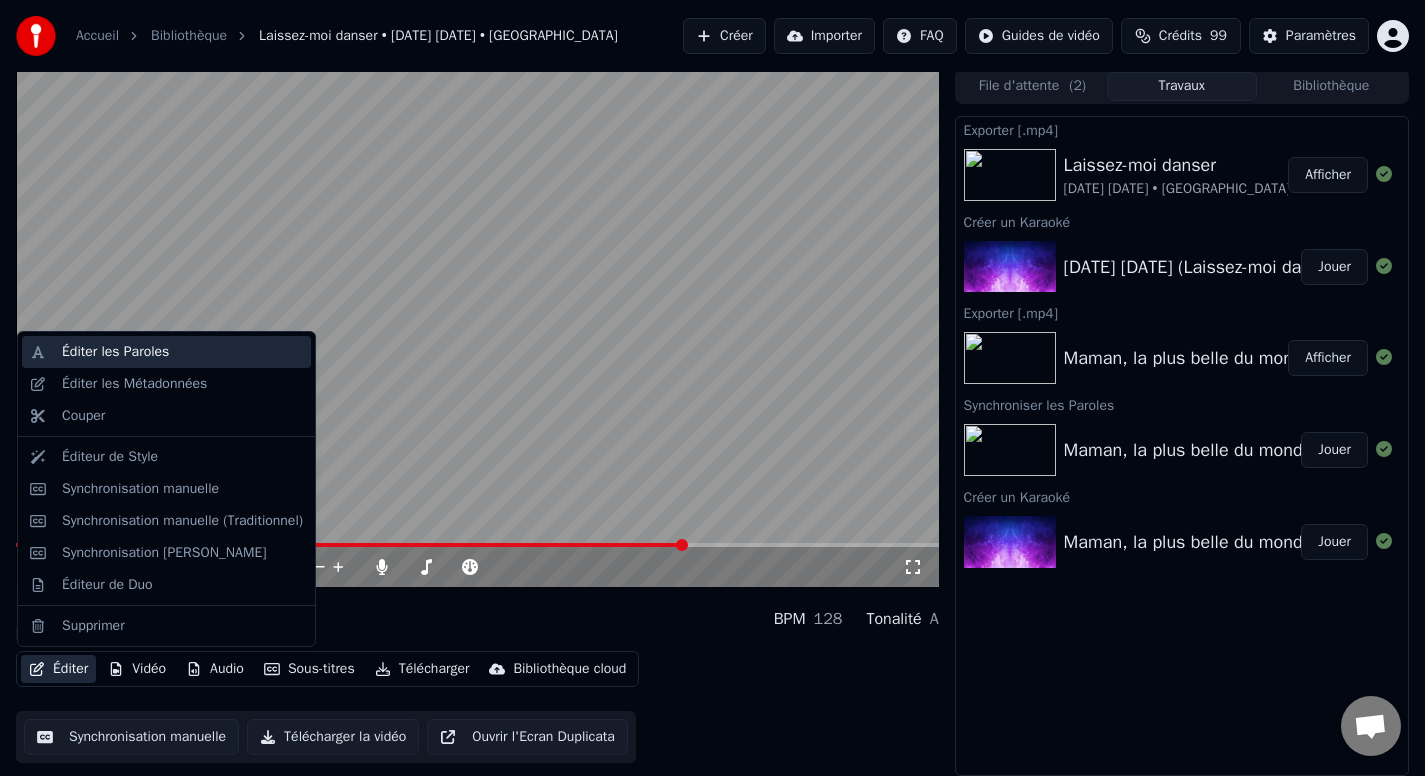 click on "Éditer les Paroles" at bounding box center [182, 352] 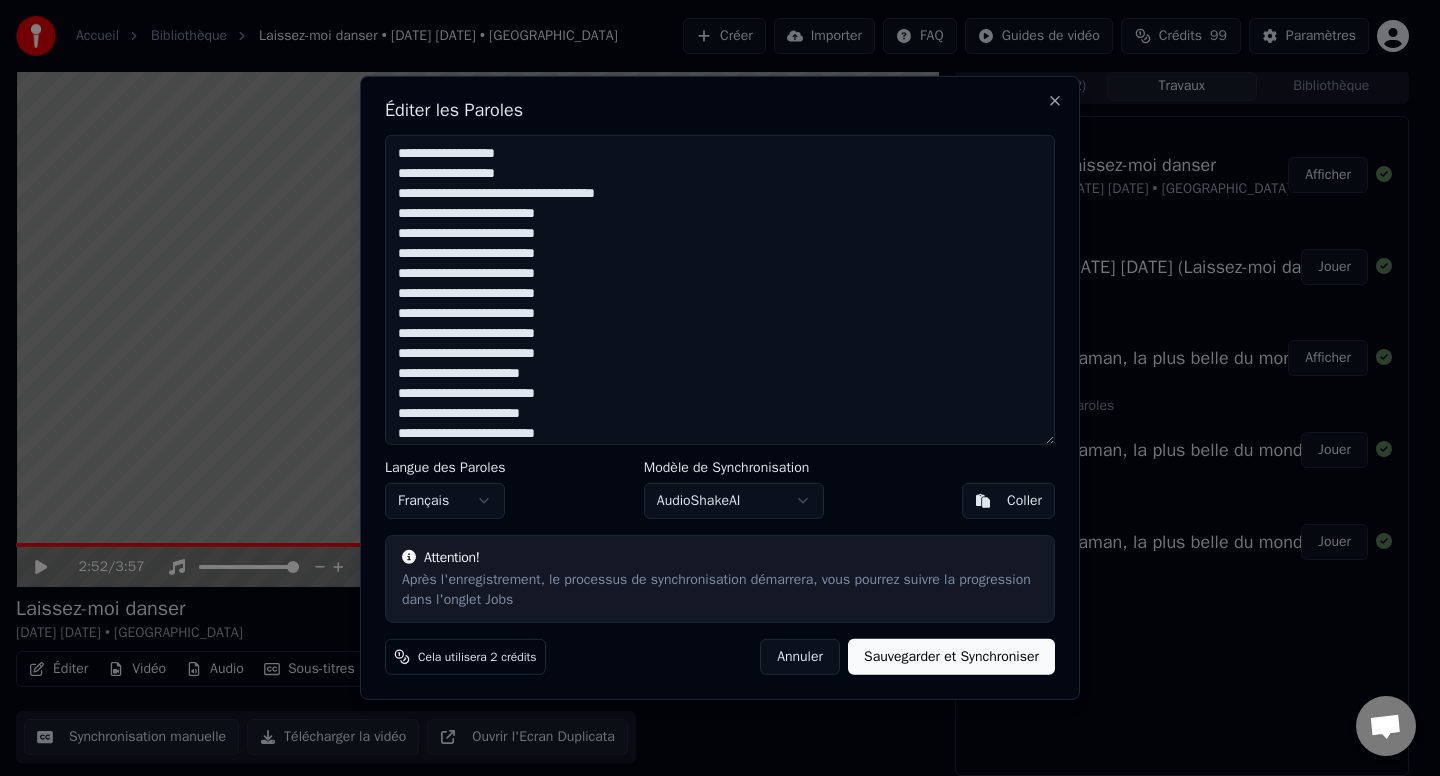 click at bounding box center (720, 290) 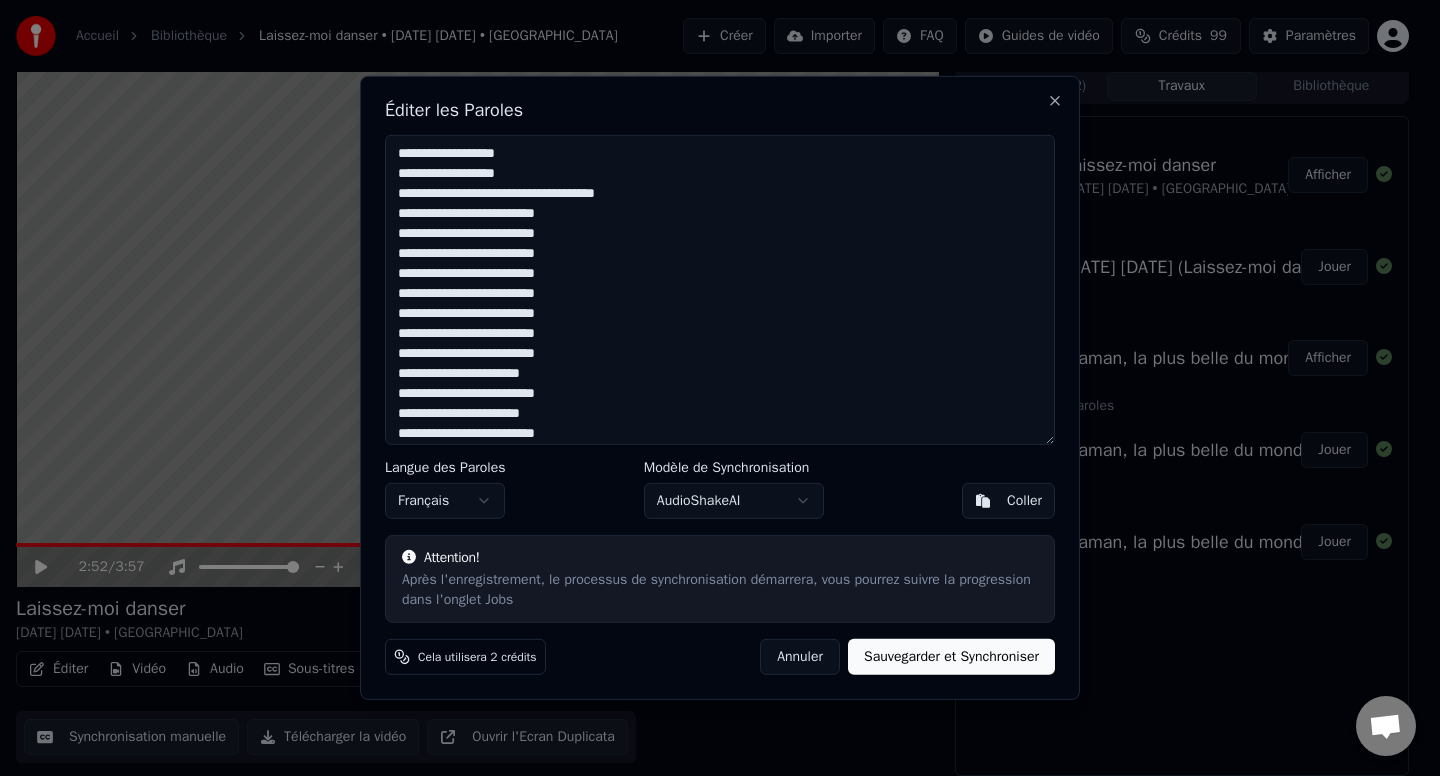 click at bounding box center (720, 290) 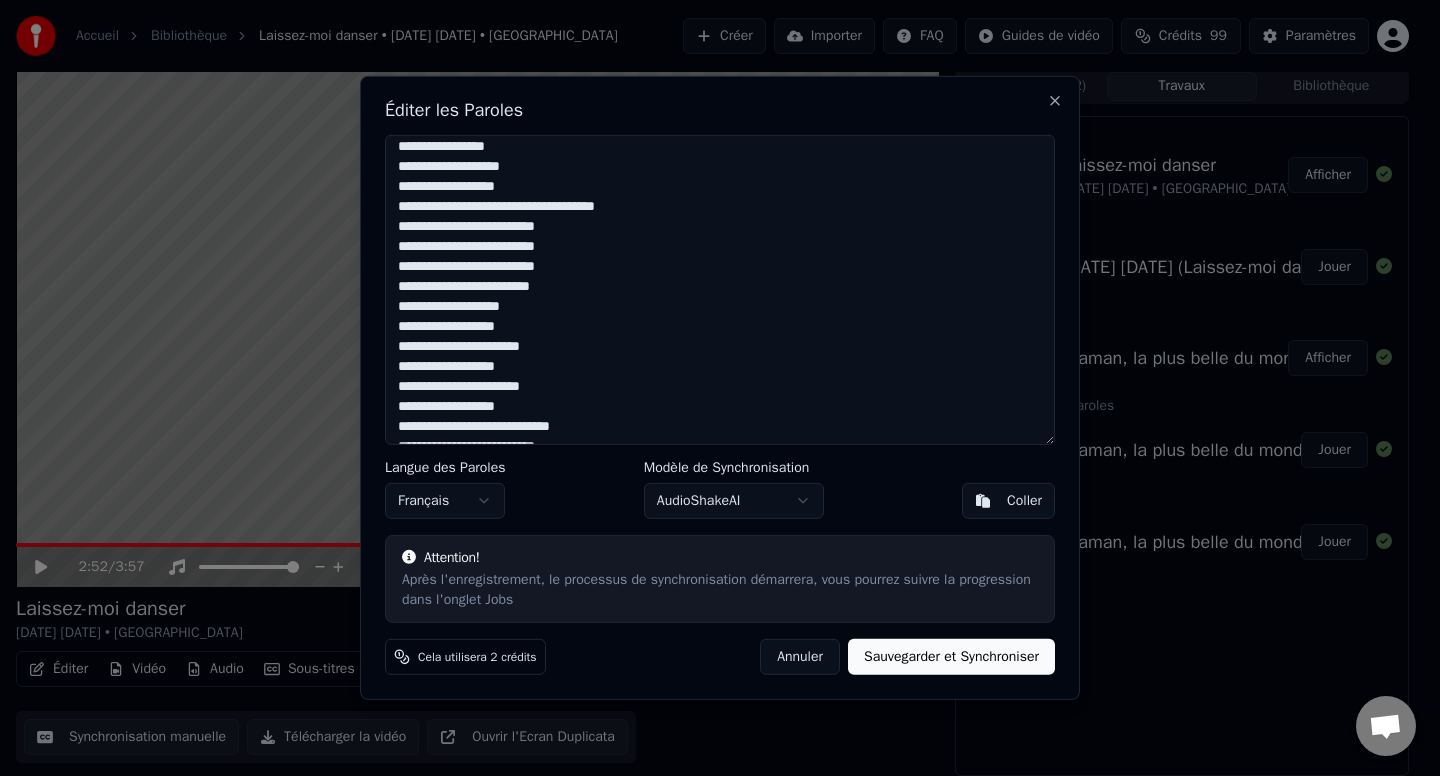 scroll, scrollTop: 387, scrollLeft: 0, axis: vertical 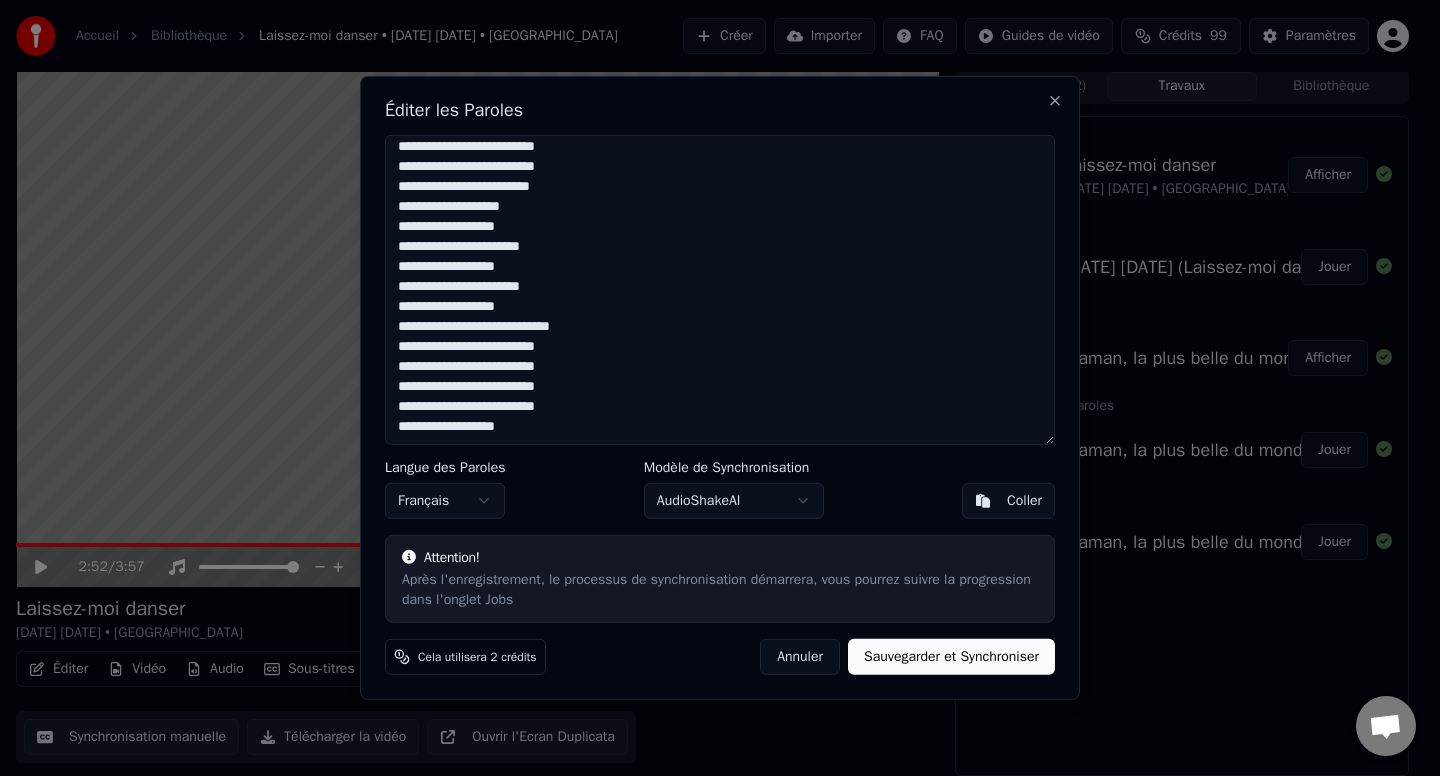 drag, startPoint x: 397, startPoint y: 253, endPoint x: 685, endPoint y: 507, distance: 384.00522 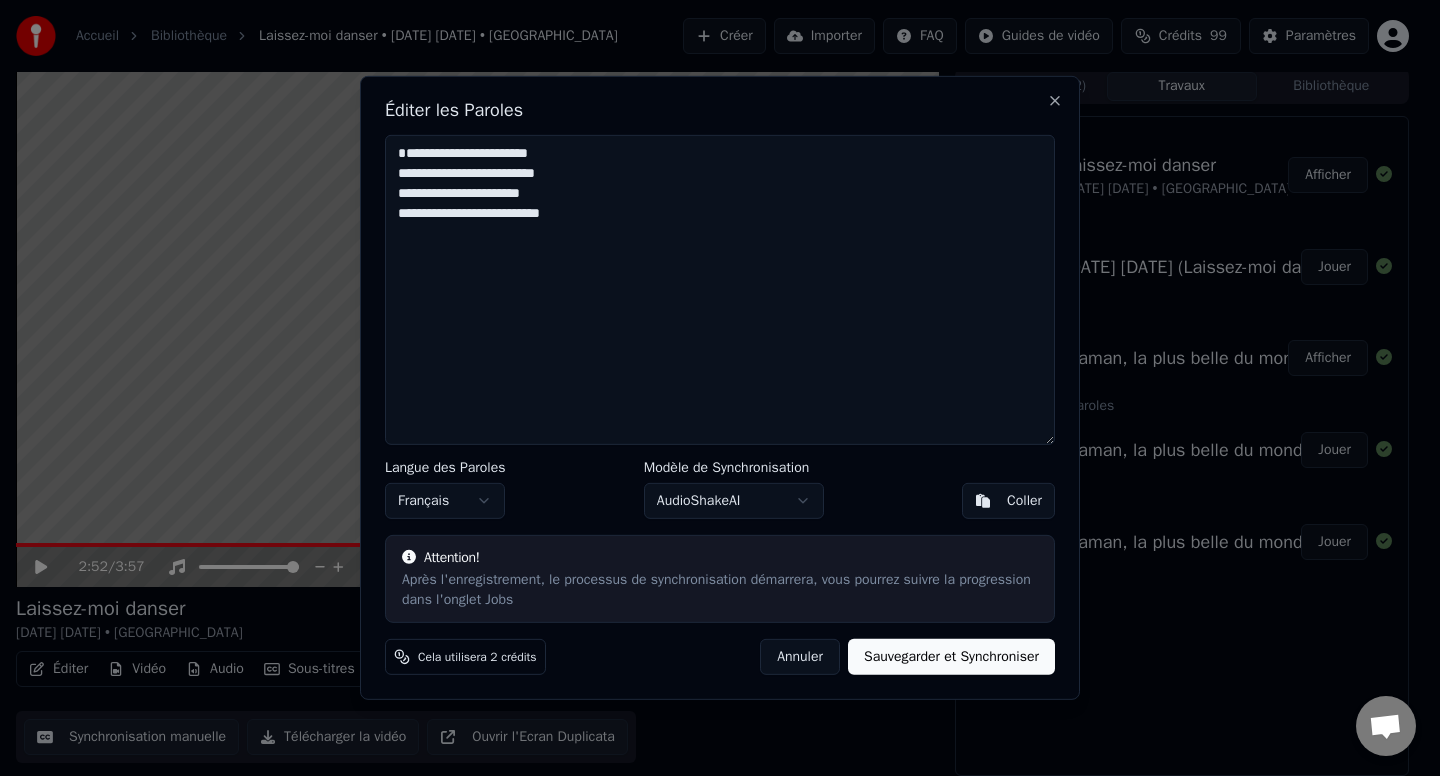scroll, scrollTop: 0, scrollLeft: 0, axis: both 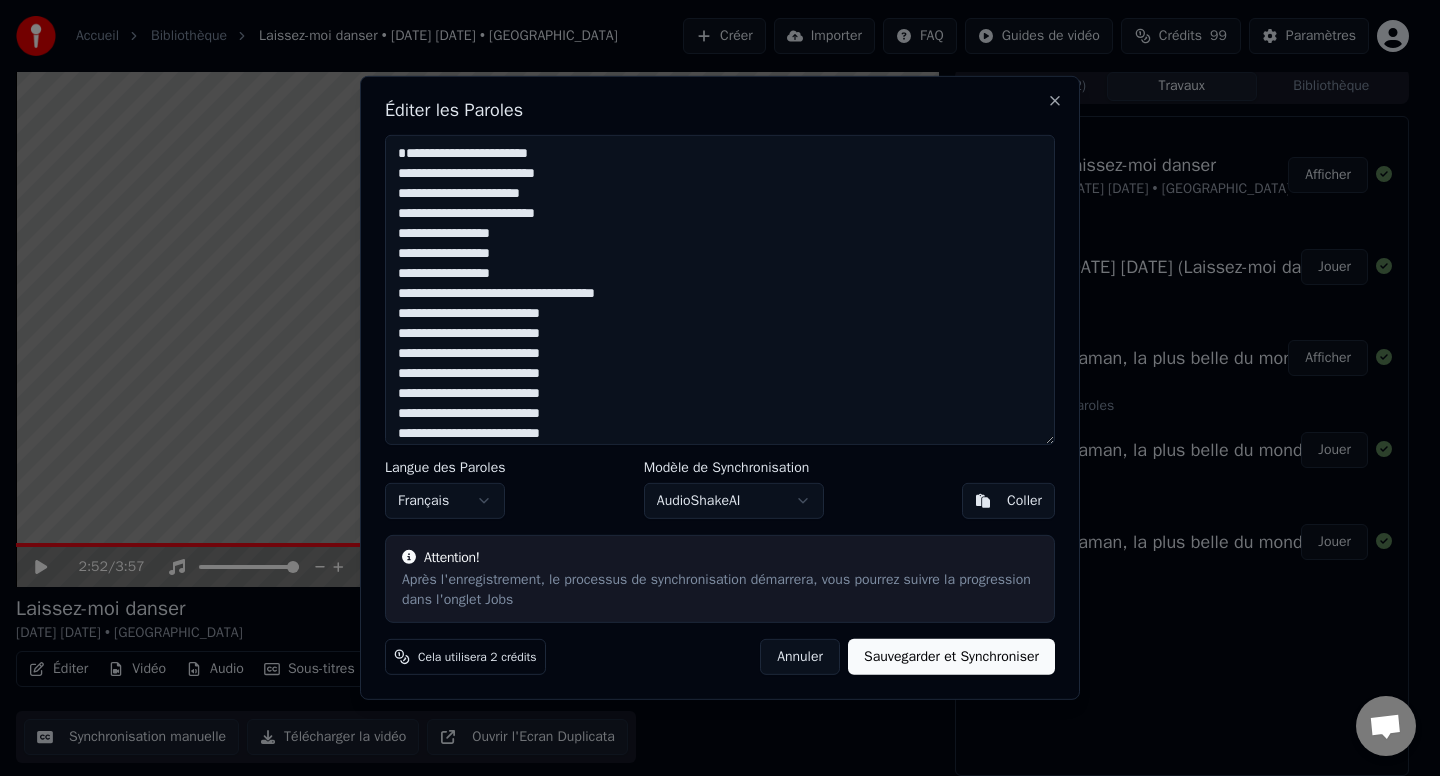 drag, startPoint x: 397, startPoint y: 175, endPoint x: 599, endPoint y: 236, distance: 211.00948 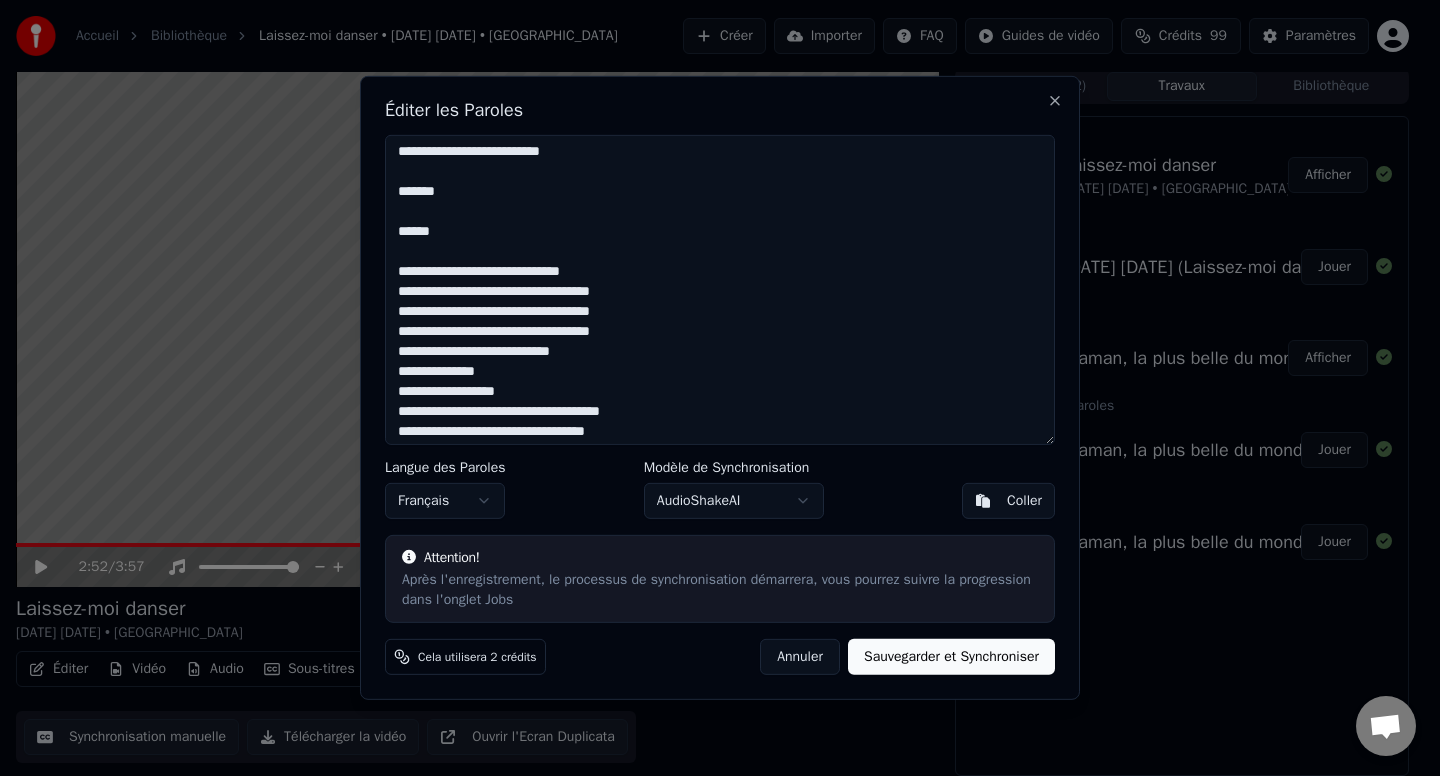 scroll, scrollTop: 223, scrollLeft: 0, axis: vertical 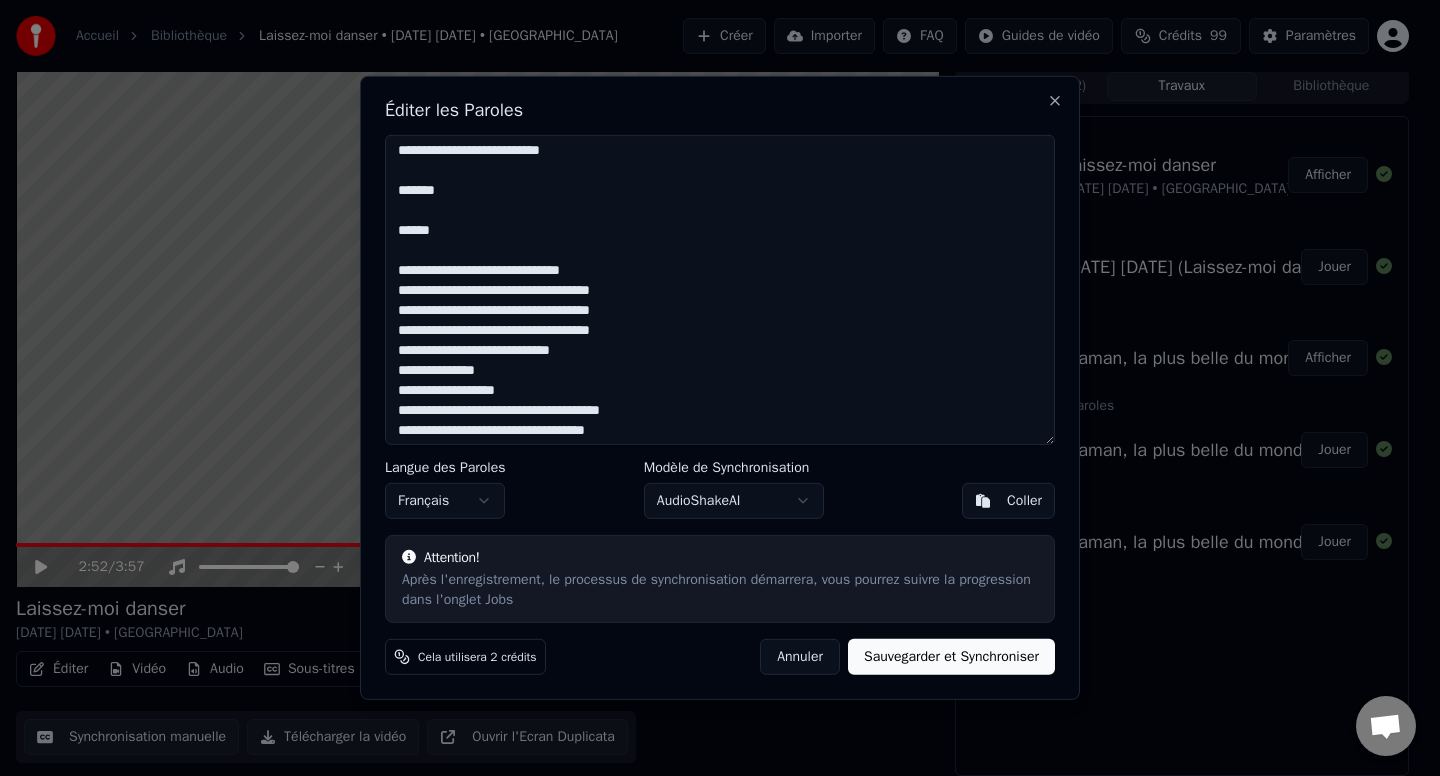 drag, startPoint x: 454, startPoint y: 233, endPoint x: 346, endPoint y: 232, distance: 108.00463 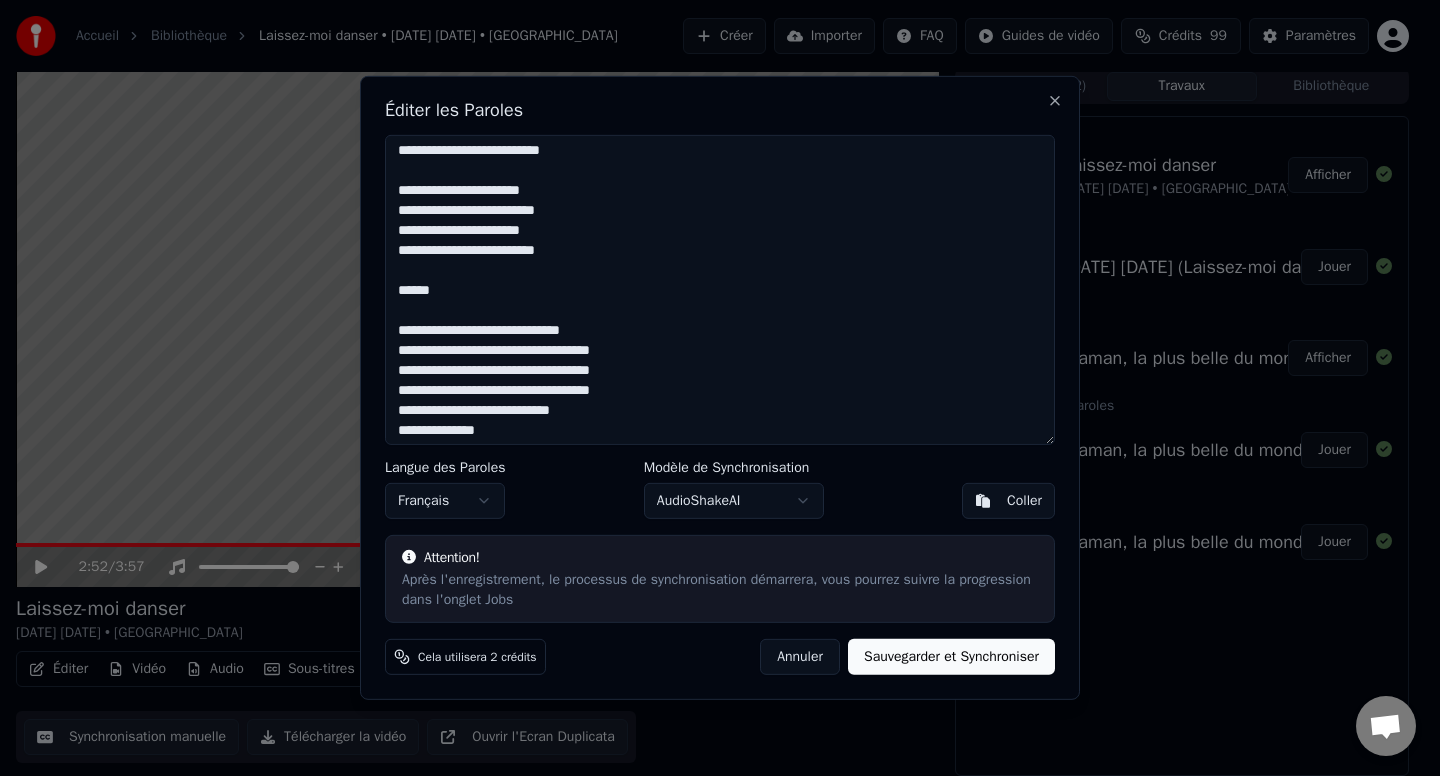 click at bounding box center [720, 290] 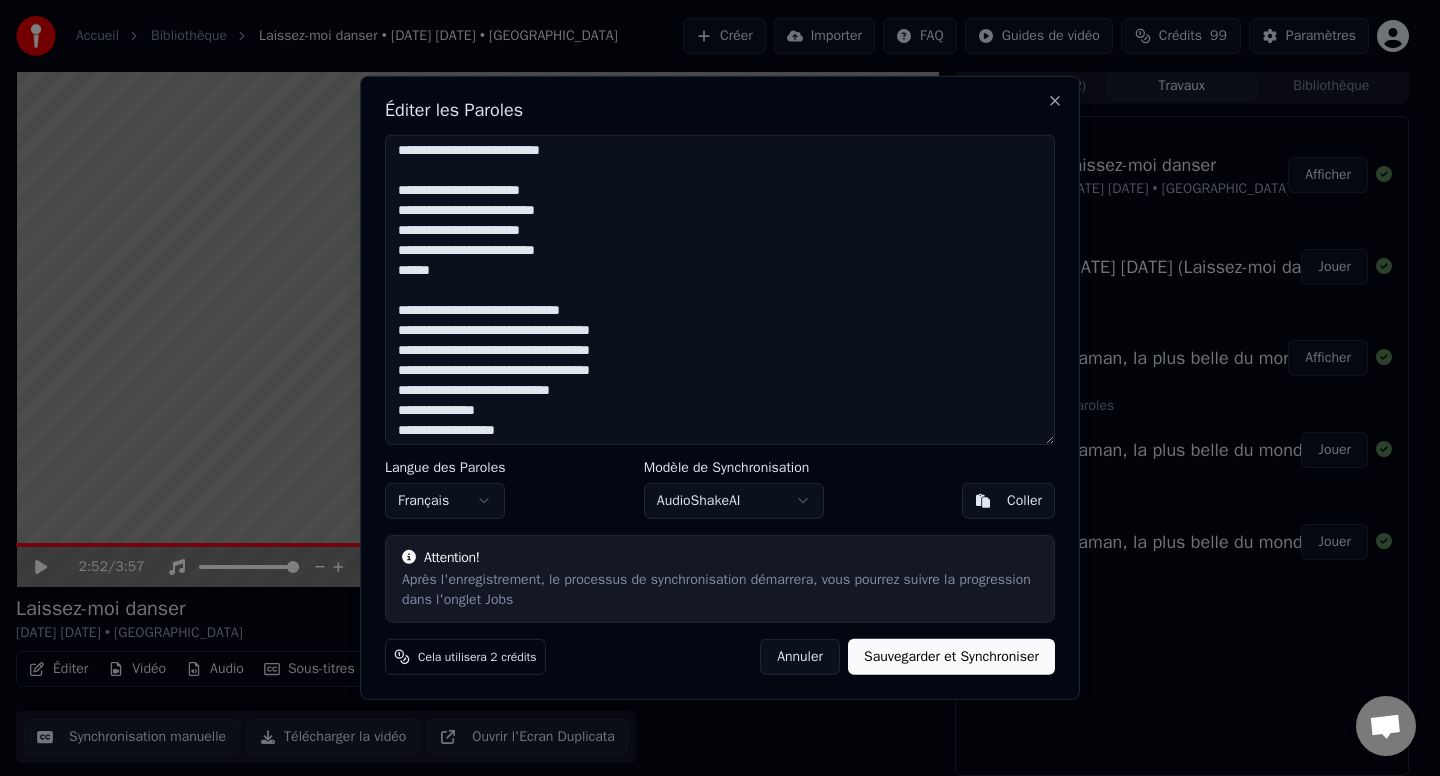 click at bounding box center [720, 290] 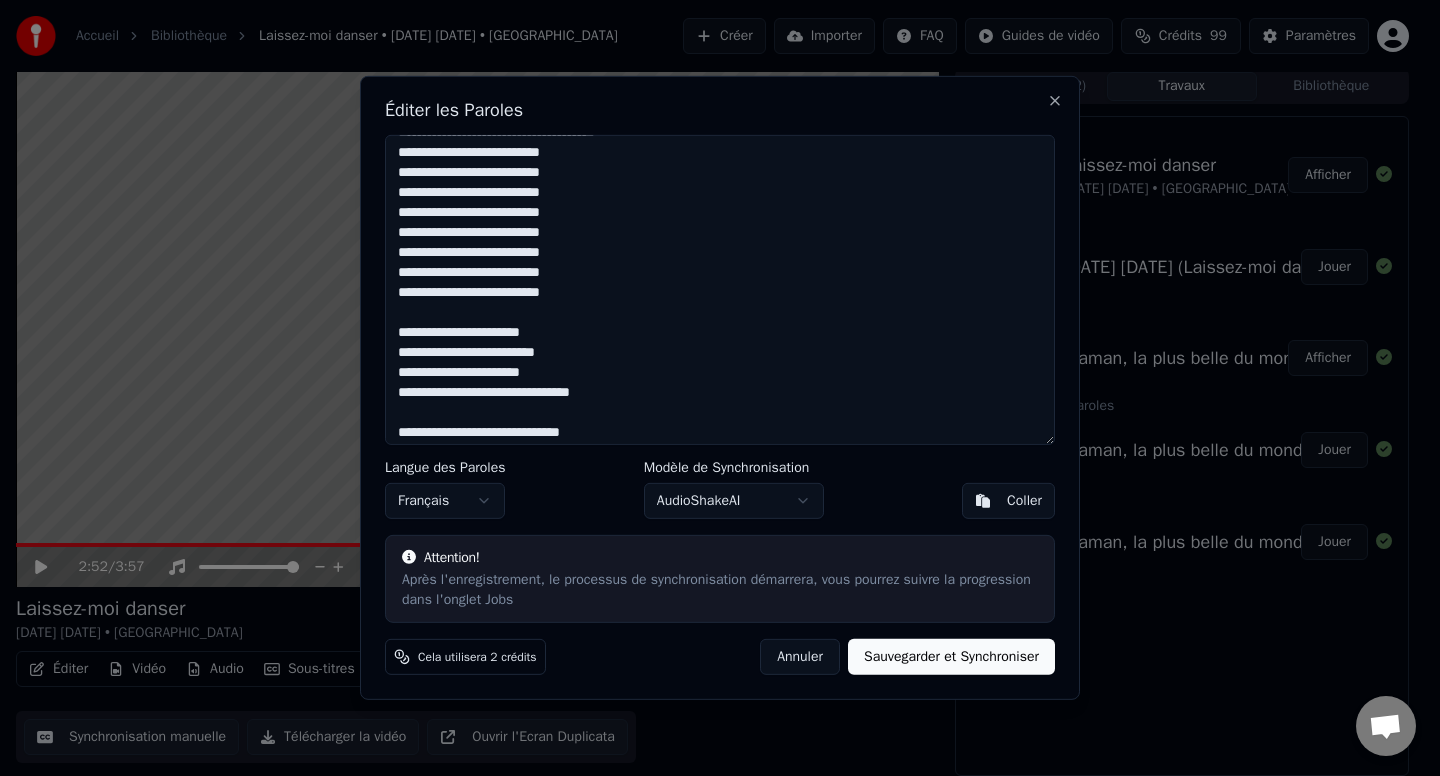 scroll, scrollTop: 0, scrollLeft: 0, axis: both 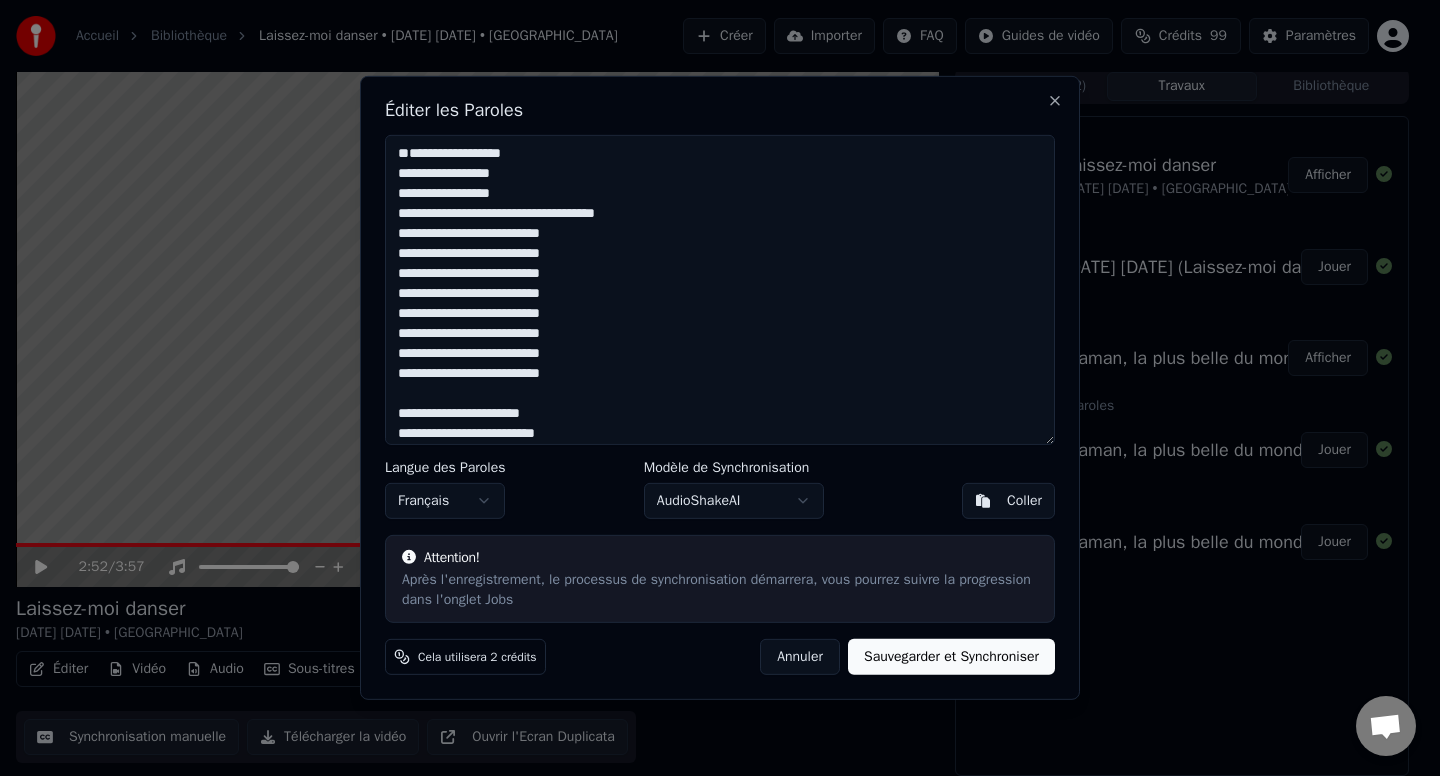 click at bounding box center (720, 290) 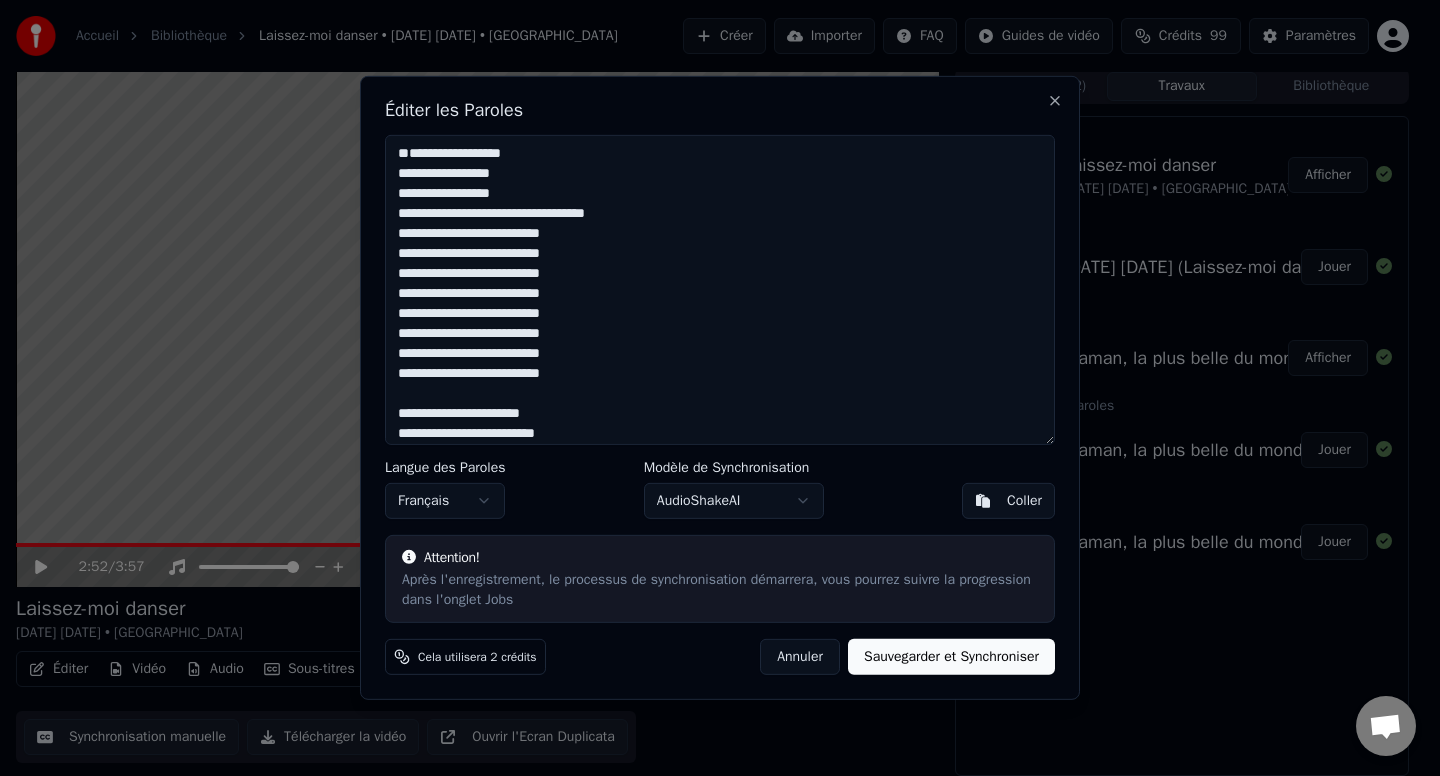 click at bounding box center [720, 290] 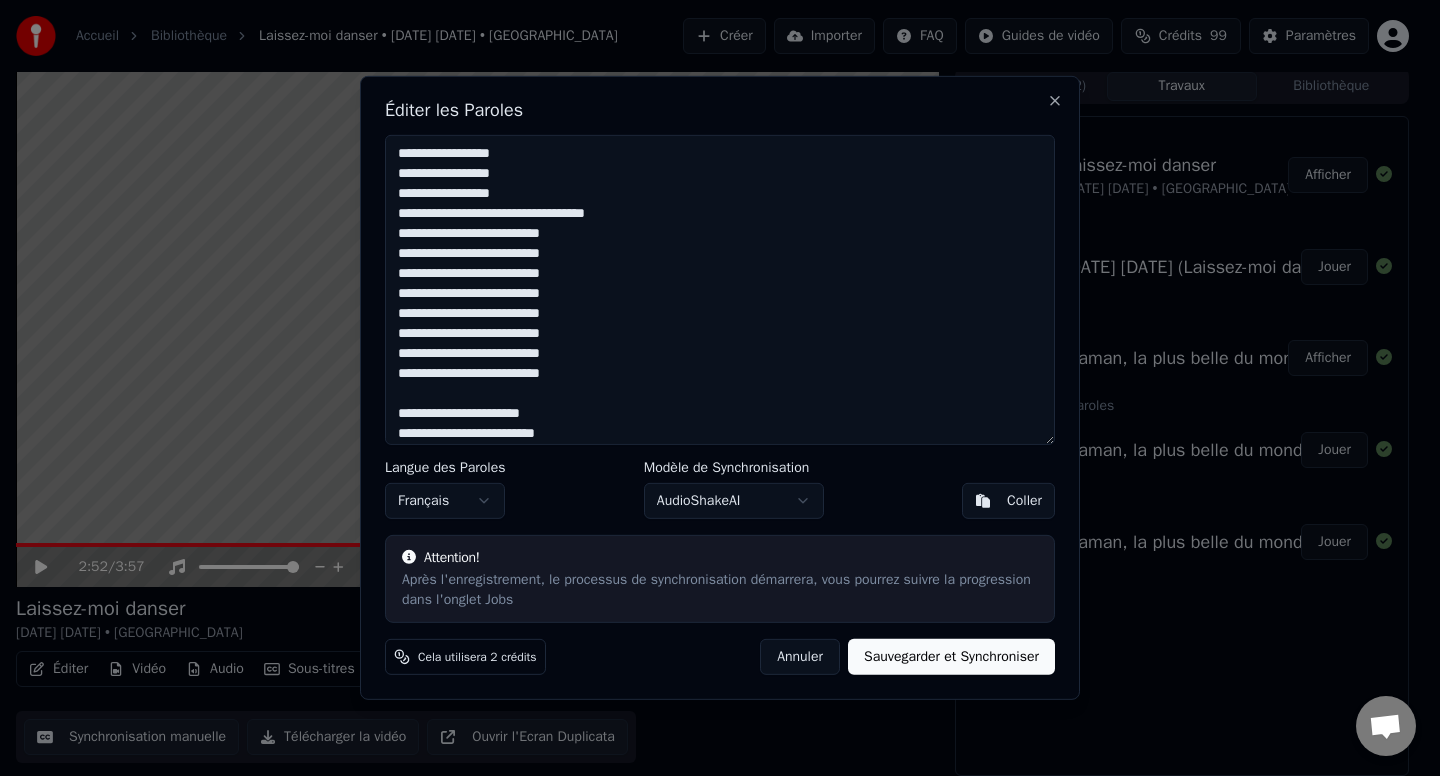 drag, startPoint x: 531, startPoint y: 173, endPoint x: 378, endPoint y: 174, distance: 153.00327 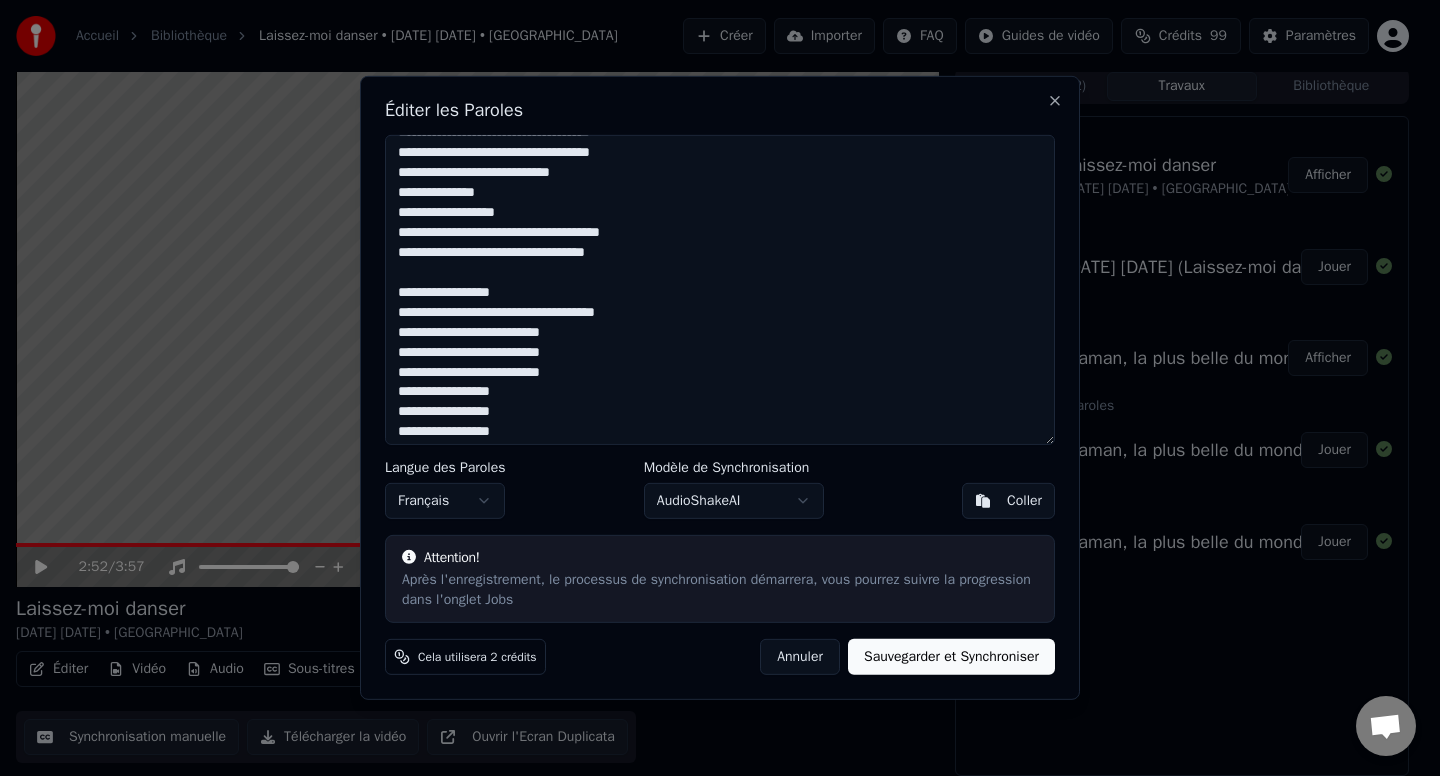 scroll, scrollTop: 425, scrollLeft: 0, axis: vertical 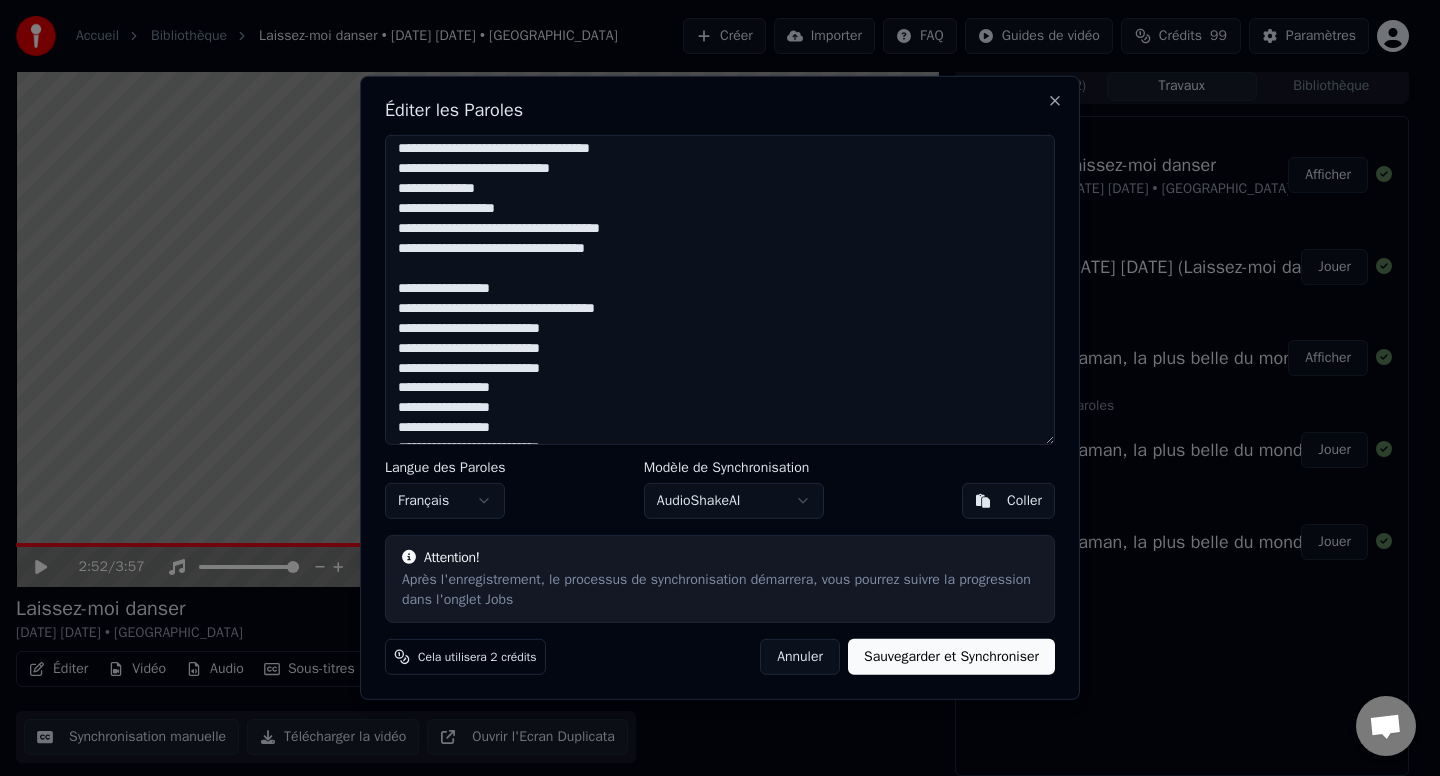 drag, startPoint x: 525, startPoint y: 289, endPoint x: 384, endPoint y: 289, distance: 141 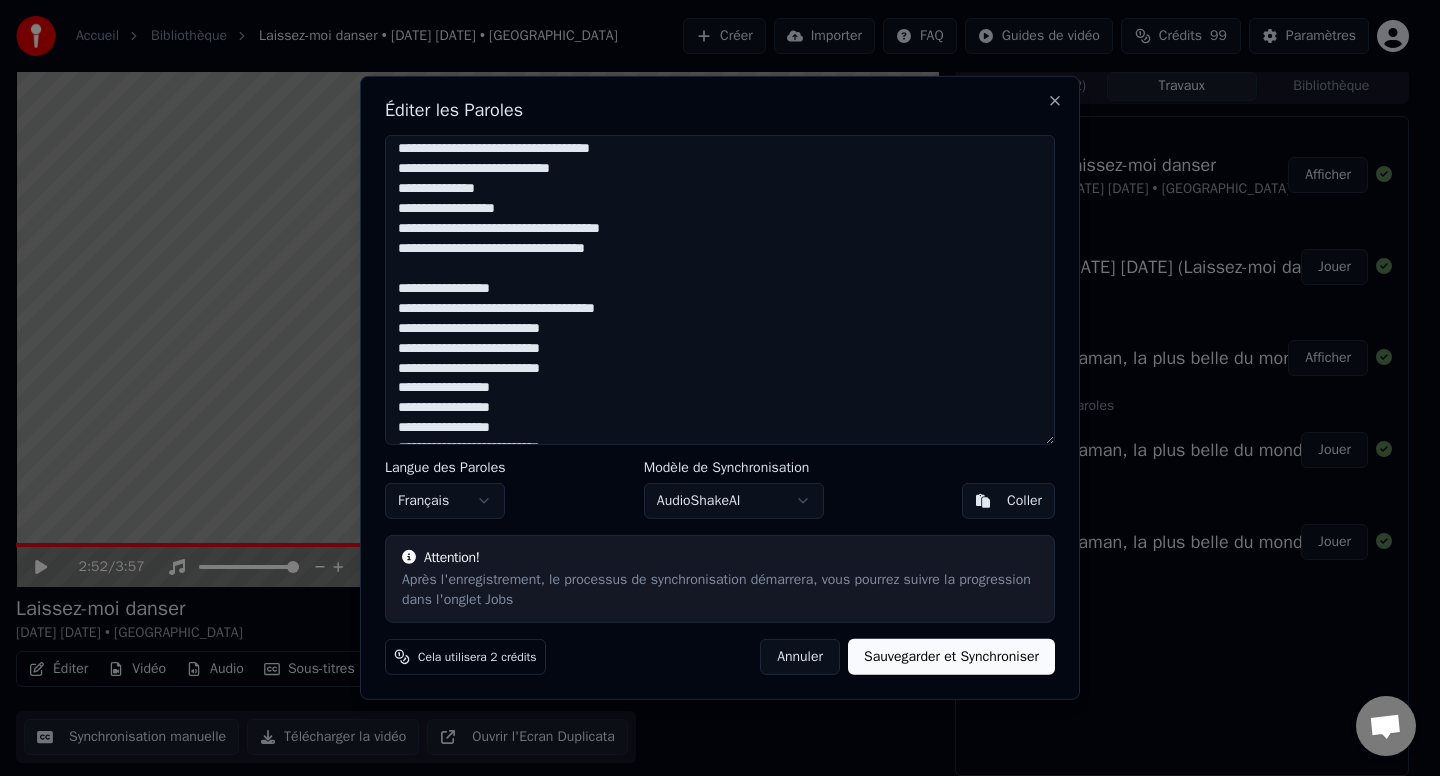 drag, startPoint x: 523, startPoint y: 306, endPoint x: 391, endPoint y: 307, distance: 132.00378 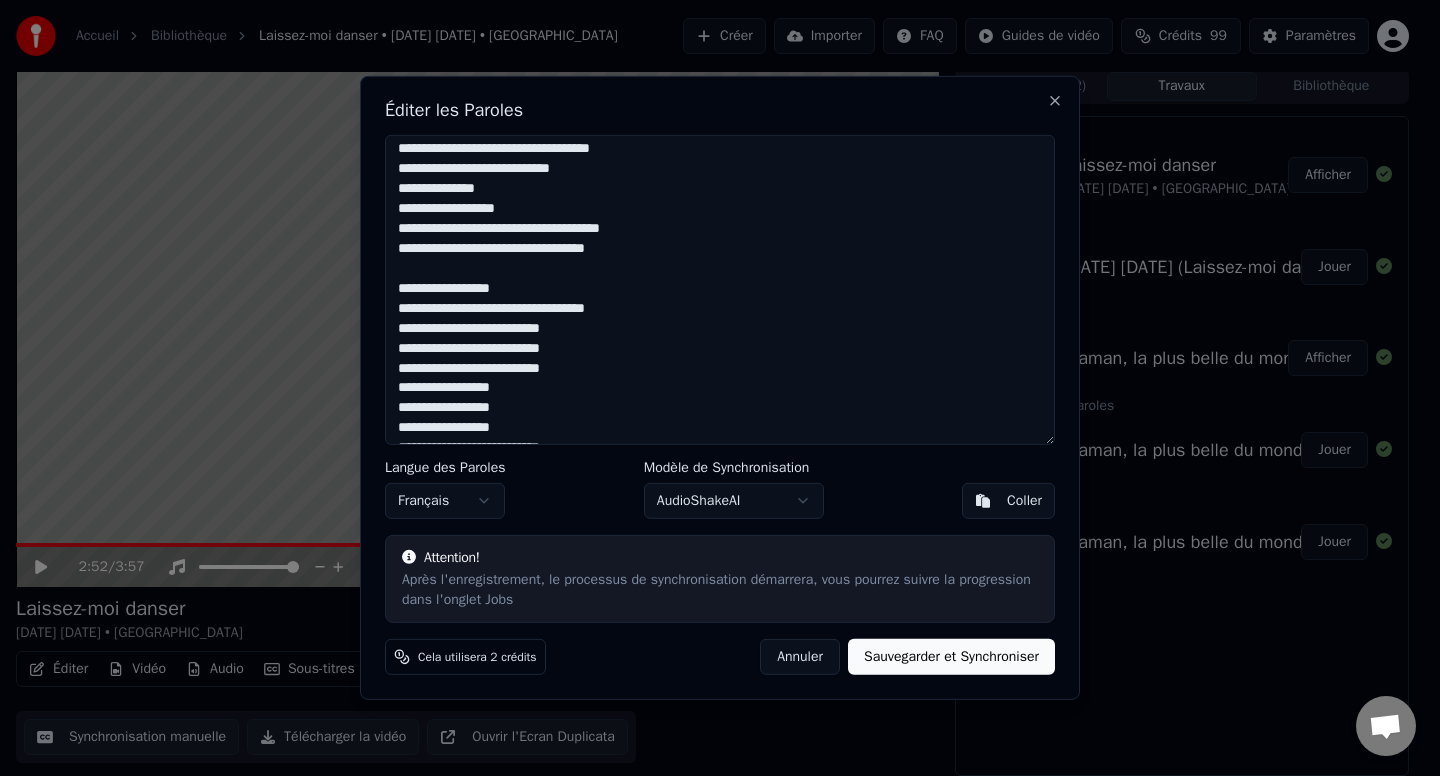 drag, startPoint x: 521, startPoint y: 390, endPoint x: 357, endPoint y: 390, distance: 164 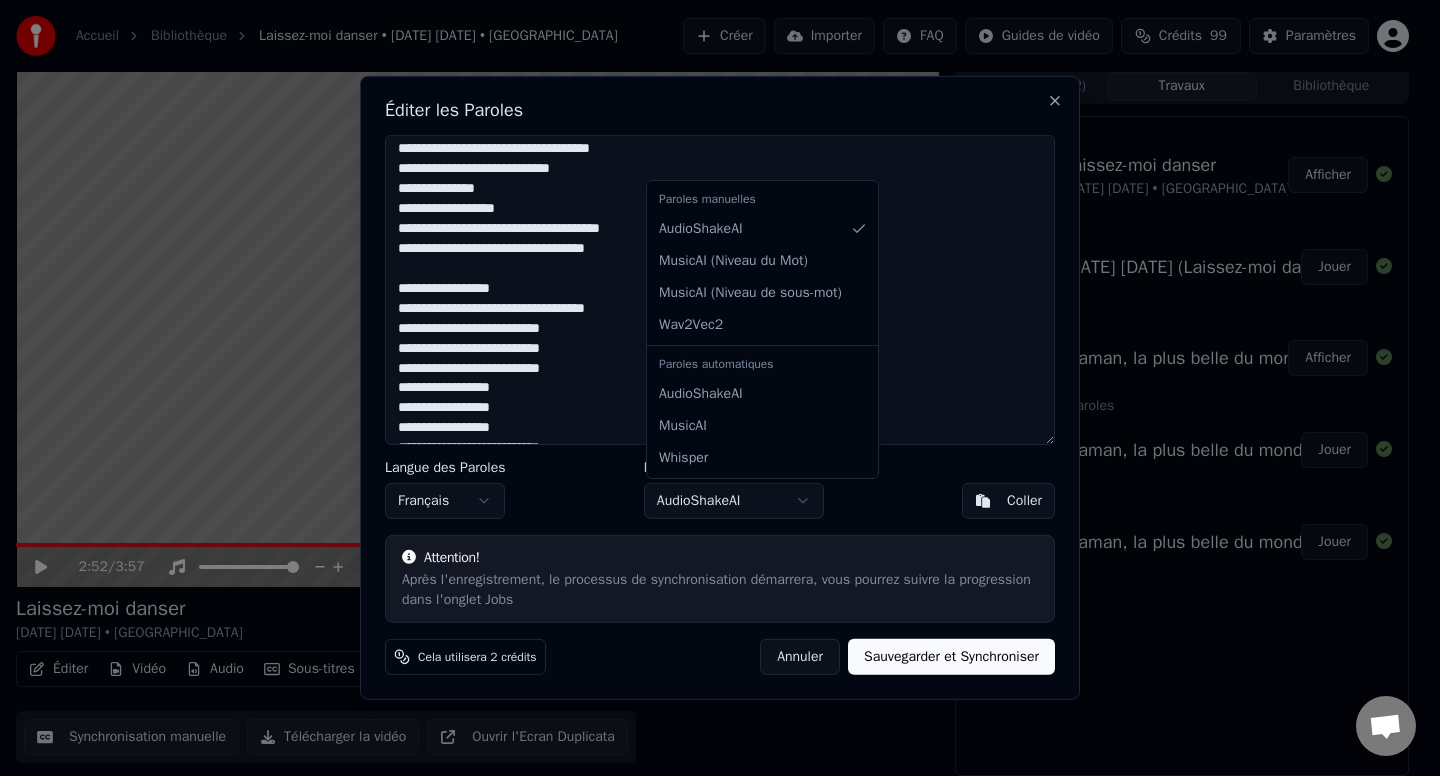 click on "Accueil Bibliothèque Laissez-moi danser • [DATE] [DATE] • Cerrone Créer Importer FAQ Guides de vidéo Crédits 99 Paramètres 2:52  /  3:57 Laissez-moi danser [DATE] [DATE] • Cerrone BPM 128 Tonalité A Éditer Vidéo Audio Sous-titres Télécharger Bibliothèque cloud Synchronisation manuelle Télécharger la vidéo Ouvrir l'Ecran Duplicata File d'attente ( 2 ) Travaux Bibliothèque Exporter [.mp4] Laissez-moi danser [DATE] [DATE] • Cerrone Afficher Créer un Karaoké [DATE] [DATE] (Laissez-moi danser) ([PERSON_NAME] Remix 2001) Jouer Exporter [.mp4] Maman, la plus belle du monde Afficher Synchroniser les Paroles Maman, la plus belle du monde Jouer Créer un Karaoké Maman, la plus belle du monde  Jouer Éditer les Paroles Langue des Paroles Français Modèle de Synchronisation AudioShakeAI [PERSON_NAME] Attention! Après l'enregistrement, le processus de synchronisation démarrera, vous pourrez suivre la progression dans l'onglet Jobs Cela utilisera 2 crédits Annuler Sauvegarder et Synchroniser Close ) )" at bounding box center [712, 384] 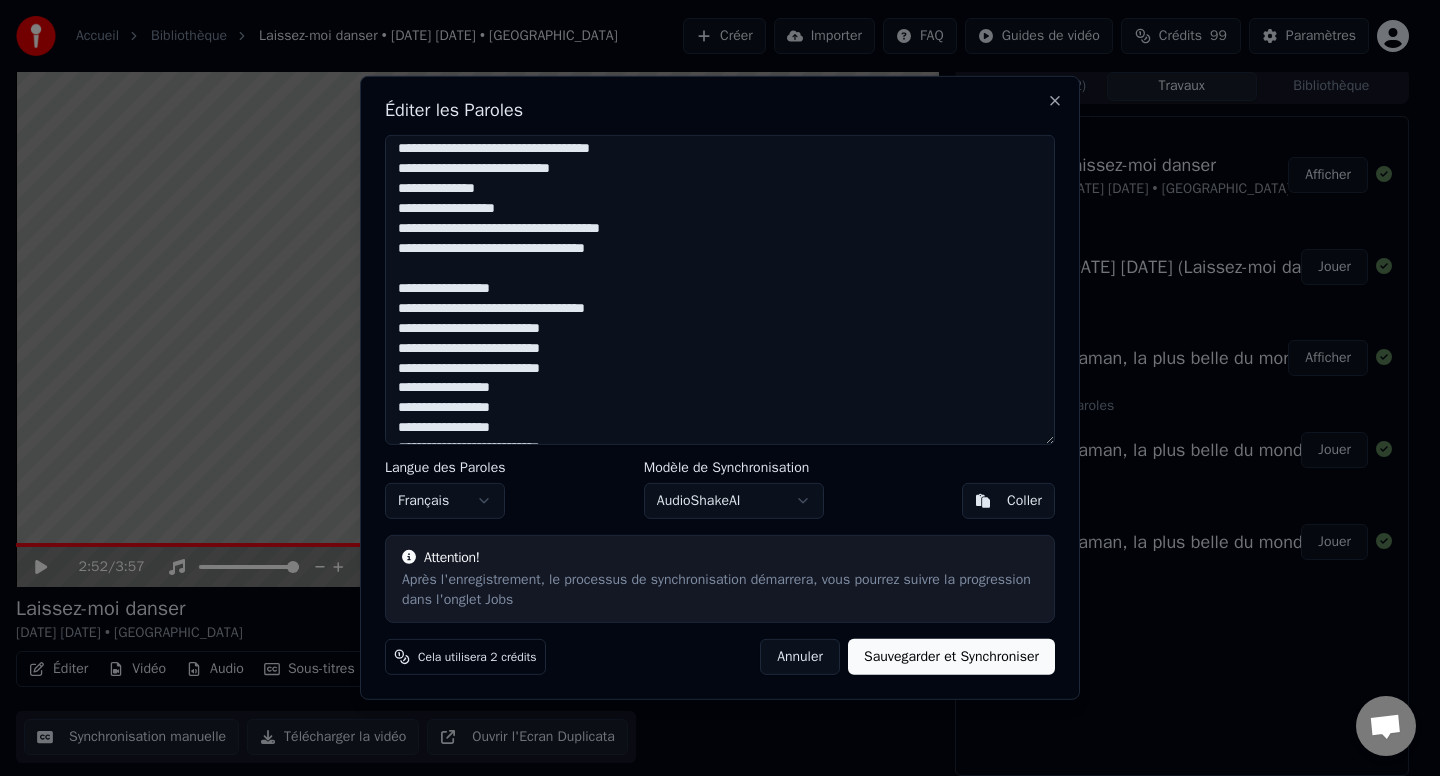 drag, startPoint x: 527, startPoint y: 410, endPoint x: 384, endPoint y: 408, distance: 143.01399 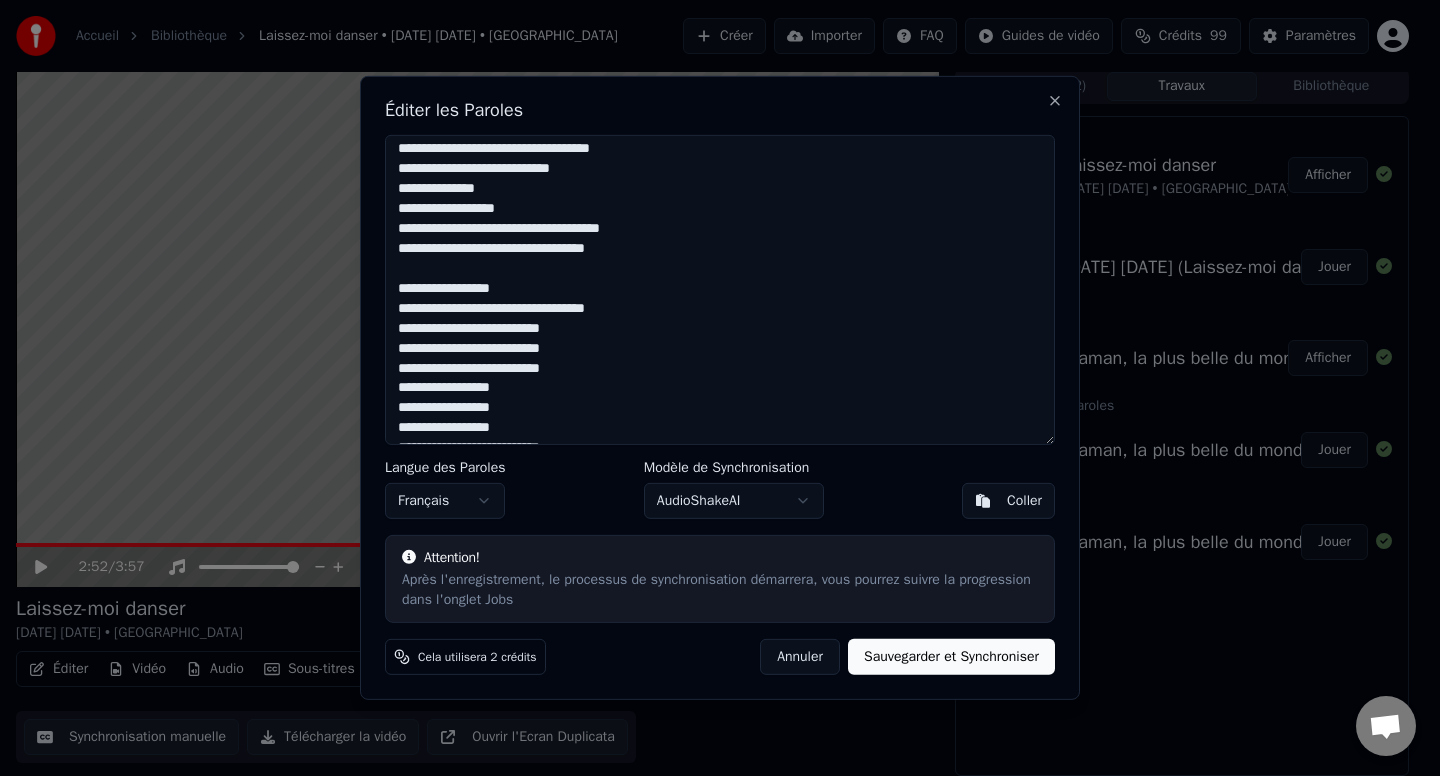 click at bounding box center (720, 290) 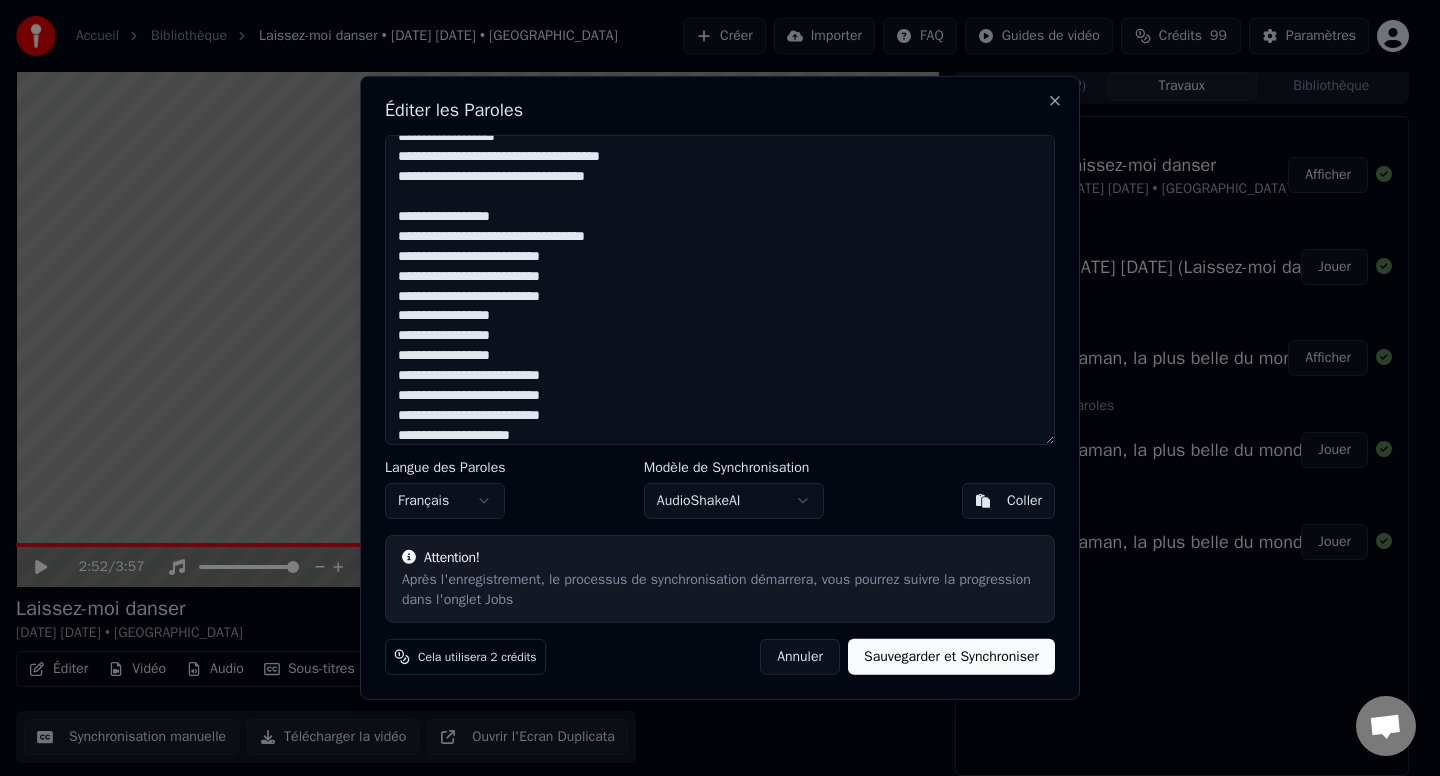 scroll, scrollTop: 514, scrollLeft: 0, axis: vertical 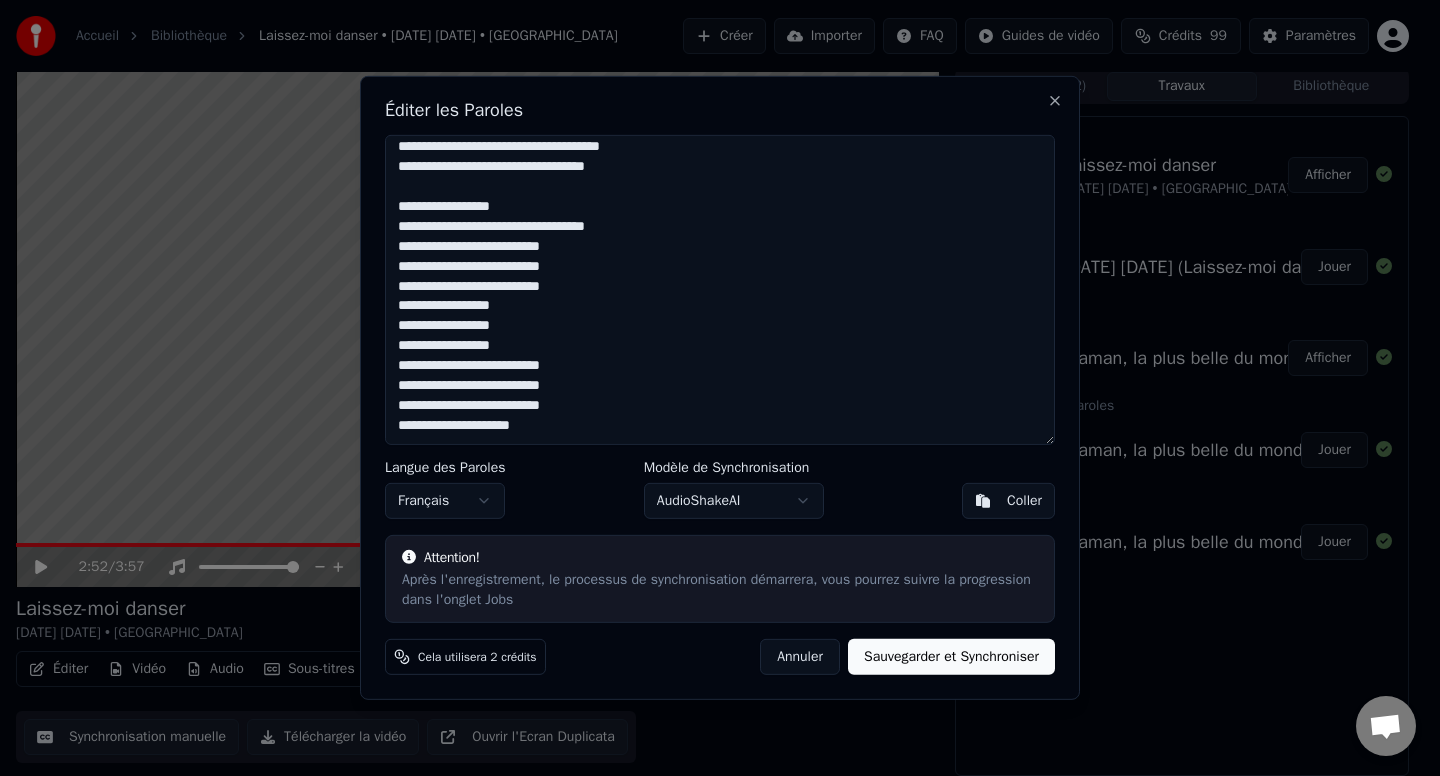 drag, startPoint x: 530, startPoint y: 344, endPoint x: 361, endPoint y: 340, distance: 169.04733 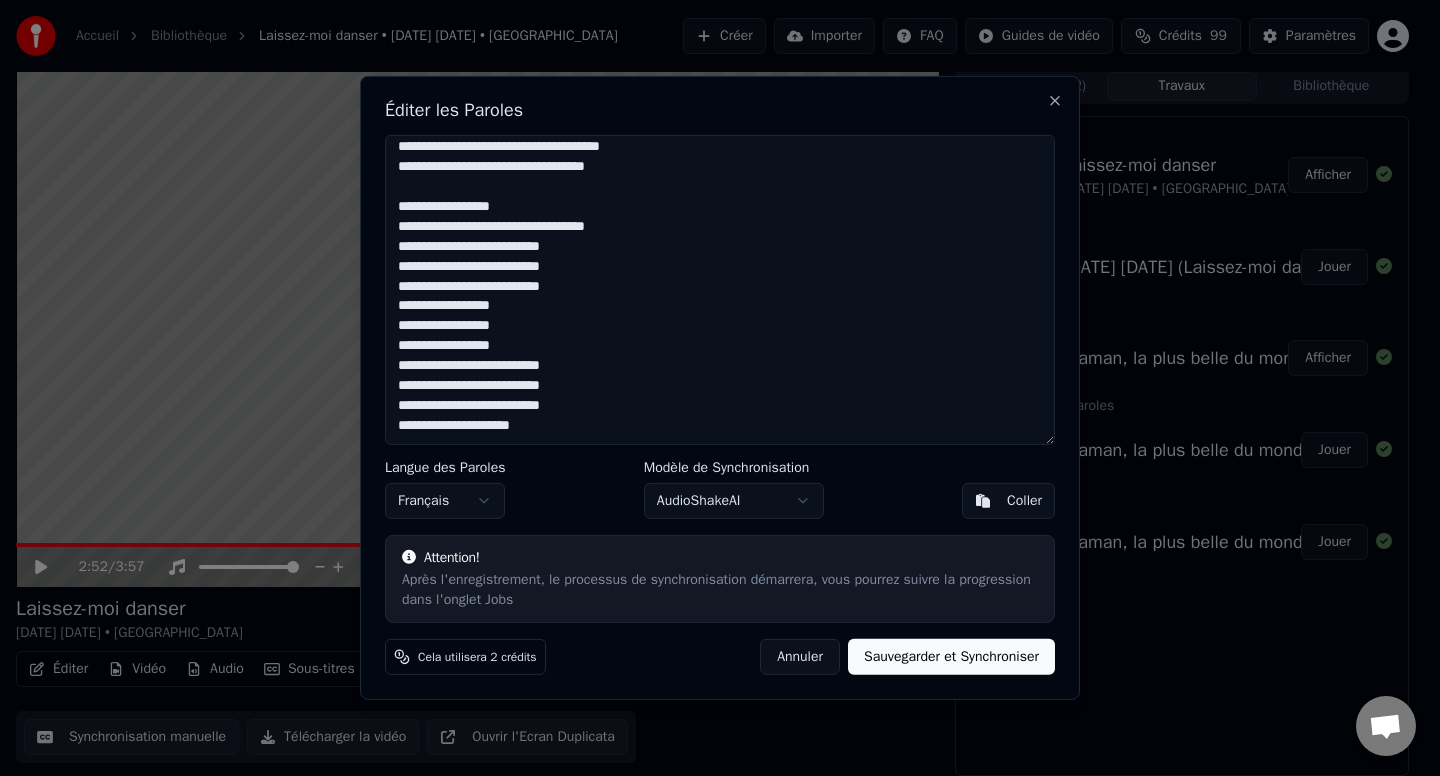 drag, startPoint x: 526, startPoint y: 421, endPoint x: 369, endPoint y: 421, distance: 157 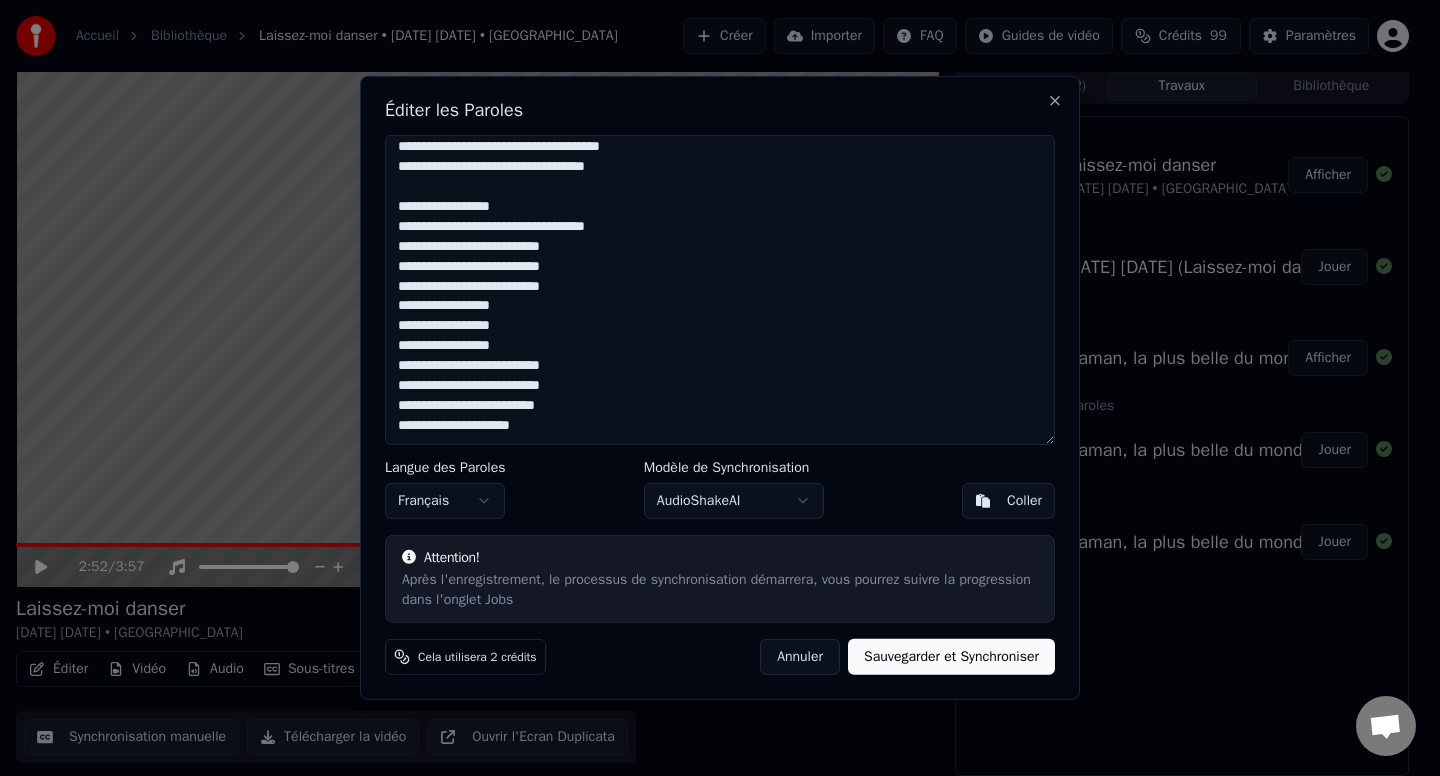 drag, startPoint x: 588, startPoint y: 305, endPoint x: 394, endPoint y: 306, distance: 194.00258 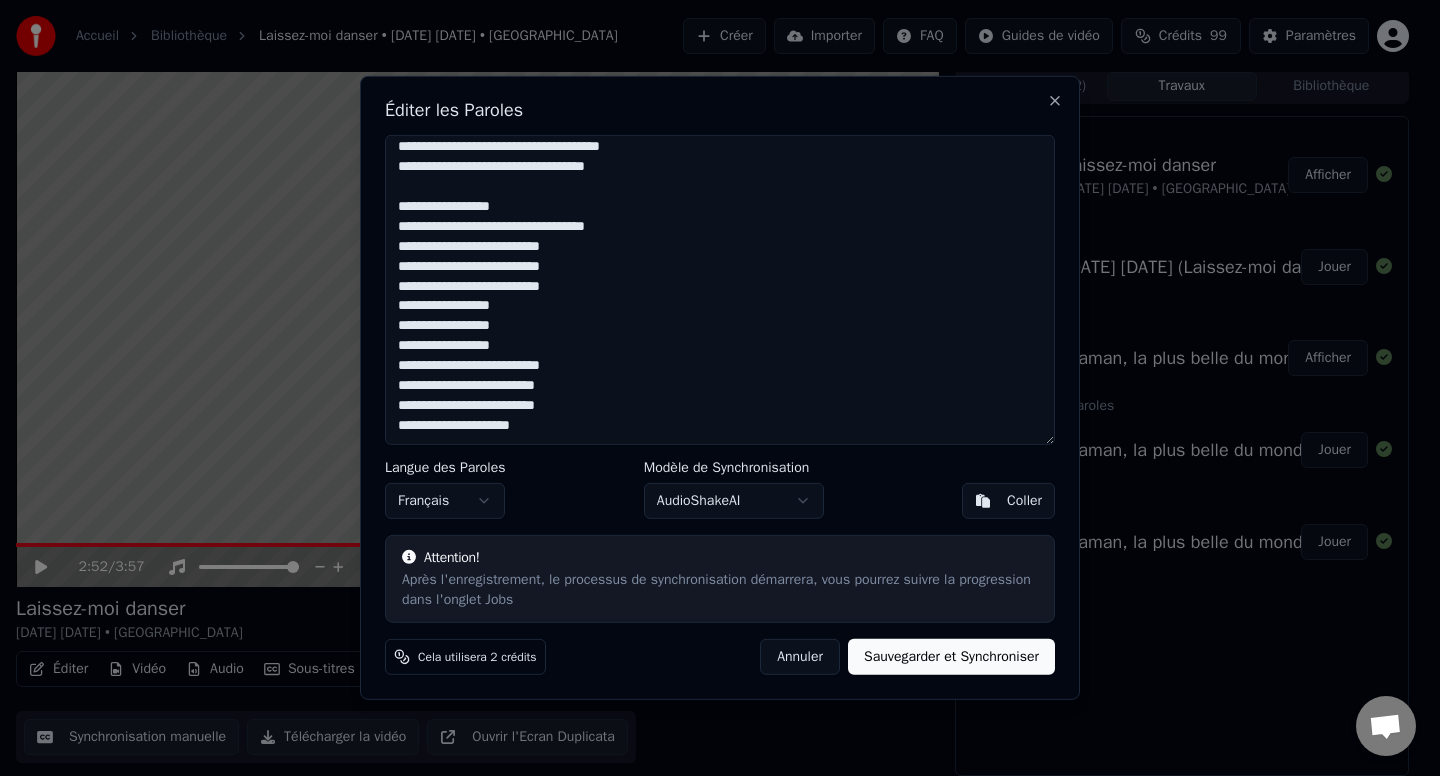 drag, startPoint x: 582, startPoint y: 289, endPoint x: 394, endPoint y: 293, distance: 188.04254 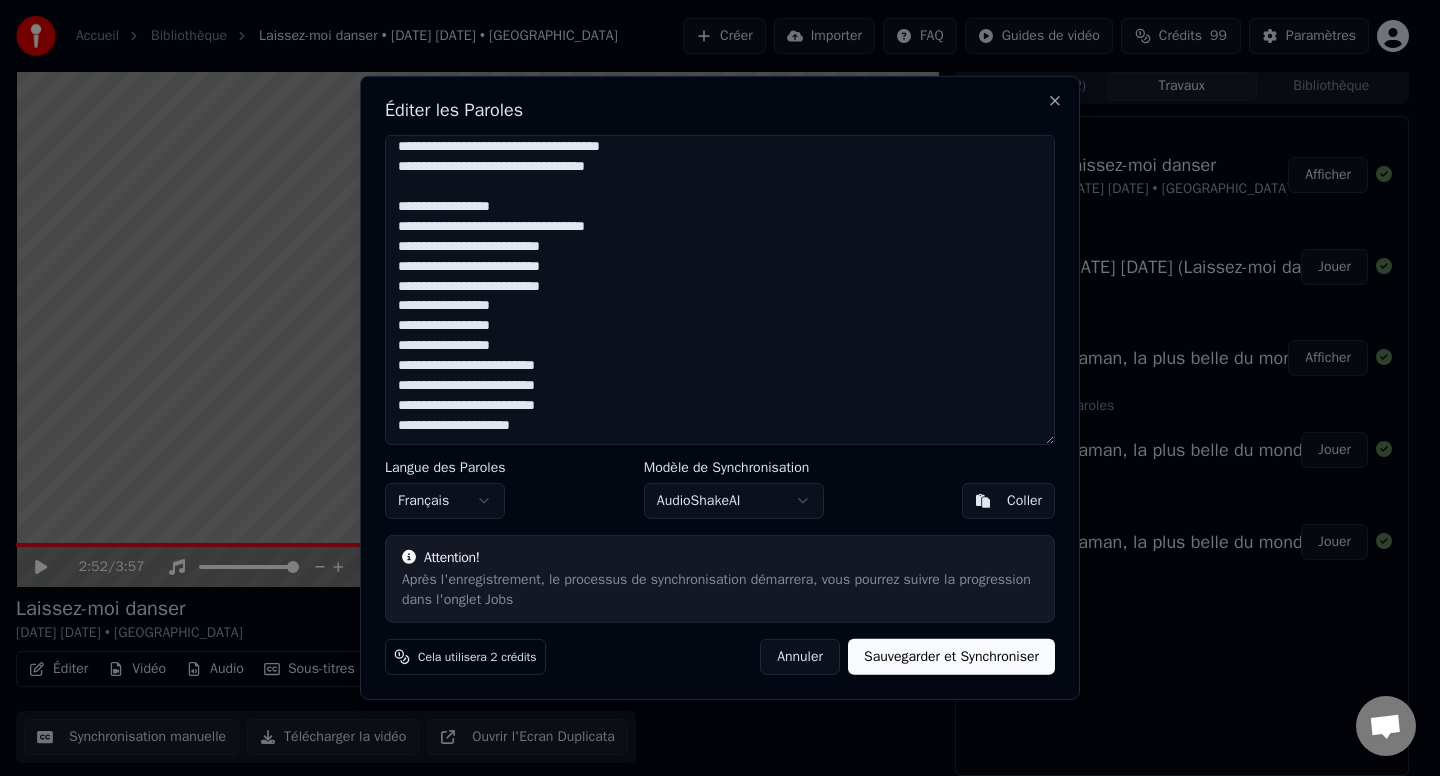 drag, startPoint x: 579, startPoint y: 328, endPoint x: 367, endPoint y: 291, distance: 215.20456 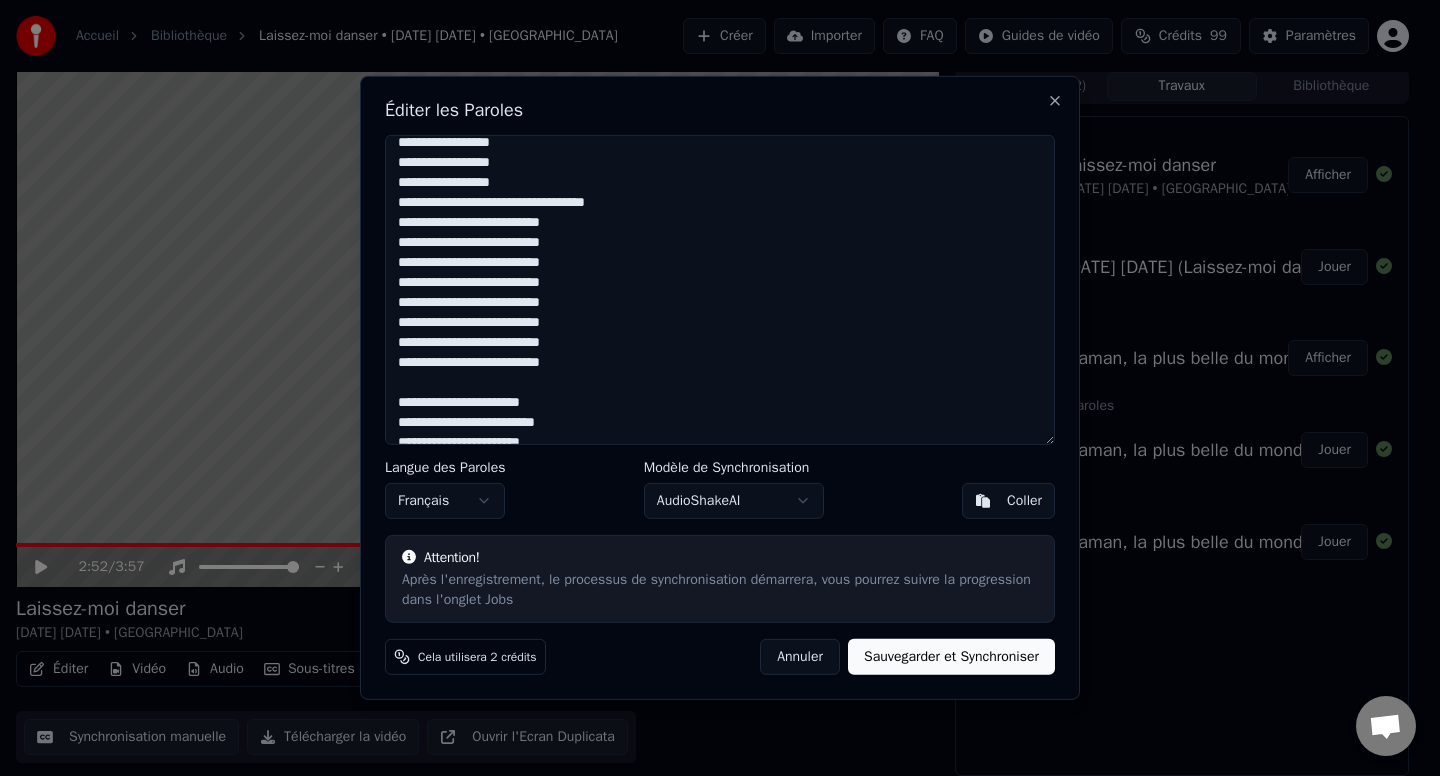 scroll, scrollTop: 12, scrollLeft: 0, axis: vertical 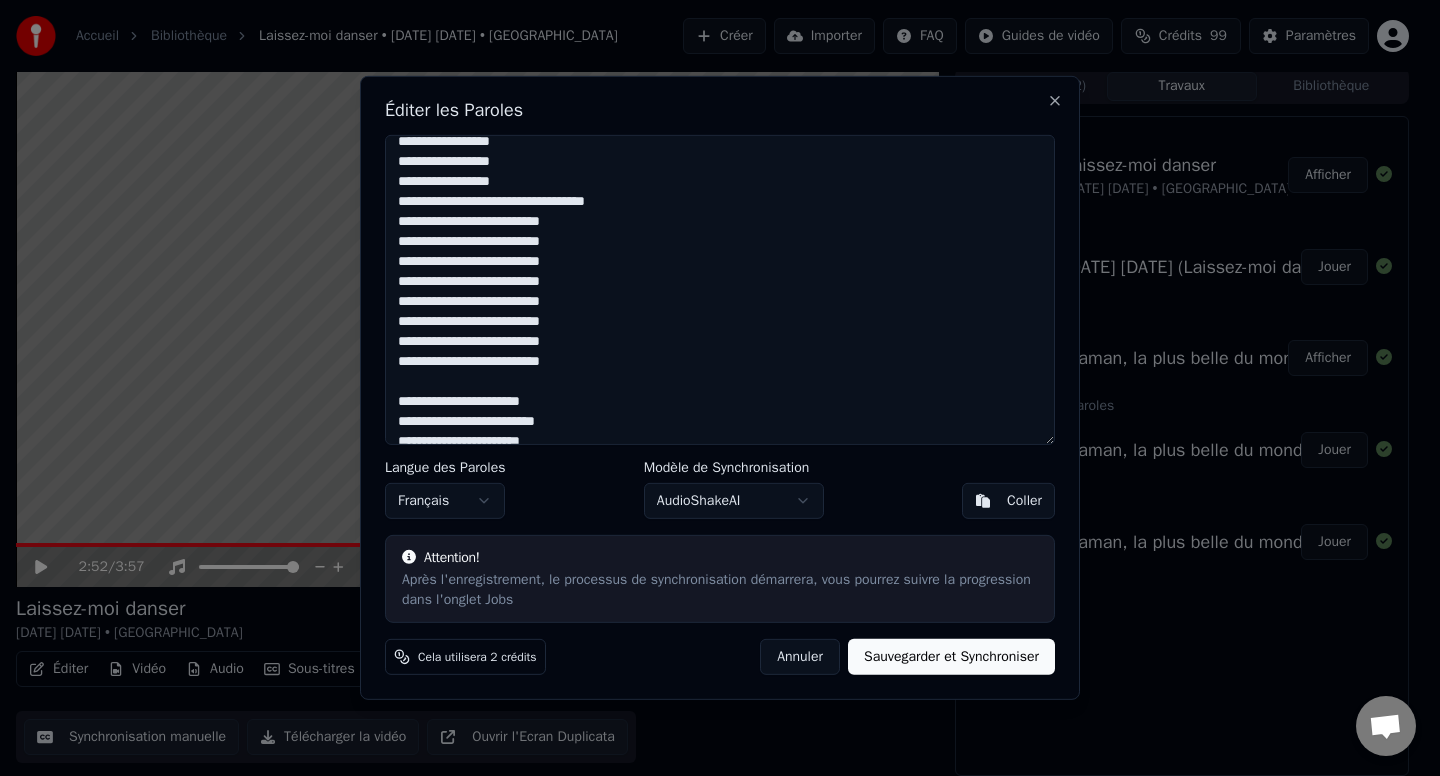 drag, startPoint x: 591, startPoint y: 363, endPoint x: 371, endPoint y: 326, distance: 223.08966 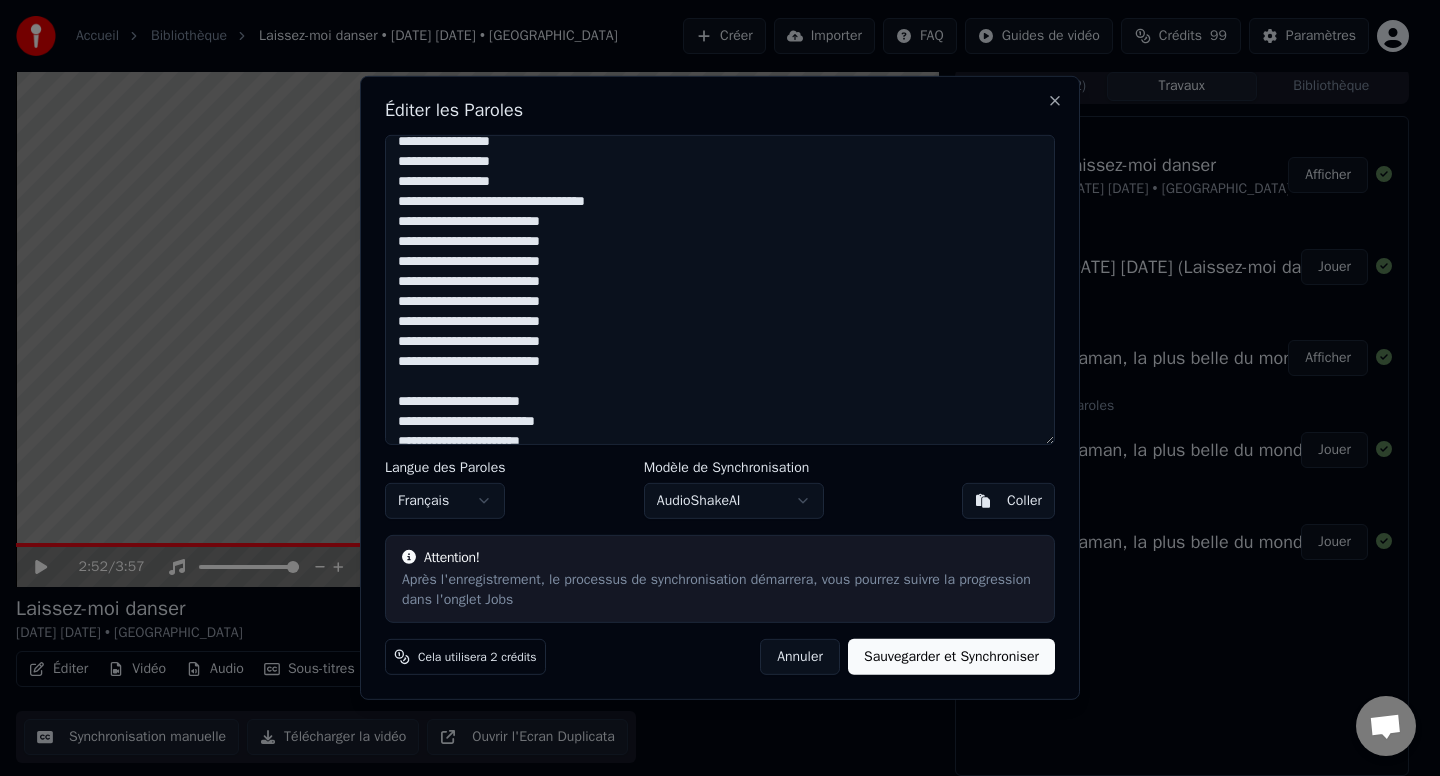 click on "Éditer les Paroles Langue des Paroles Français Modèle de Synchronisation AudioShakeAI Coller Attention! Après l'enregistrement, le processus de synchronisation démarrera, vous pourrez suivre la progression dans l'onglet Jobs Cela utilisera 2 crédits Annuler Sauvegarder et Synchroniser Close" at bounding box center (720, 388) 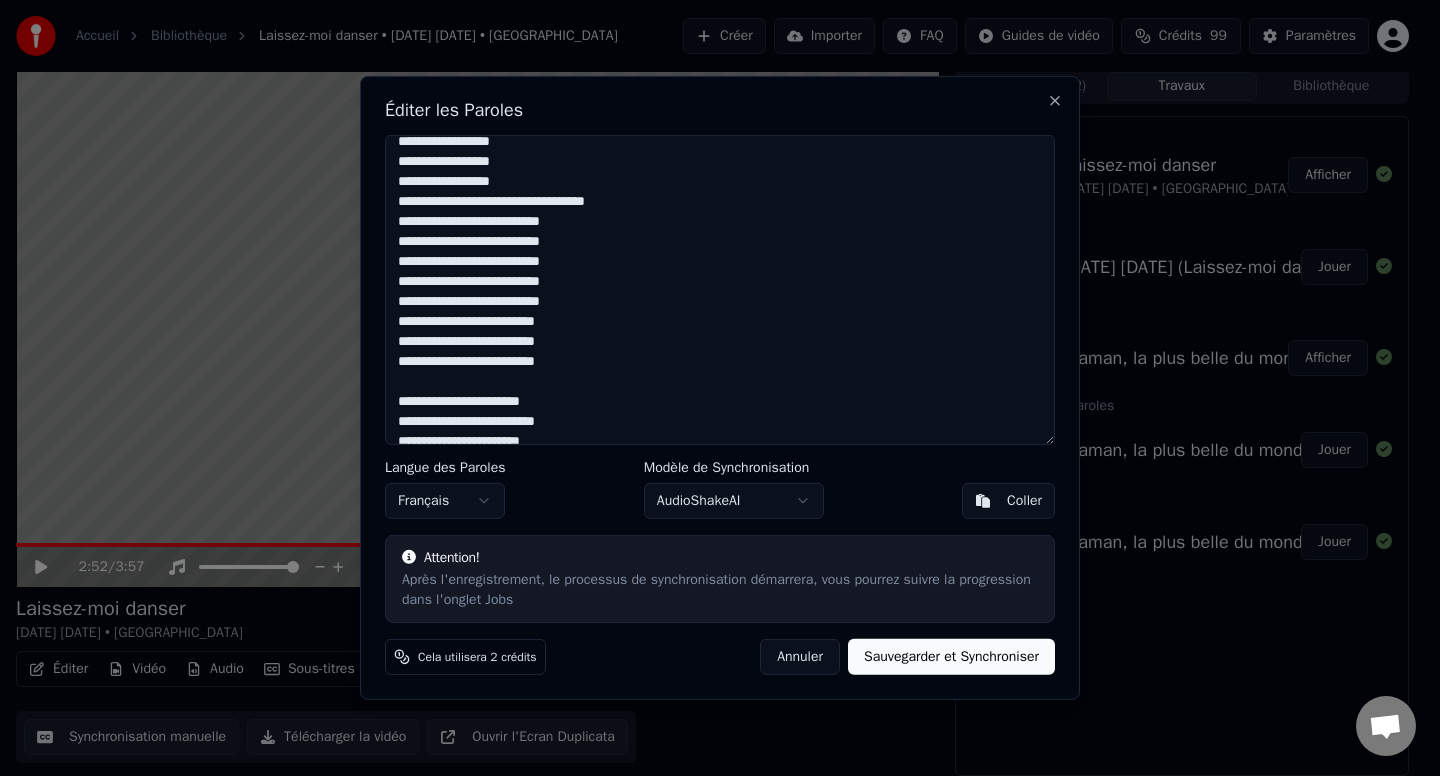 drag, startPoint x: 584, startPoint y: 310, endPoint x: 365, endPoint y: 262, distance: 224.19858 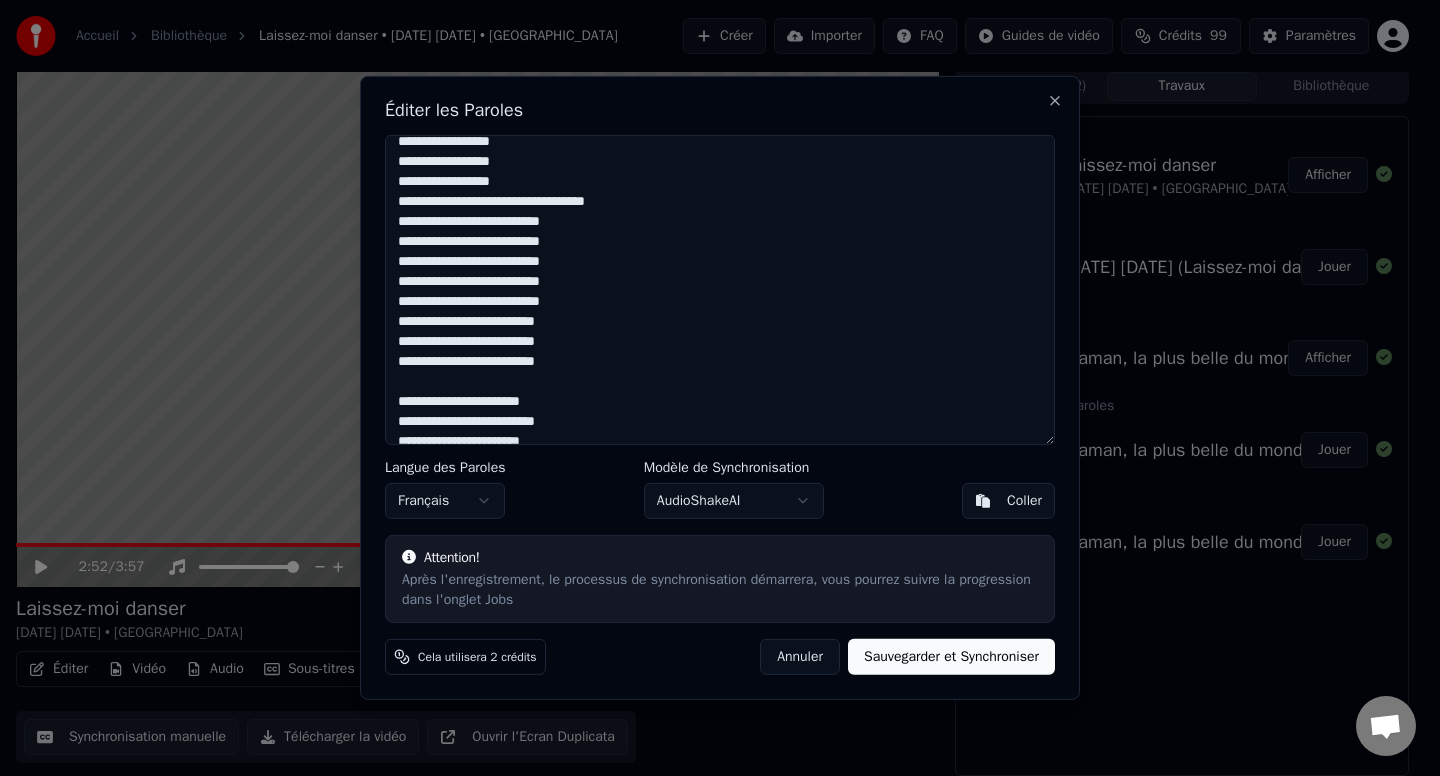 click on "Éditer les Paroles Langue des Paroles Français Modèle de Synchronisation AudioShakeAI Coller Attention! Après l'enregistrement, le processus de synchronisation démarrera, vous pourrez suivre la progression dans l'onglet Jobs Cela utilisera 2 crédits Annuler Sauvegarder et Synchroniser Close" at bounding box center [720, 388] 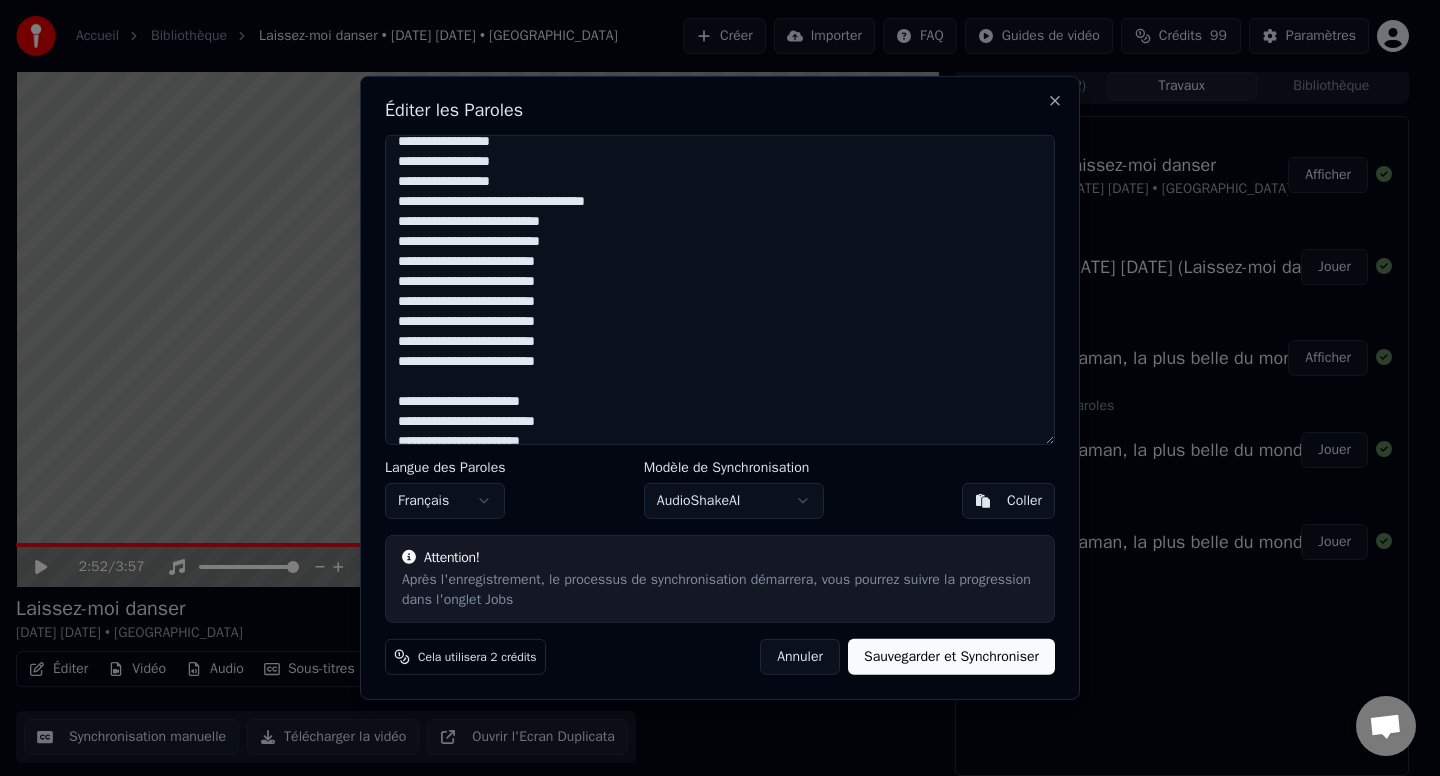 drag, startPoint x: 580, startPoint y: 222, endPoint x: 382, endPoint y: 220, distance: 198.0101 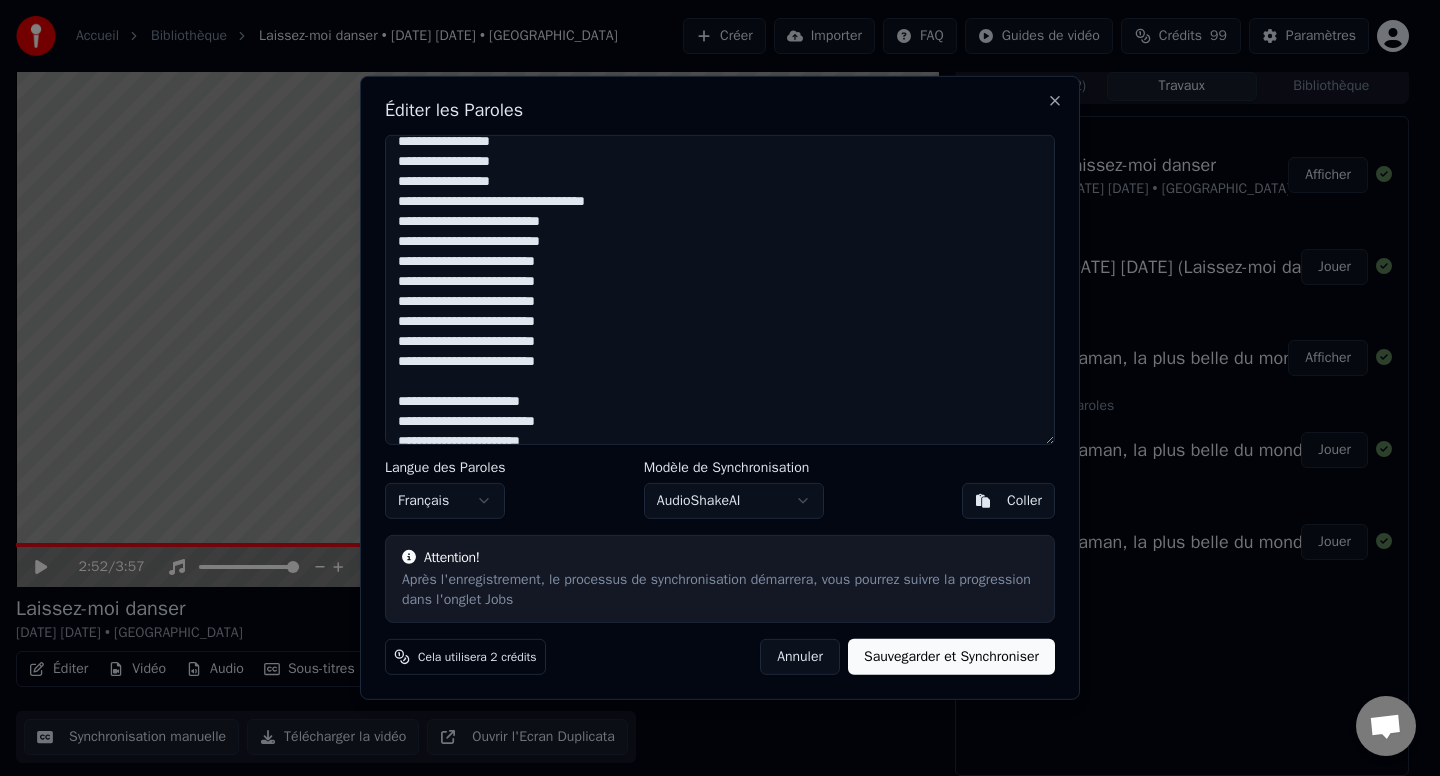 click on "Éditer les Paroles Langue des Paroles Français Modèle de Synchronisation AudioShakeAI Coller Attention! Après l'enregistrement, le processus de synchronisation démarrera, vous pourrez suivre la progression dans l'onglet Jobs Cela utilisera 2 crédits Annuler Sauvegarder et Synchroniser Close" at bounding box center (720, 388) 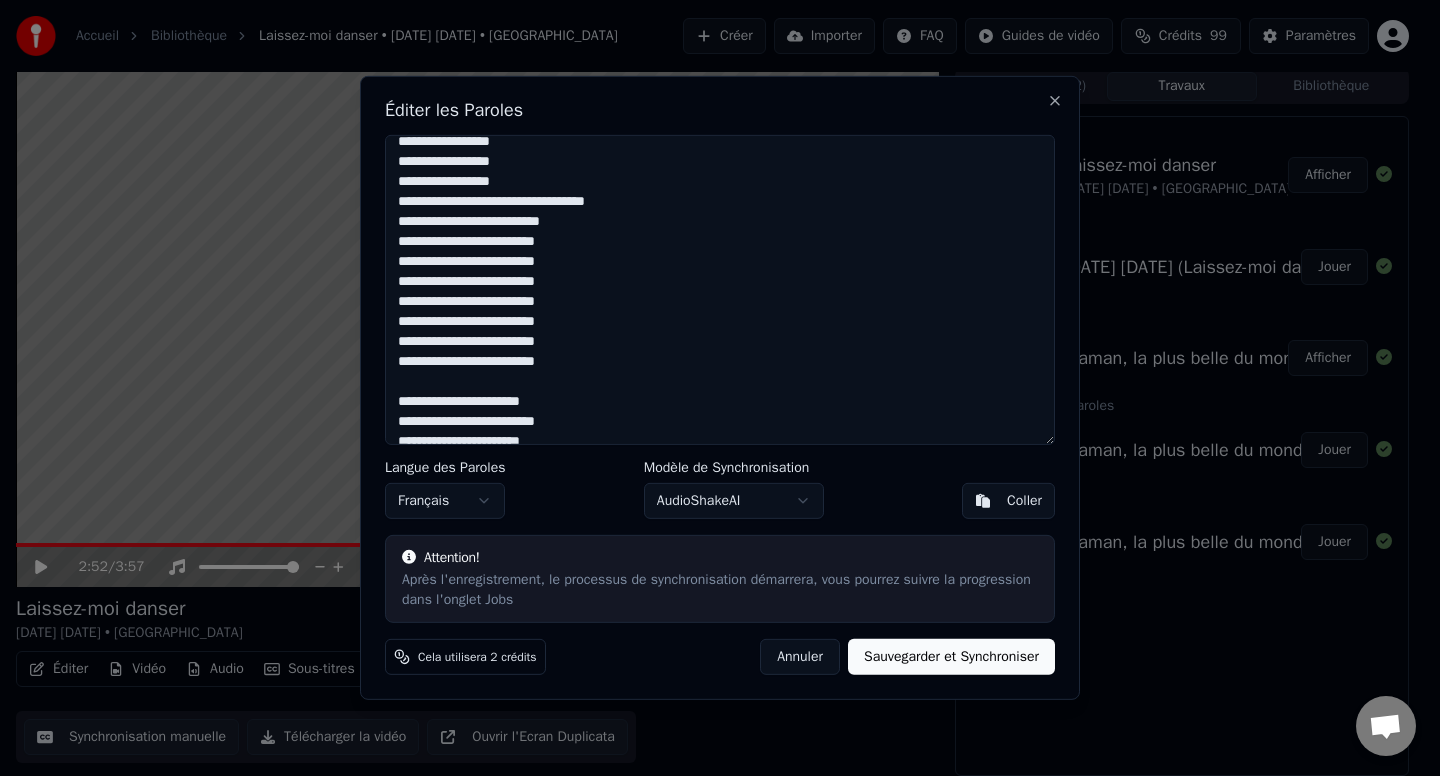 drag, startPoint x: 588, startPoint y: 225, endPoint x: 389, endPoint y: 225, distance: 199 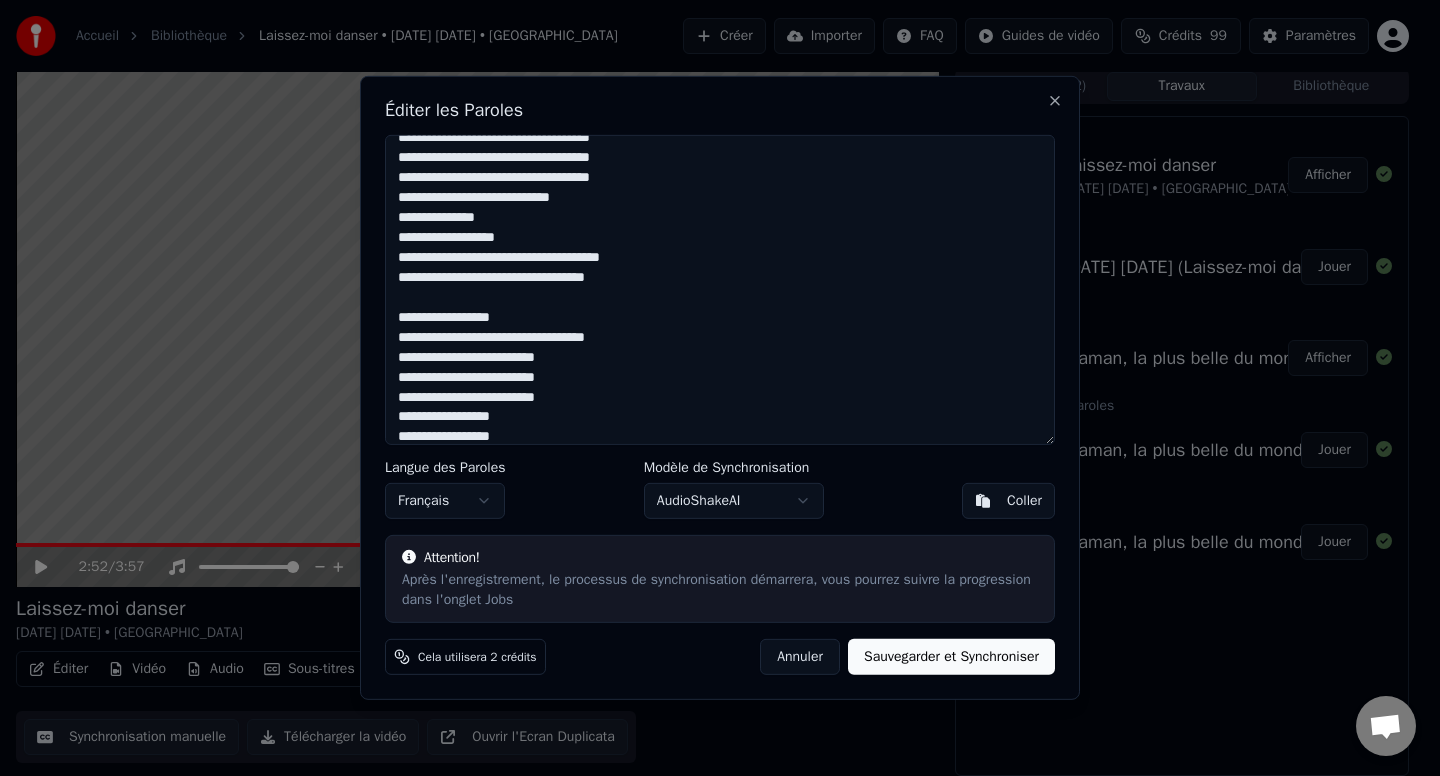 scroll, scrollTop: 423, scrollLeft: 0, axis: vertical 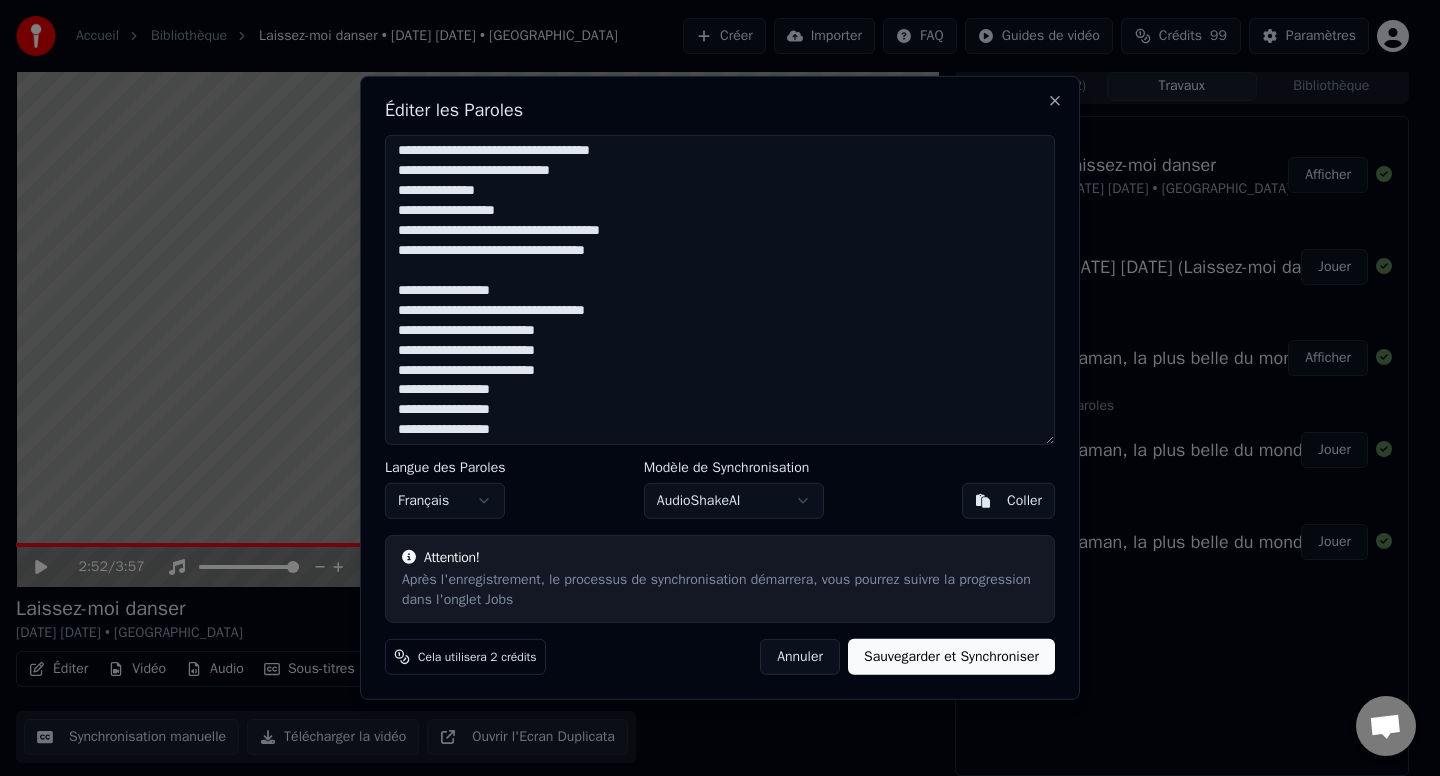 drag, startPoint x: 642, startPoint y: 309, endPoint x: 395, endPoint y: 314, distance: 247.0506 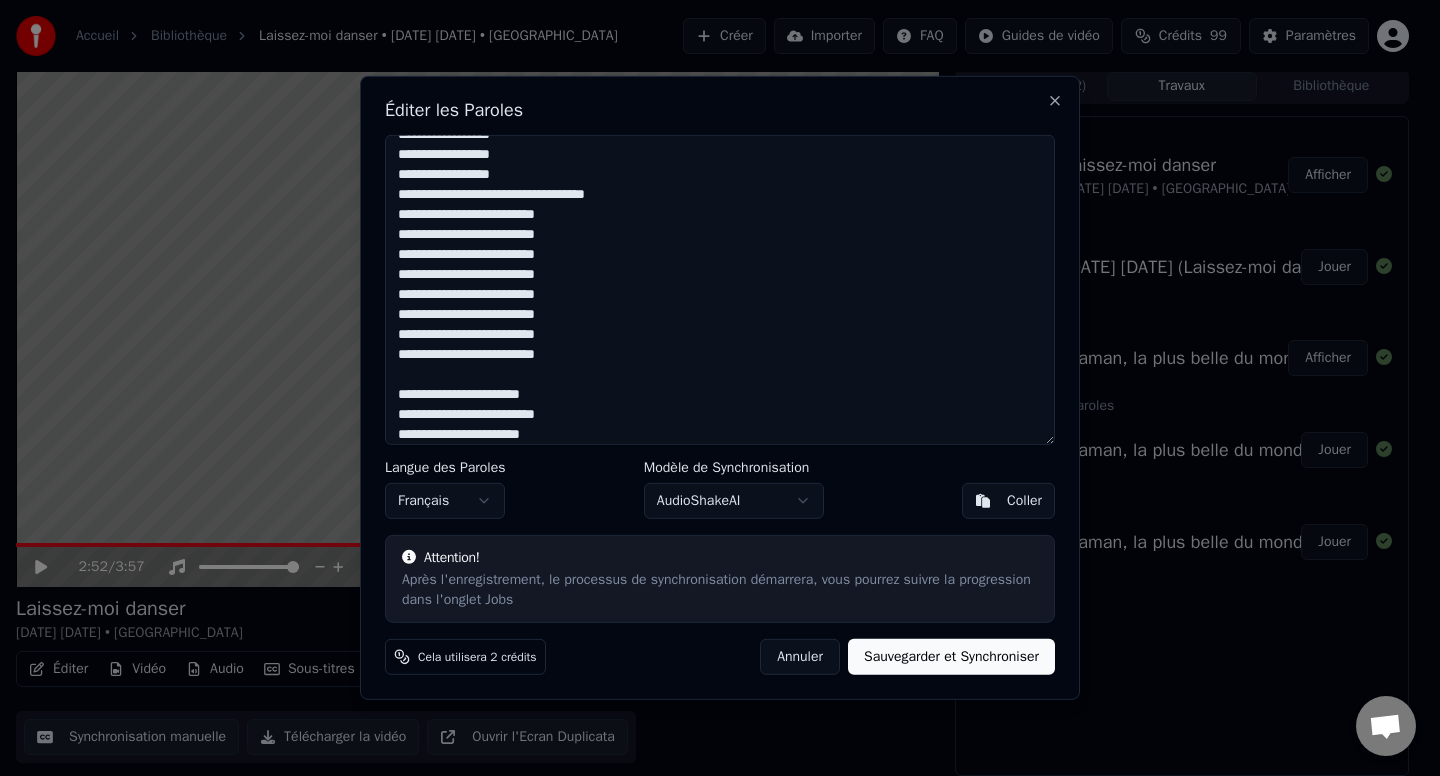 scroll, scrollTop: 11, scrollLeft: 0, axis: vertical 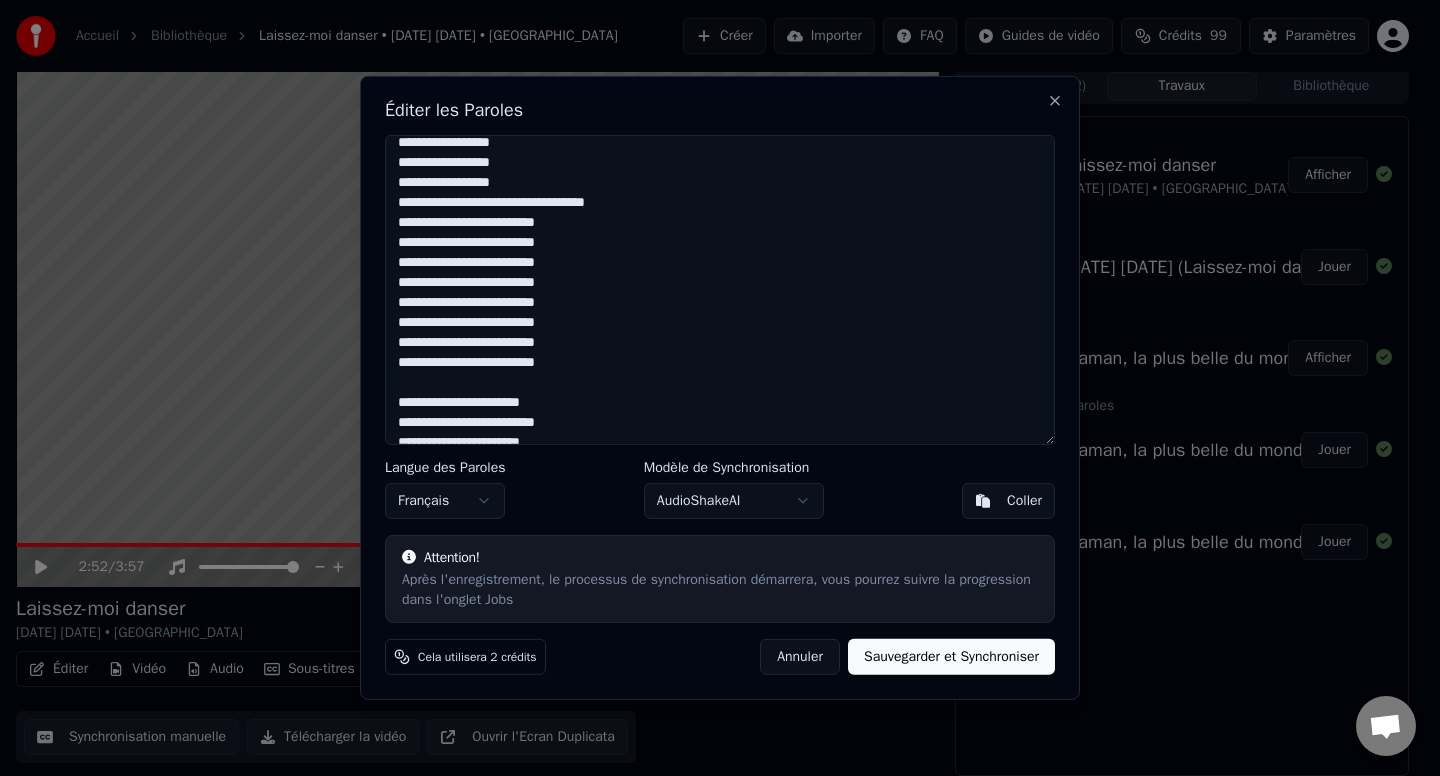 drag, startPoint x: 651, startPoint y: 201, endPoint x: 369, endPoint y: 205, distance: 282.02838 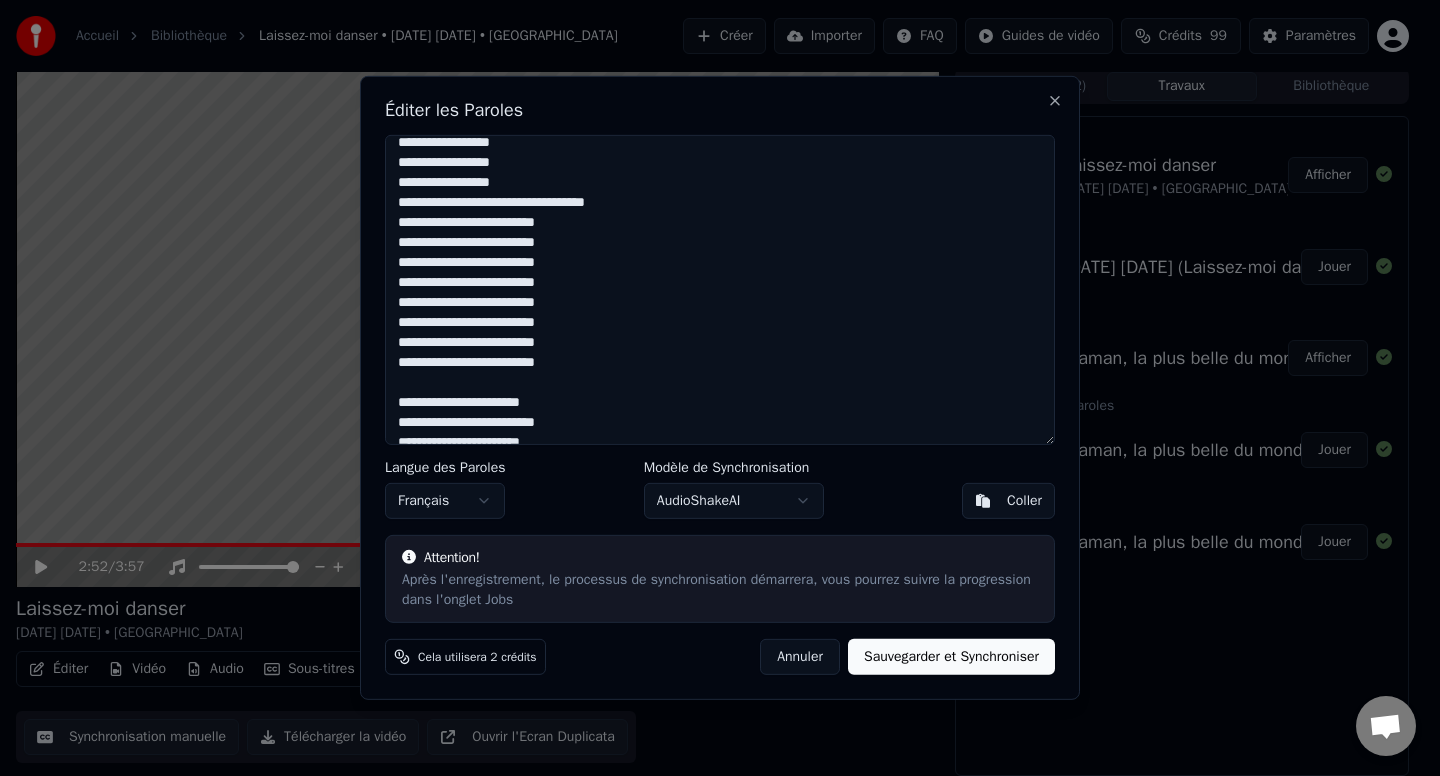 click on "Éditer les Paroles Langue des Paroles Français Modèle de Synchronisation AudioShakeAI Coller Attention! Après l'enregistrement, le processus de synchronisation démarrera, vous pourrez suivre la progression dans l'onglet Jobs Cela utilisera 2 crédits Annuler Sauvegarder et Synchroniser Close" at bounding box center (720, 388) 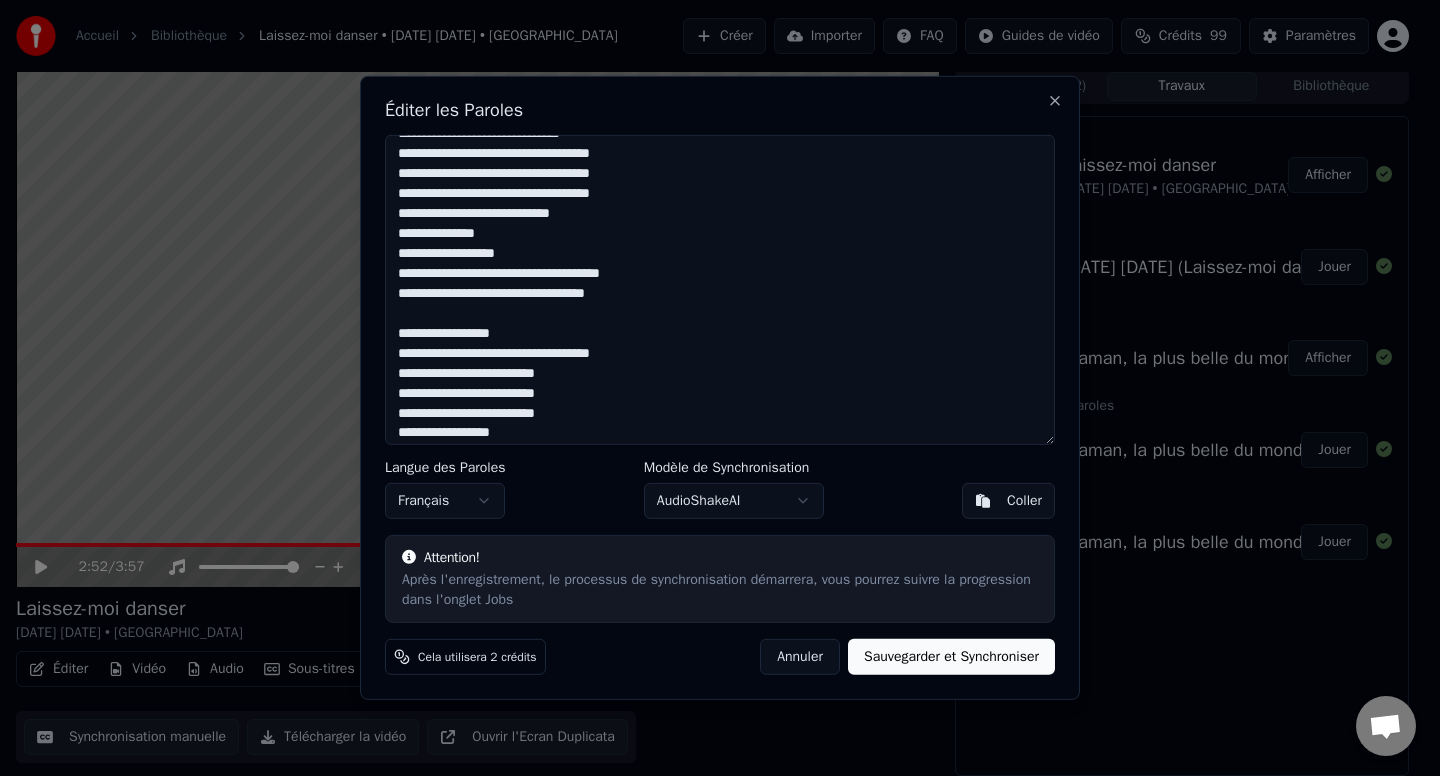 scroll, scrollTop: 383, scrollLeft: 0, axis: vertical 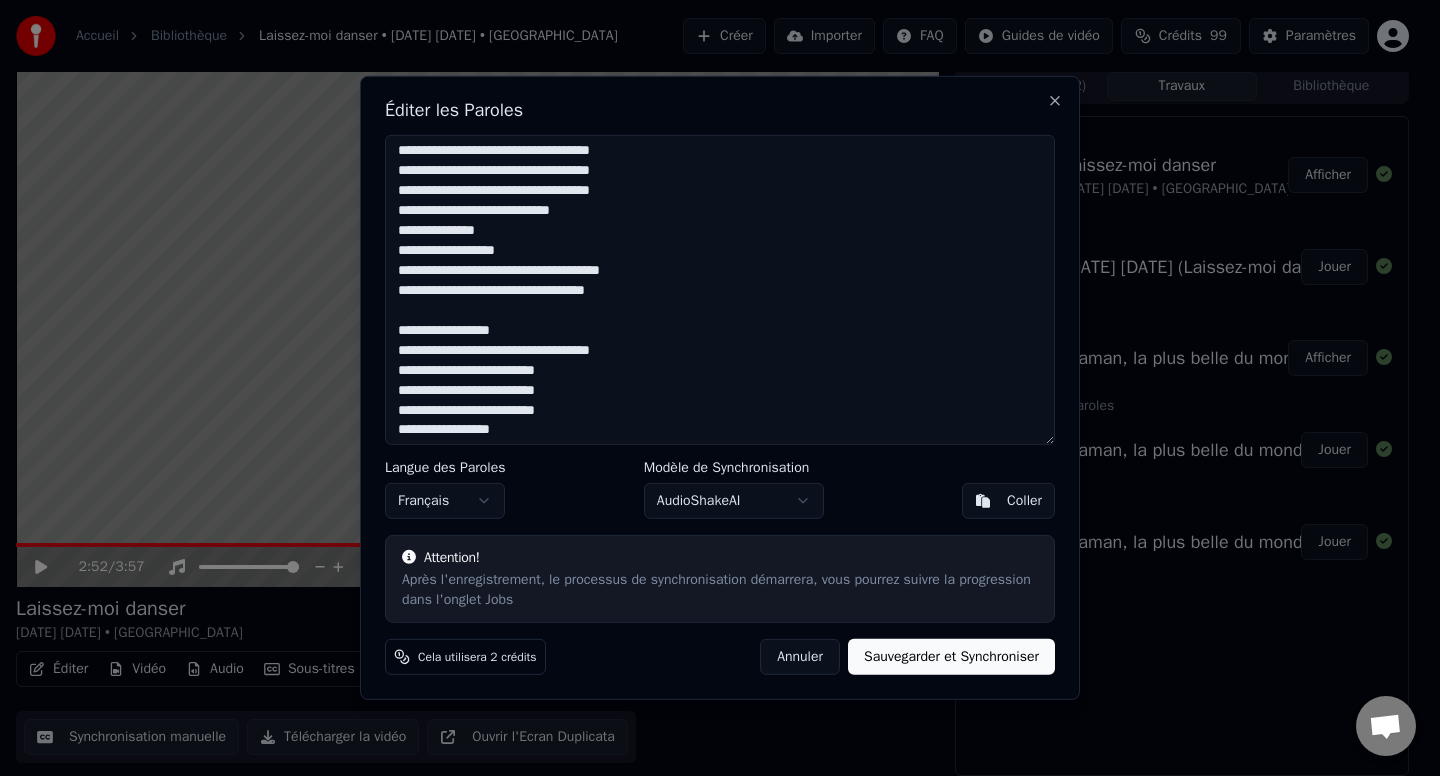 click on "Sauvegarder et Synchroniser" at bounding box center [951, 657] 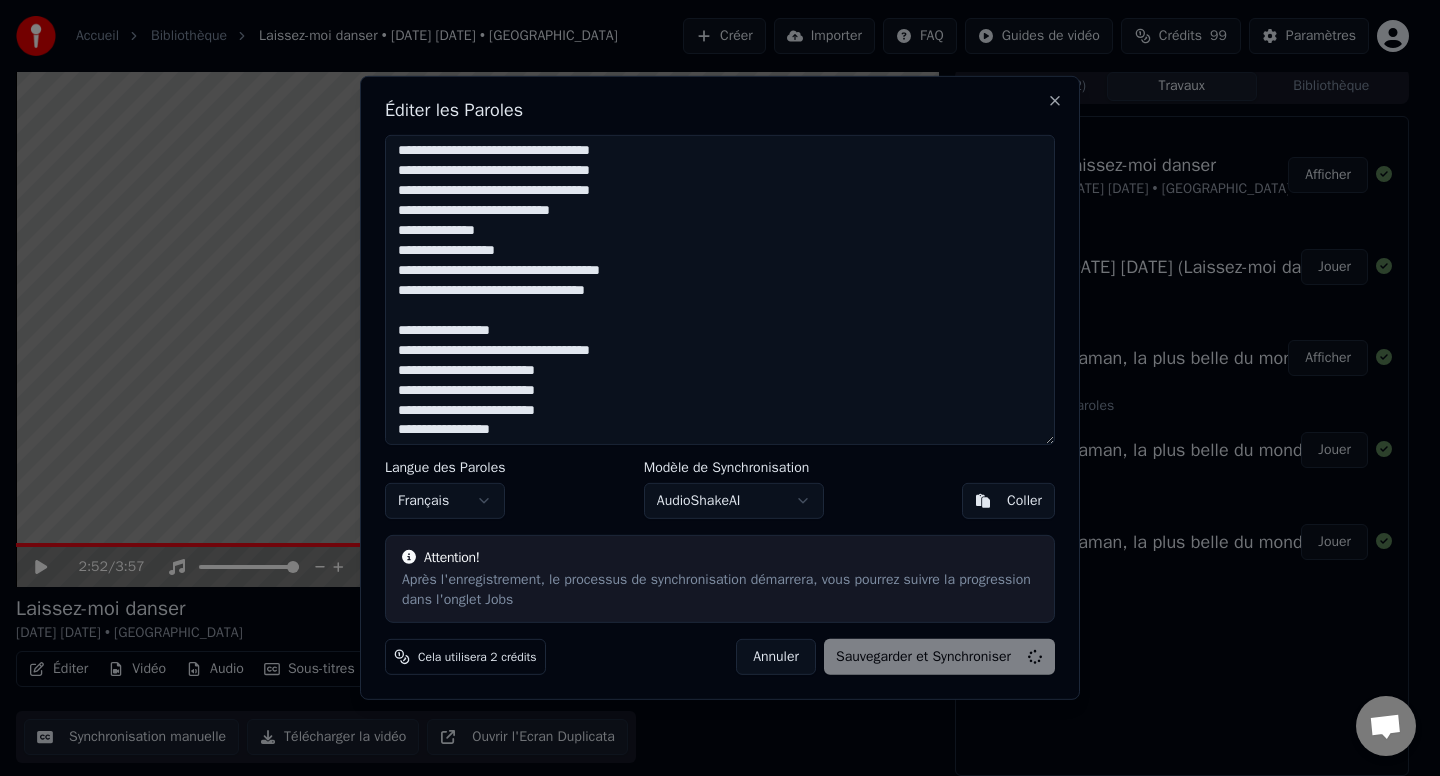 type on "**********" 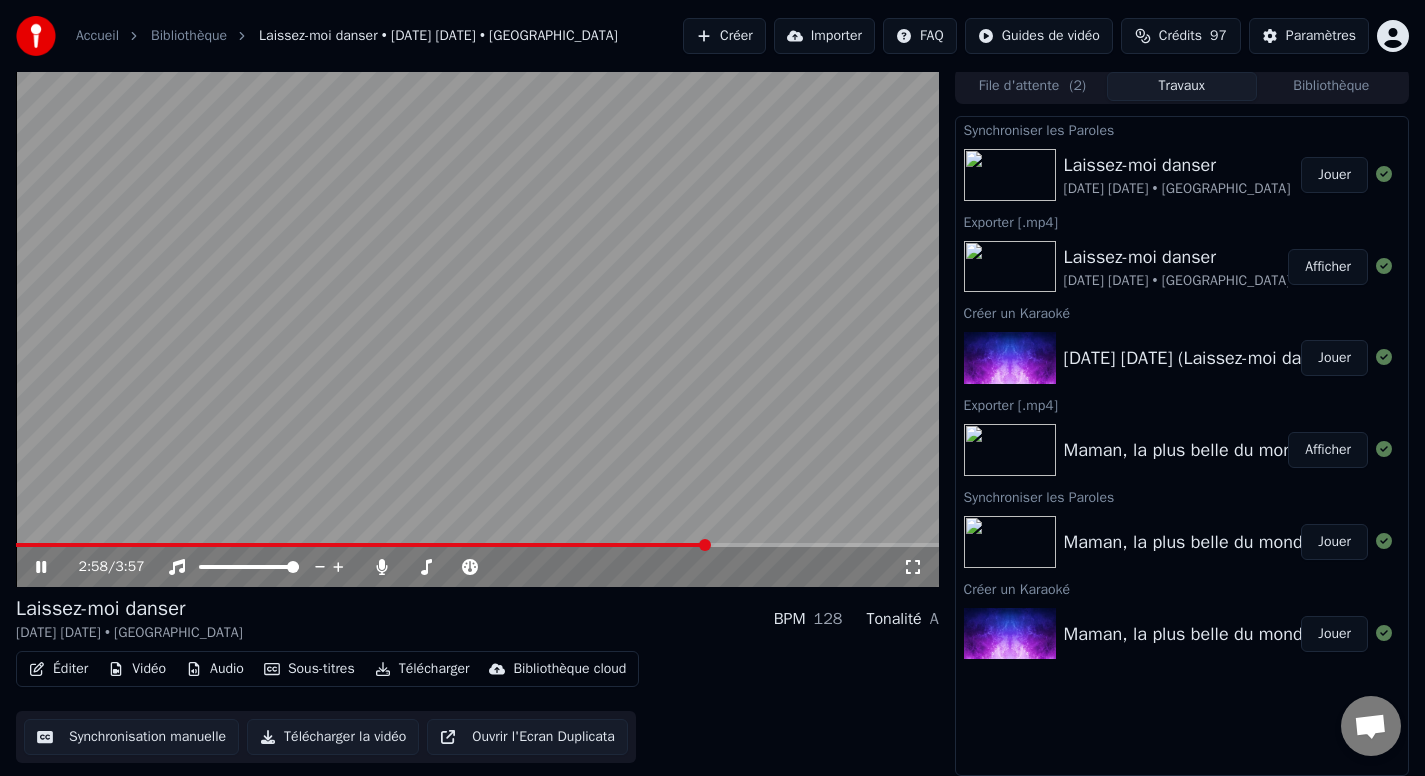 click 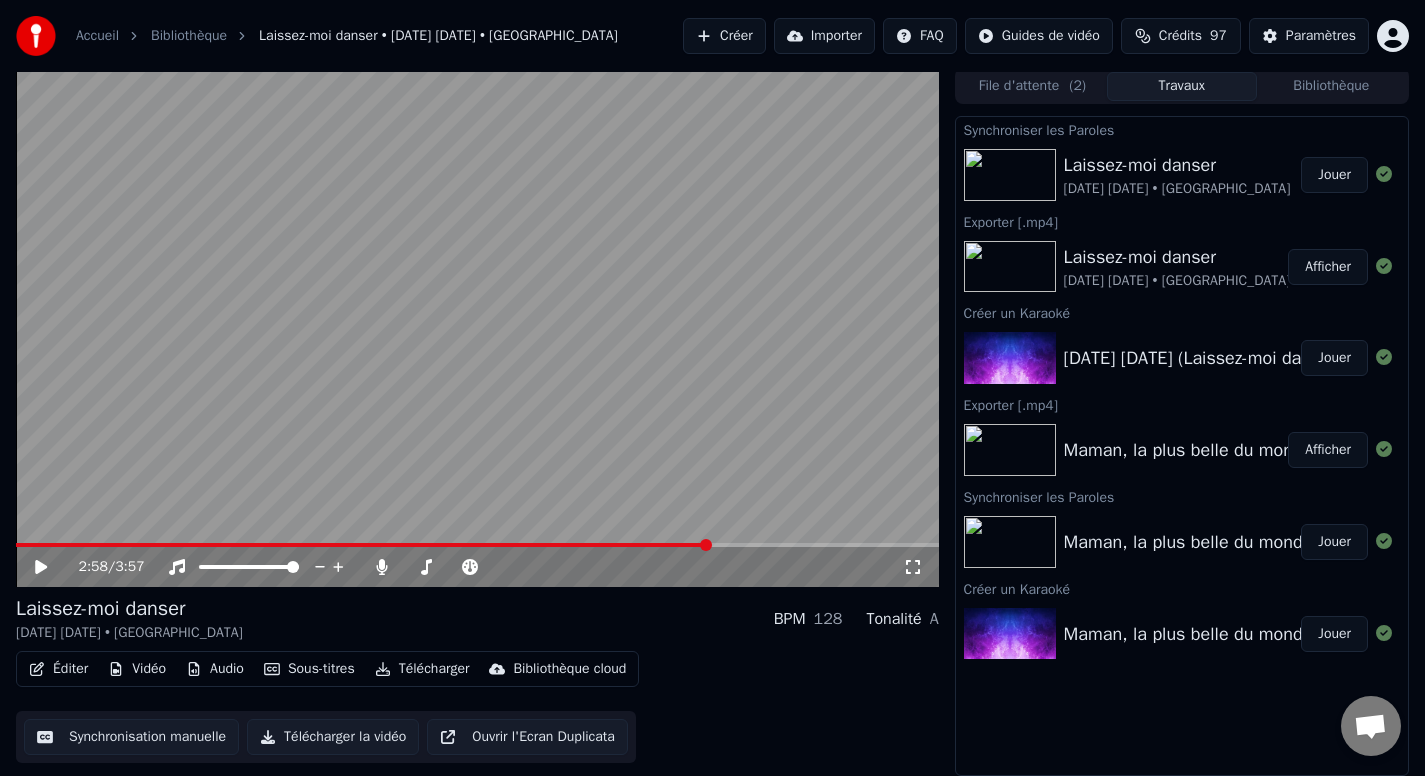 click on "Jouer" at bounding box center [1334, 175] 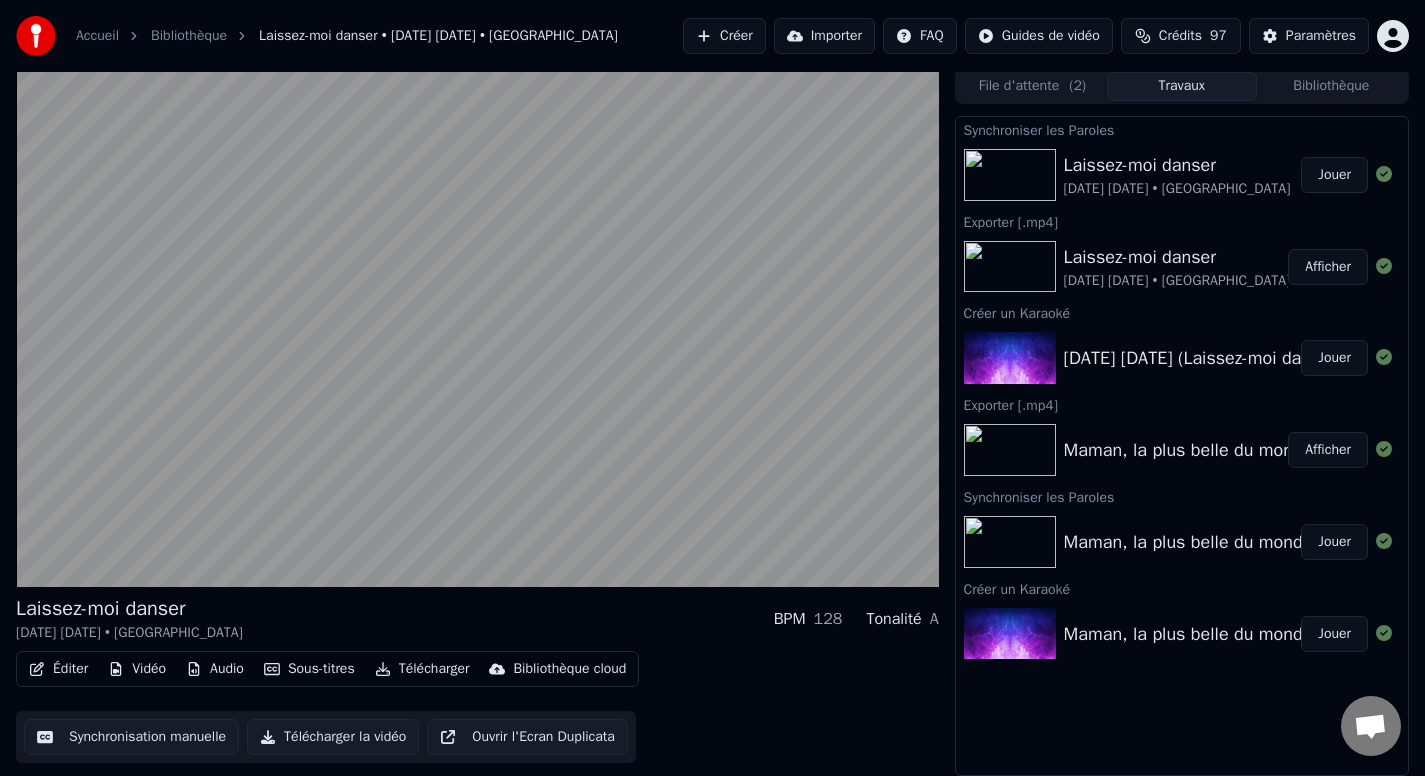 type 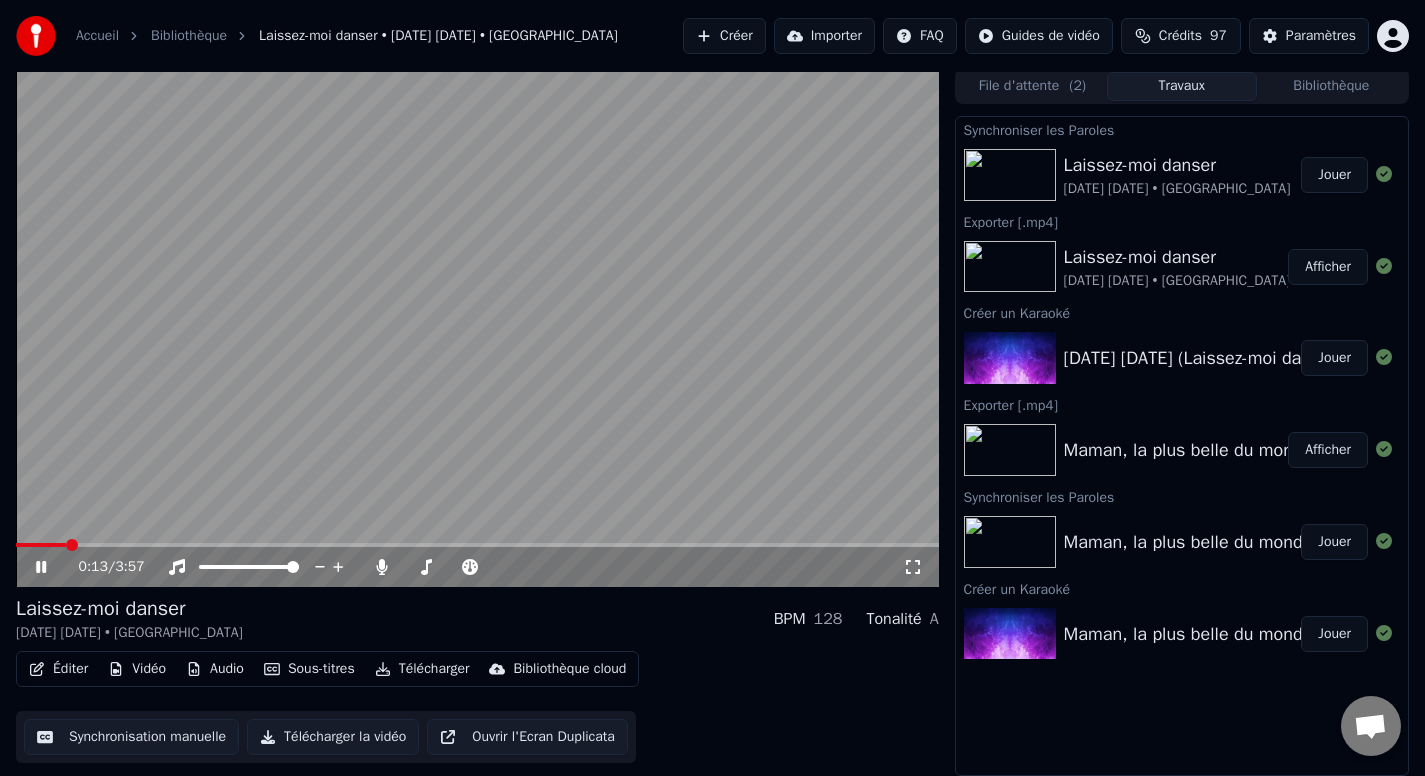 click at bounding box center [477, 545] 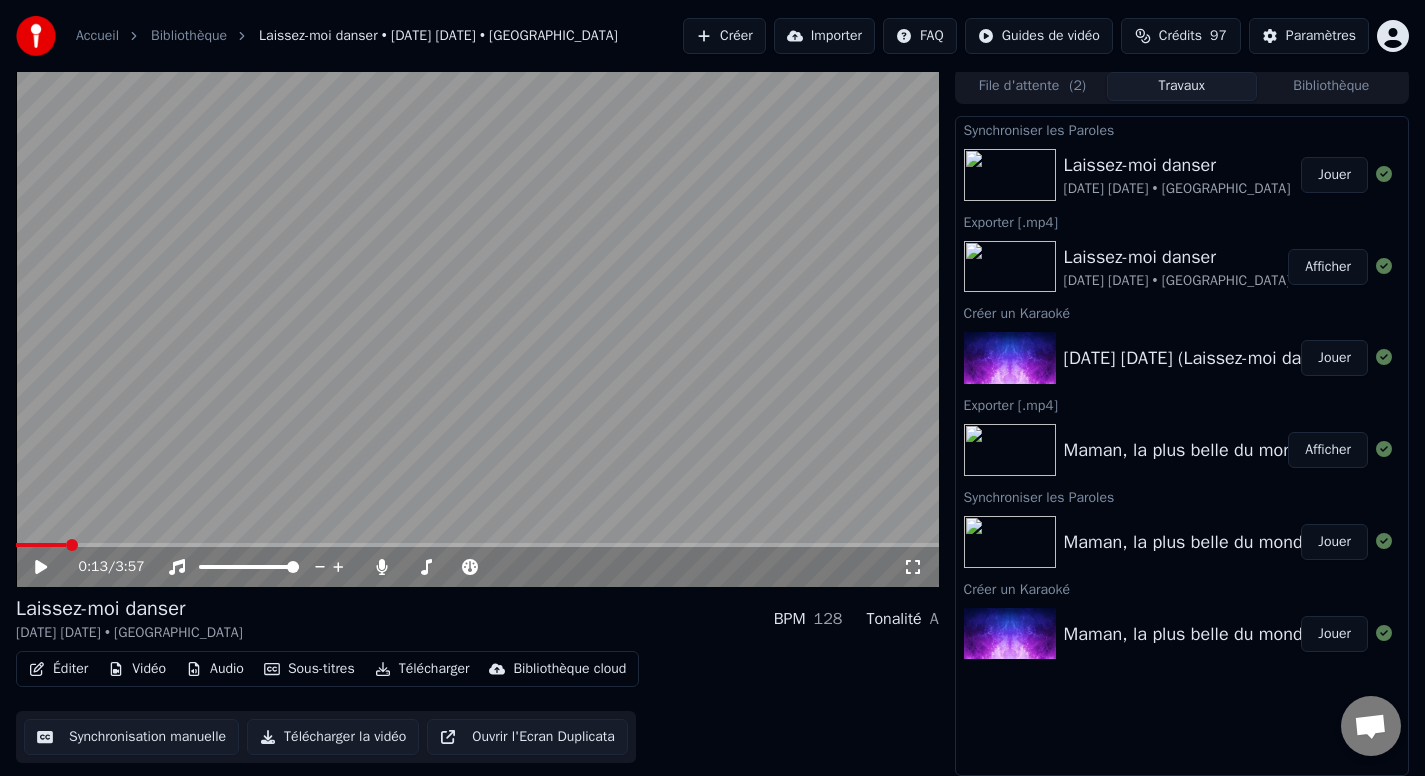 click 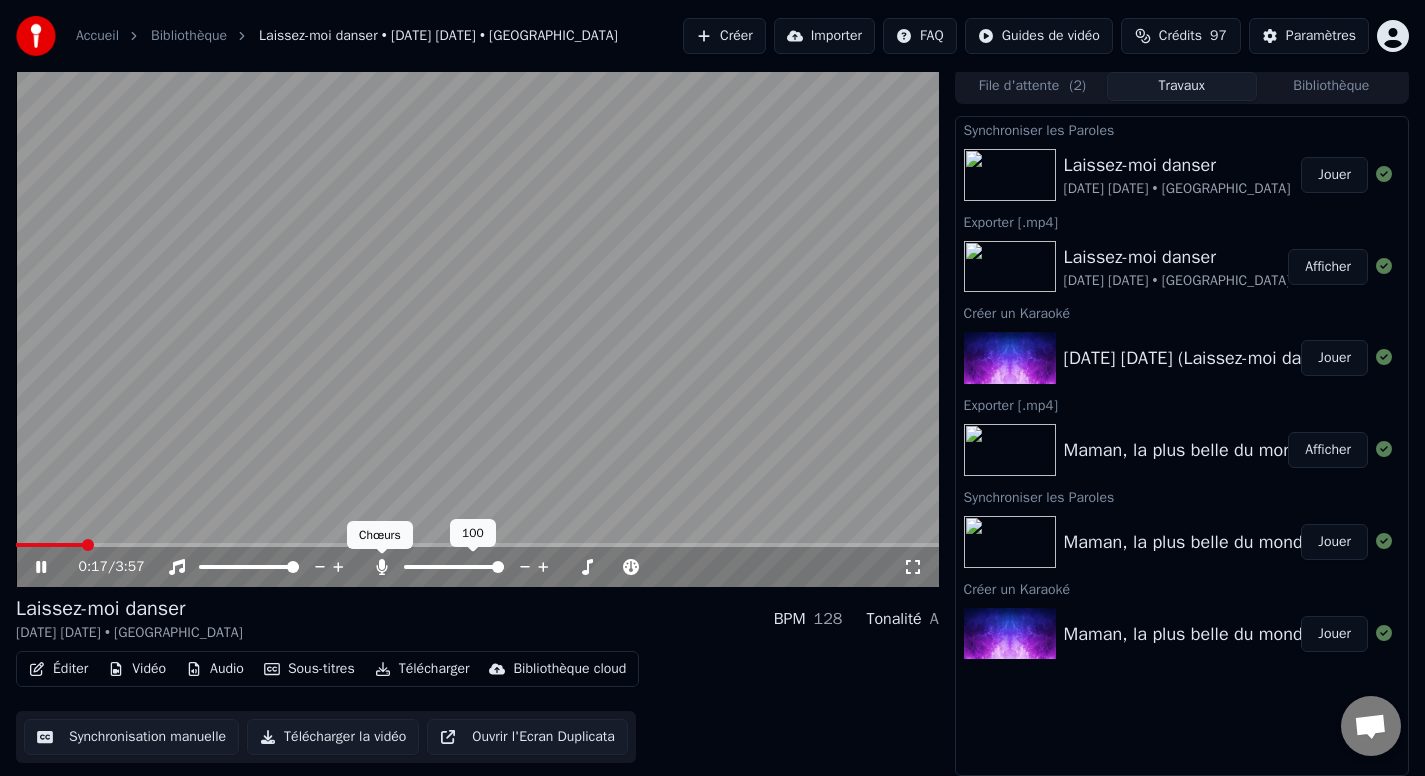 click 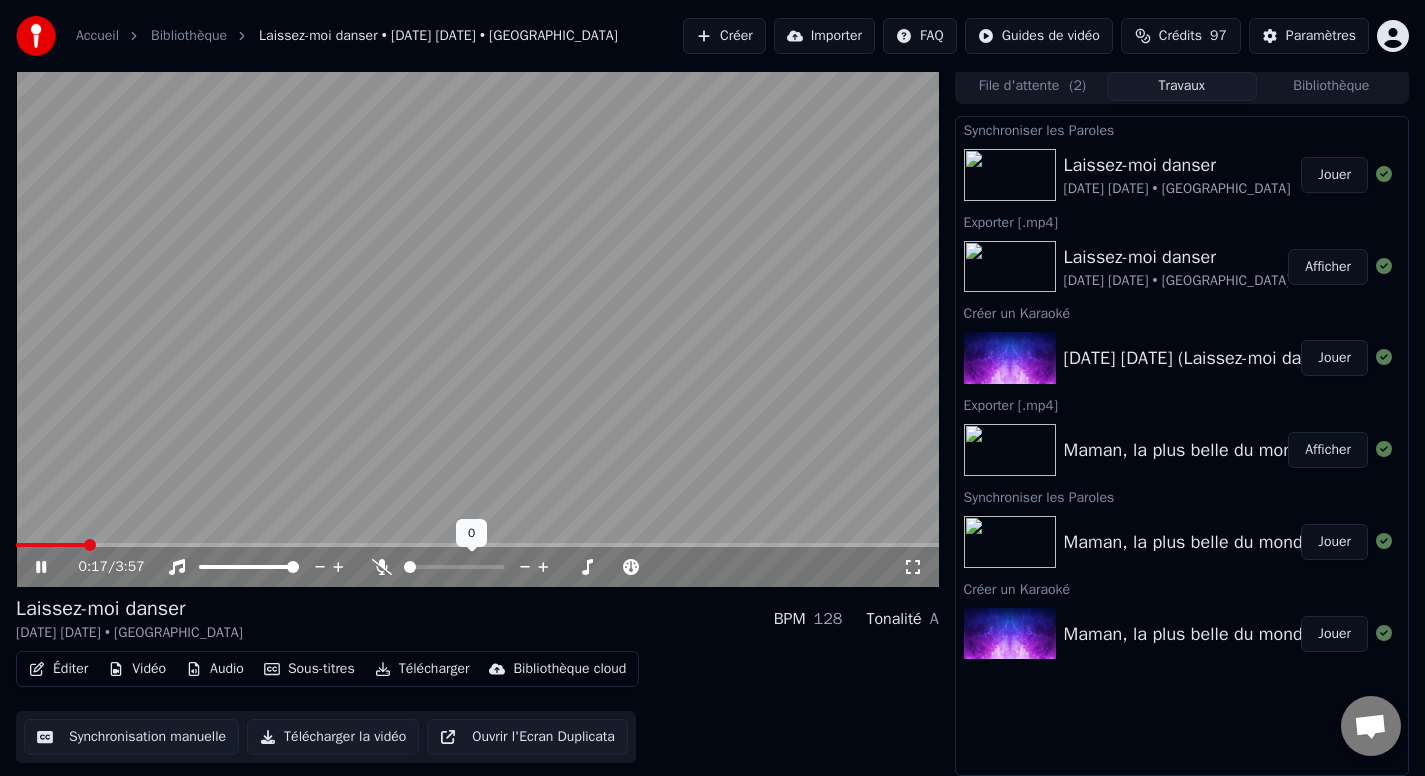 click 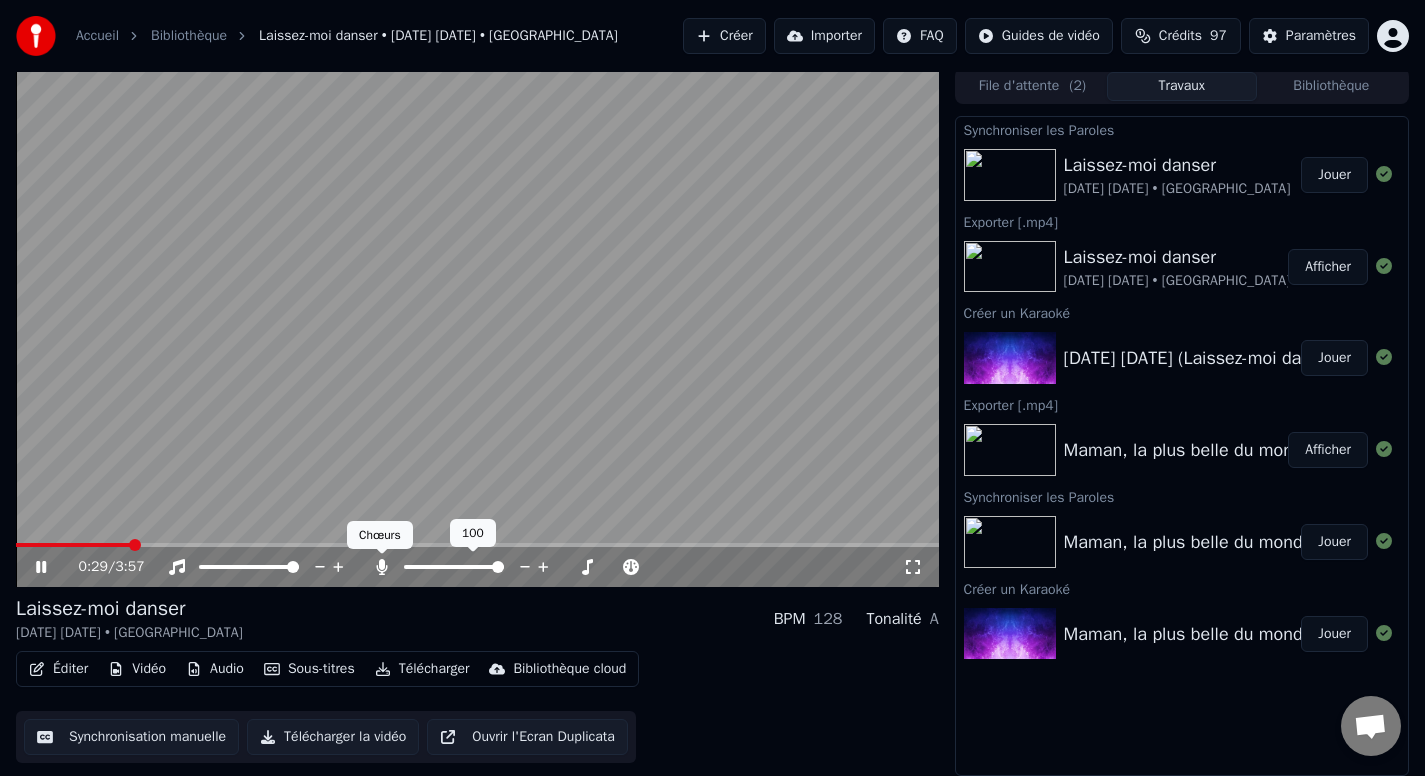 click 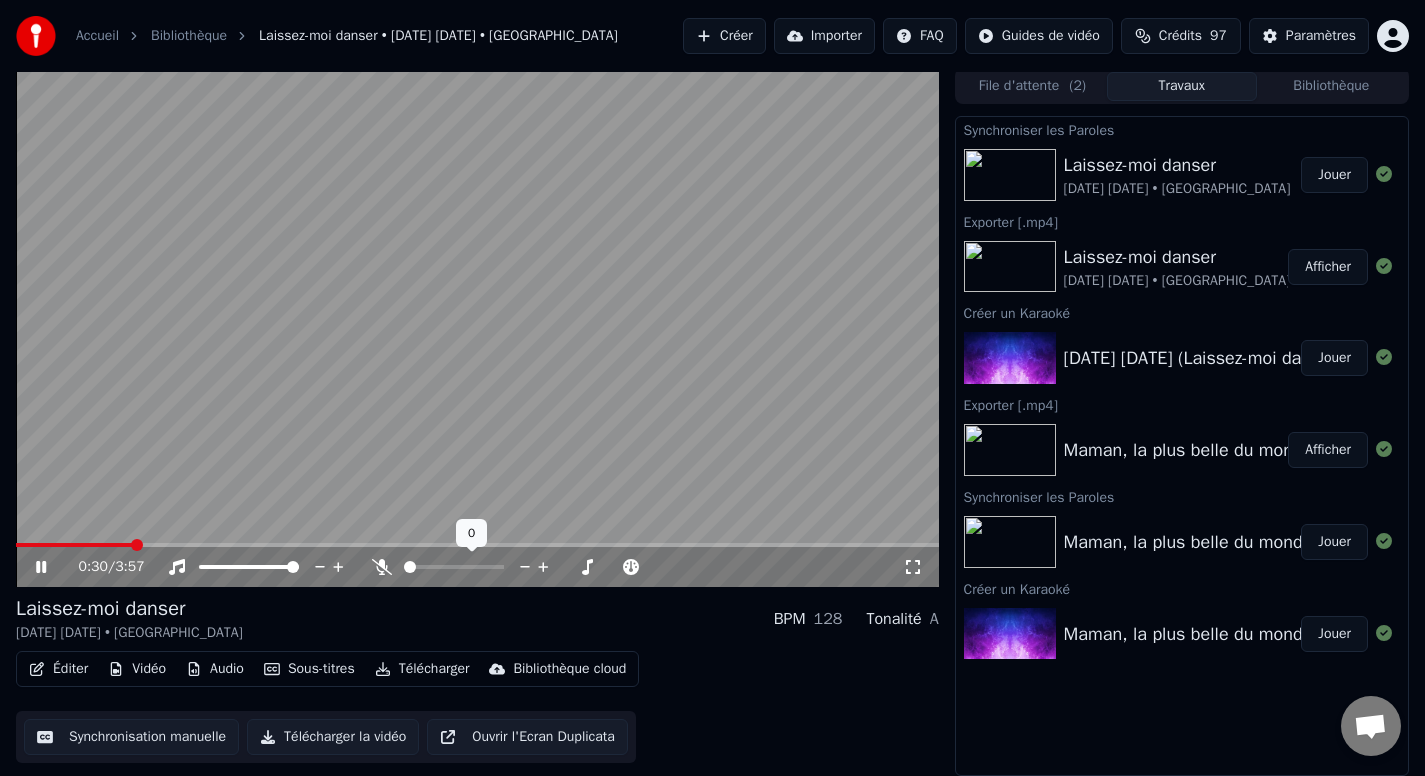 click 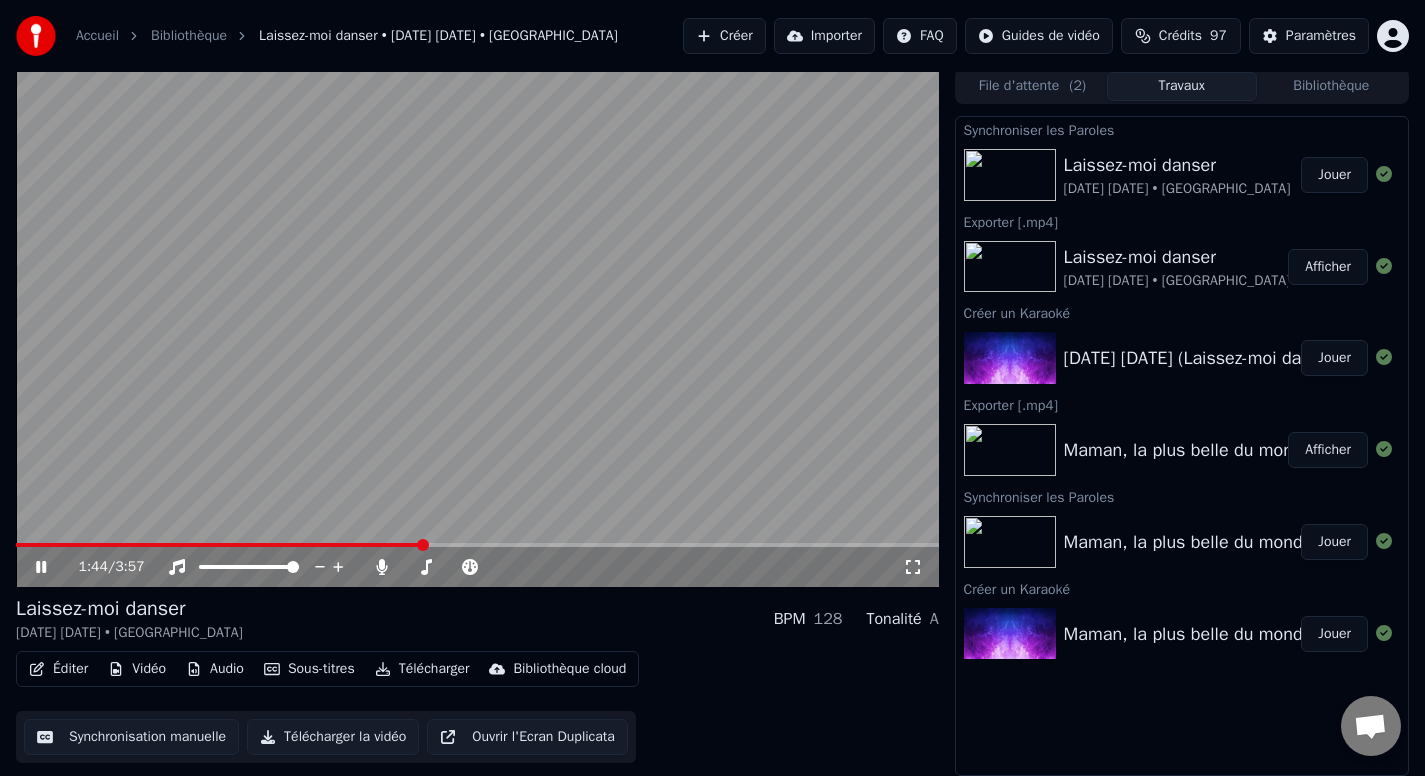click on "1:44  /  3:57" at bounding box center [477, 567] 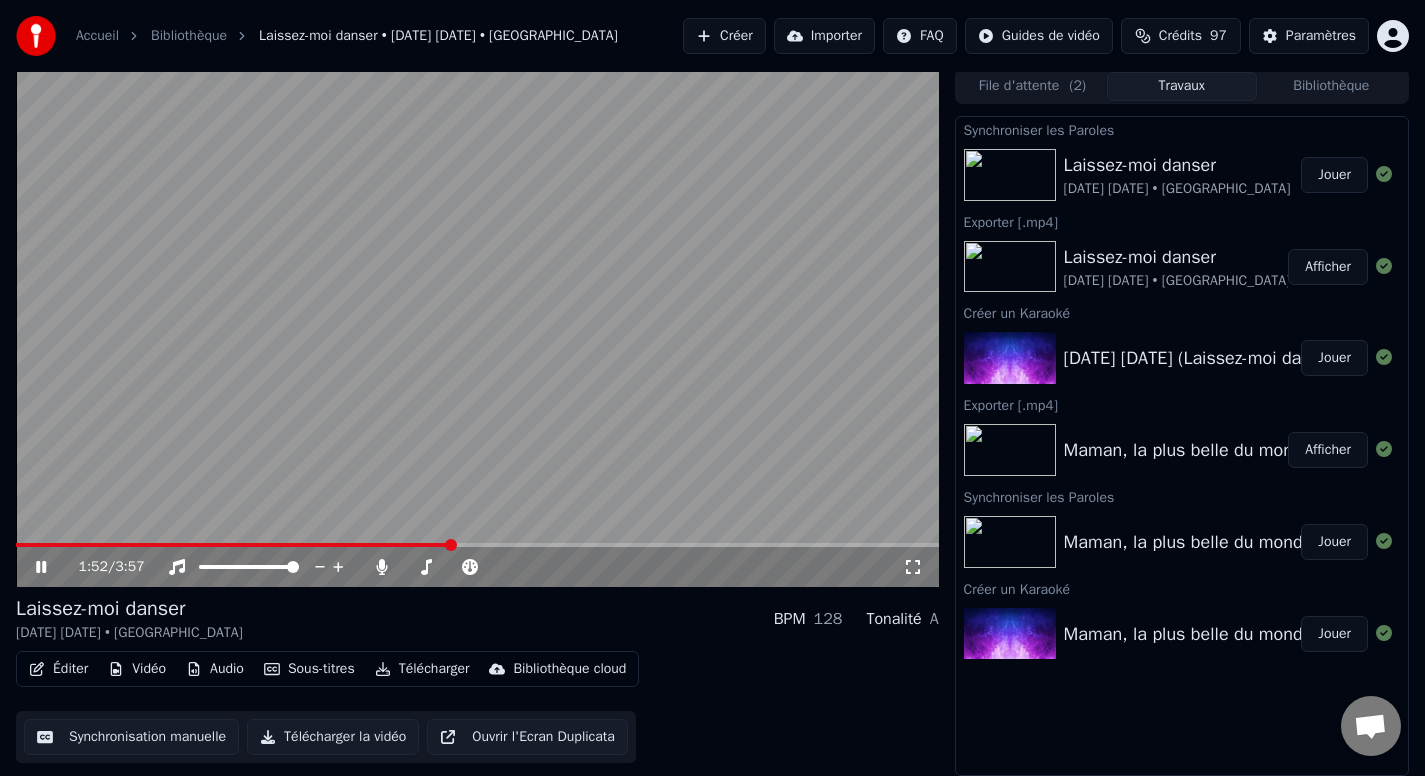 click at bounding box center (477, 545) 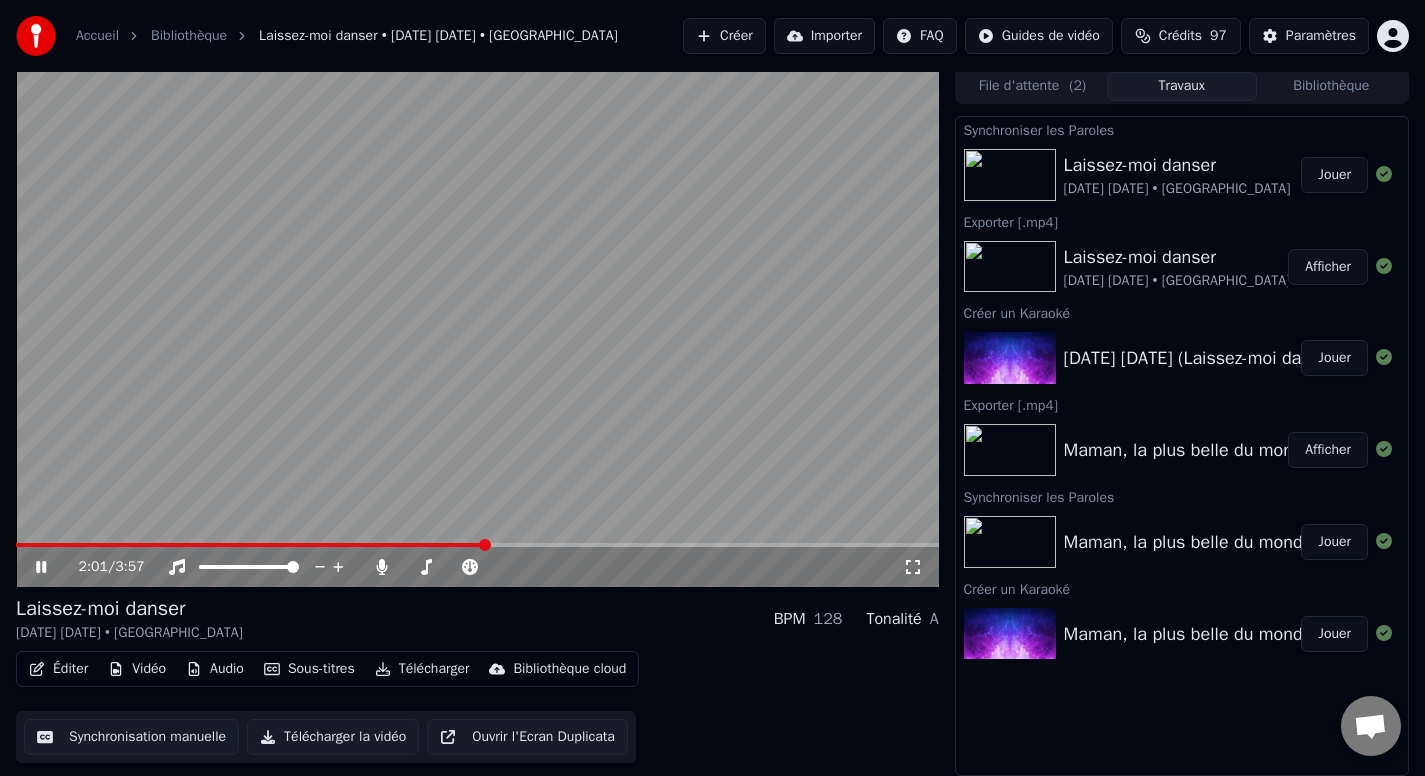click at bounding box center [477, 545] 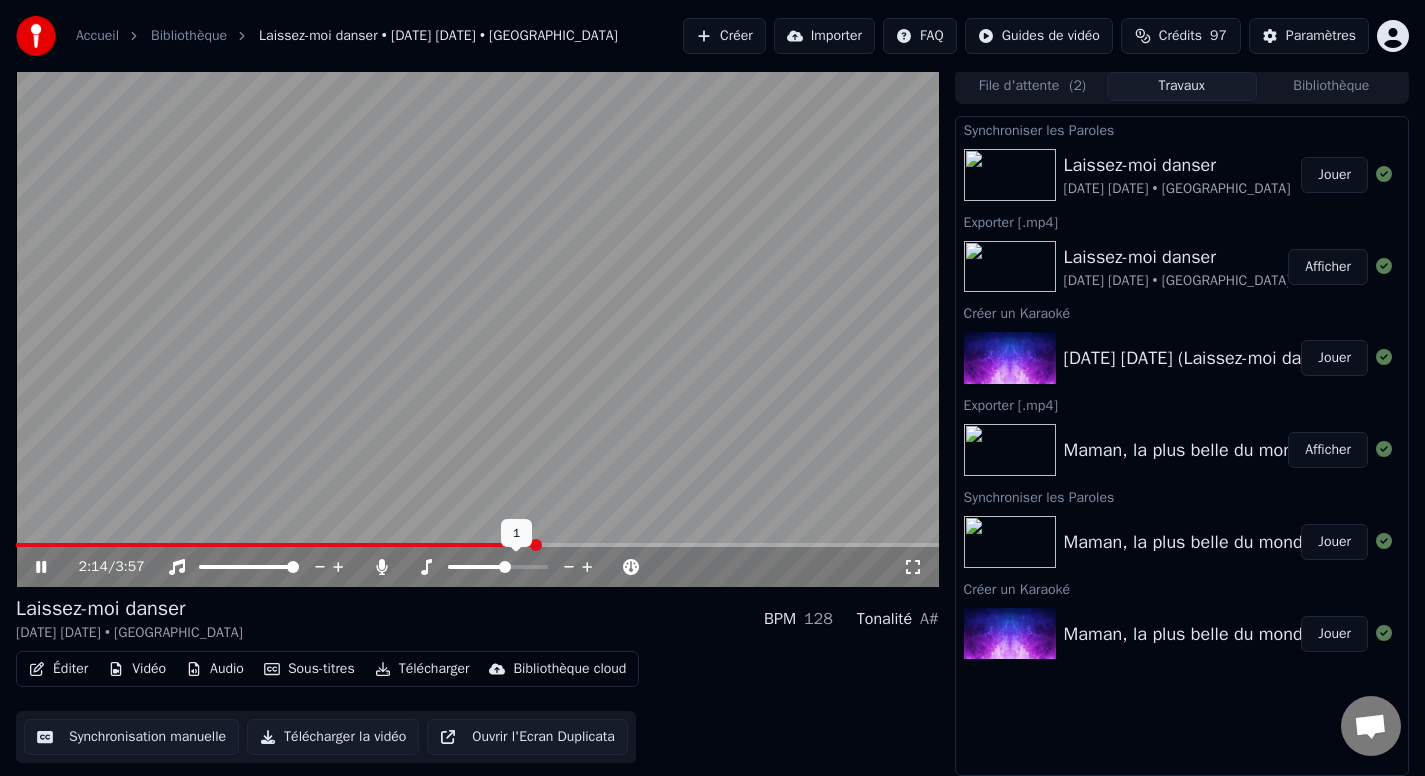 click at bounding box center [498, 567] 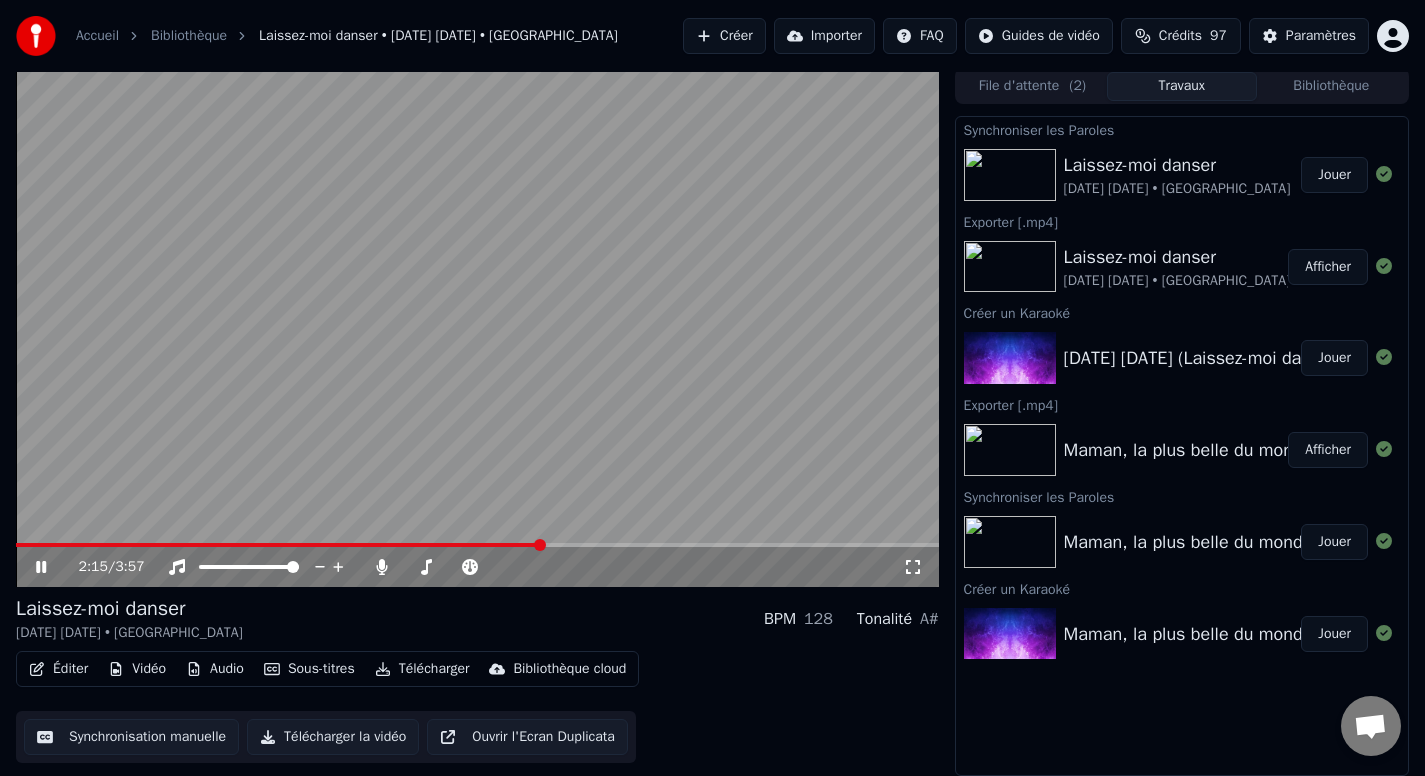 click on "Laissez-moi danser [DATE] [DATE] • Cerrone BPM 128 Tonalité A#" at bounding box center [477, 619] 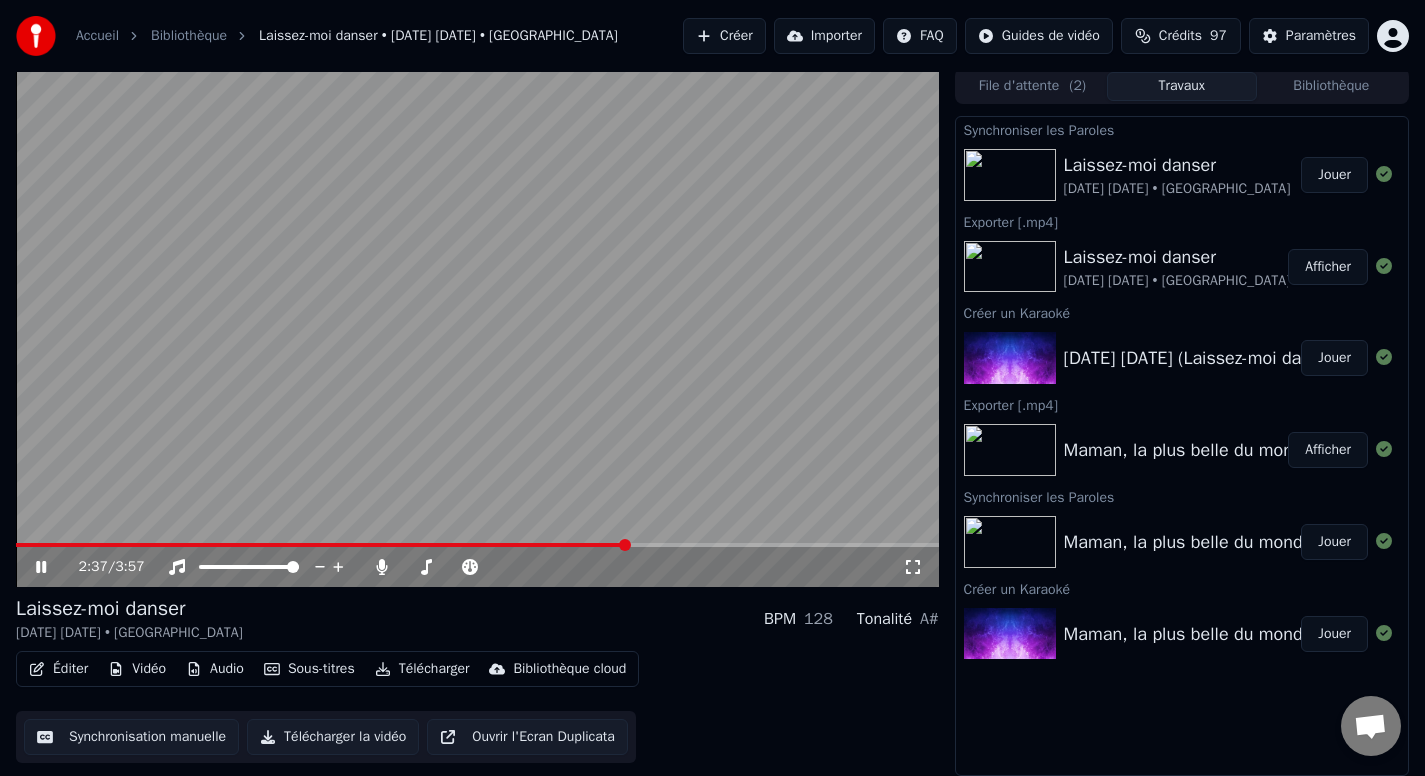 click on "Éditer" at bounding box center (58, 669) 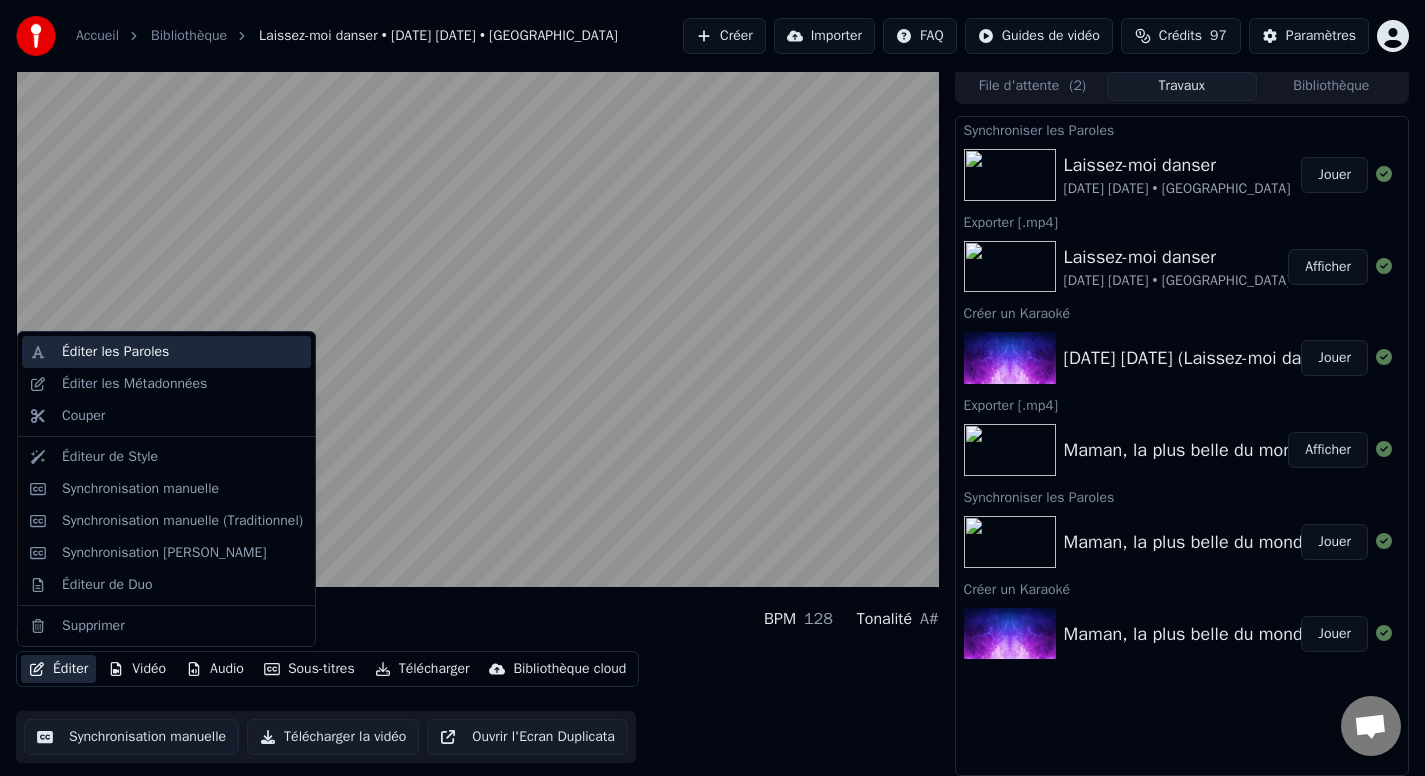 click on "Éditer les Paroles" at bounding box center [182, 352] 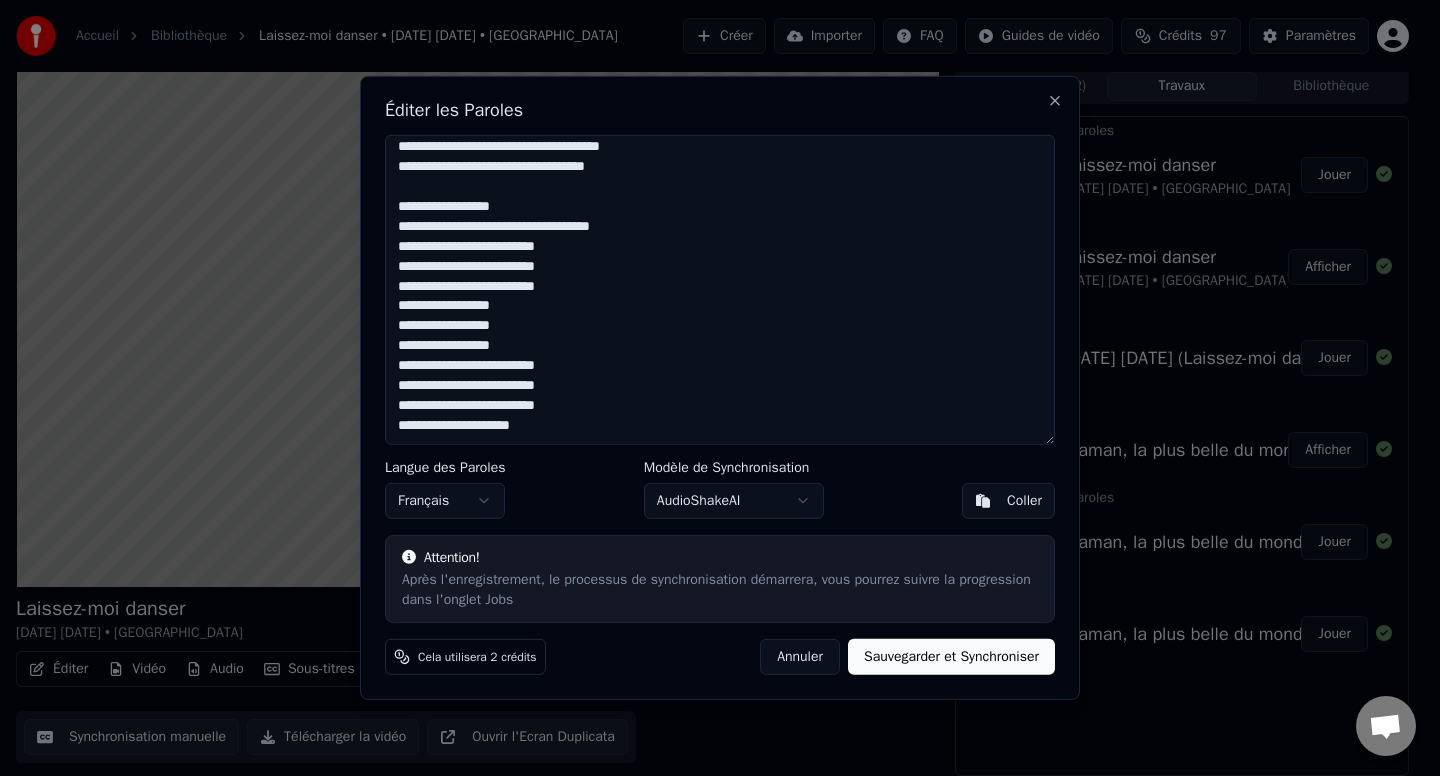 scroll, scrollTop: 586, scrollLeft: 0, axis: vertical 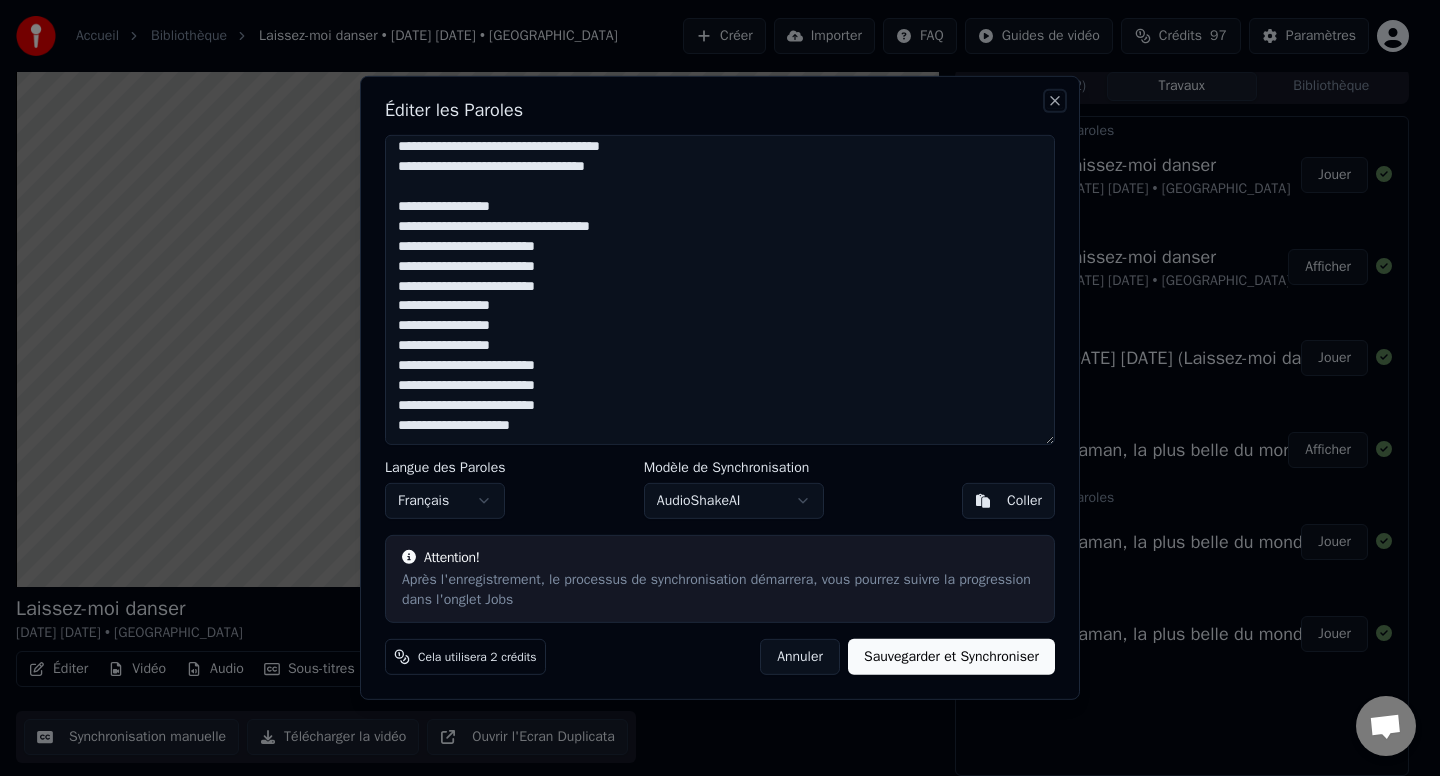click on "Close" at bounding box center [1055, 101] 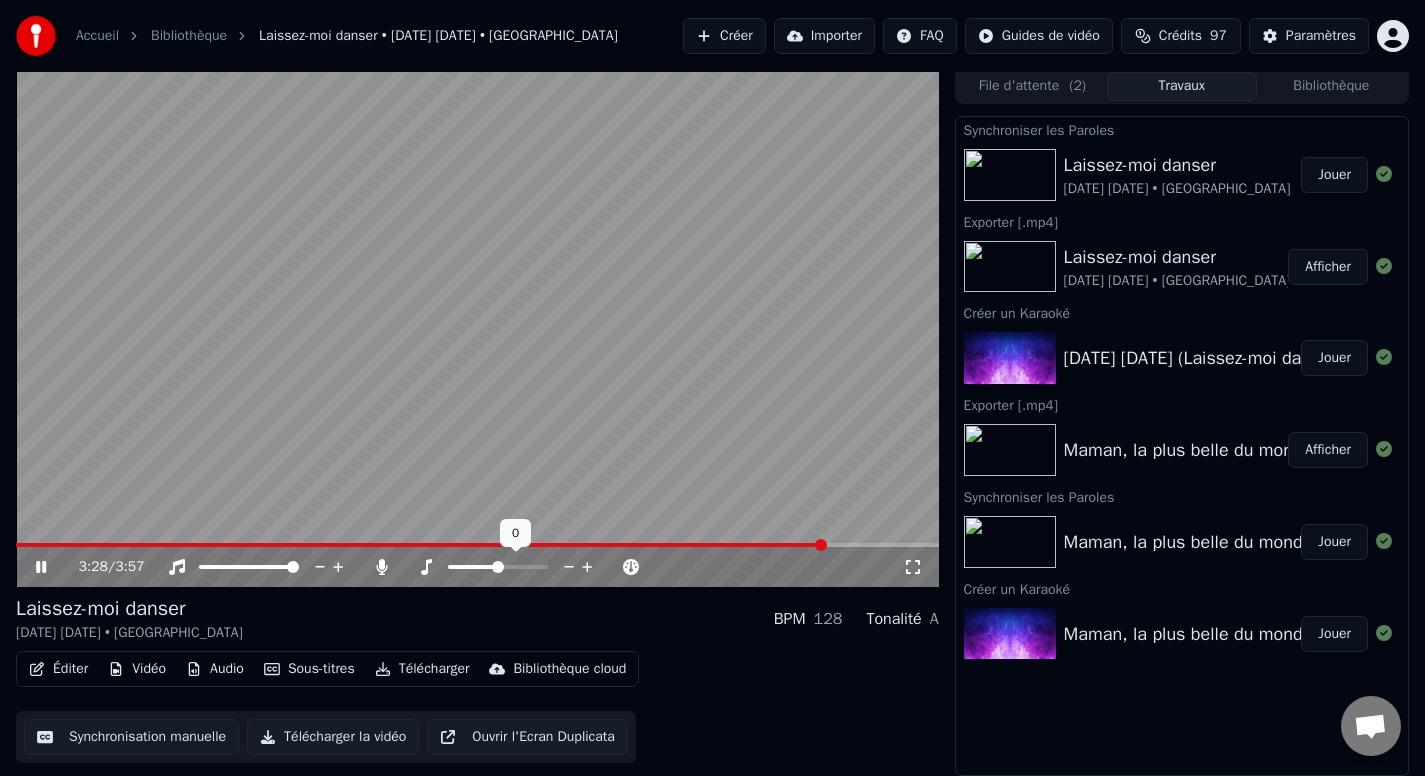 click at bounding box center [498, 567] 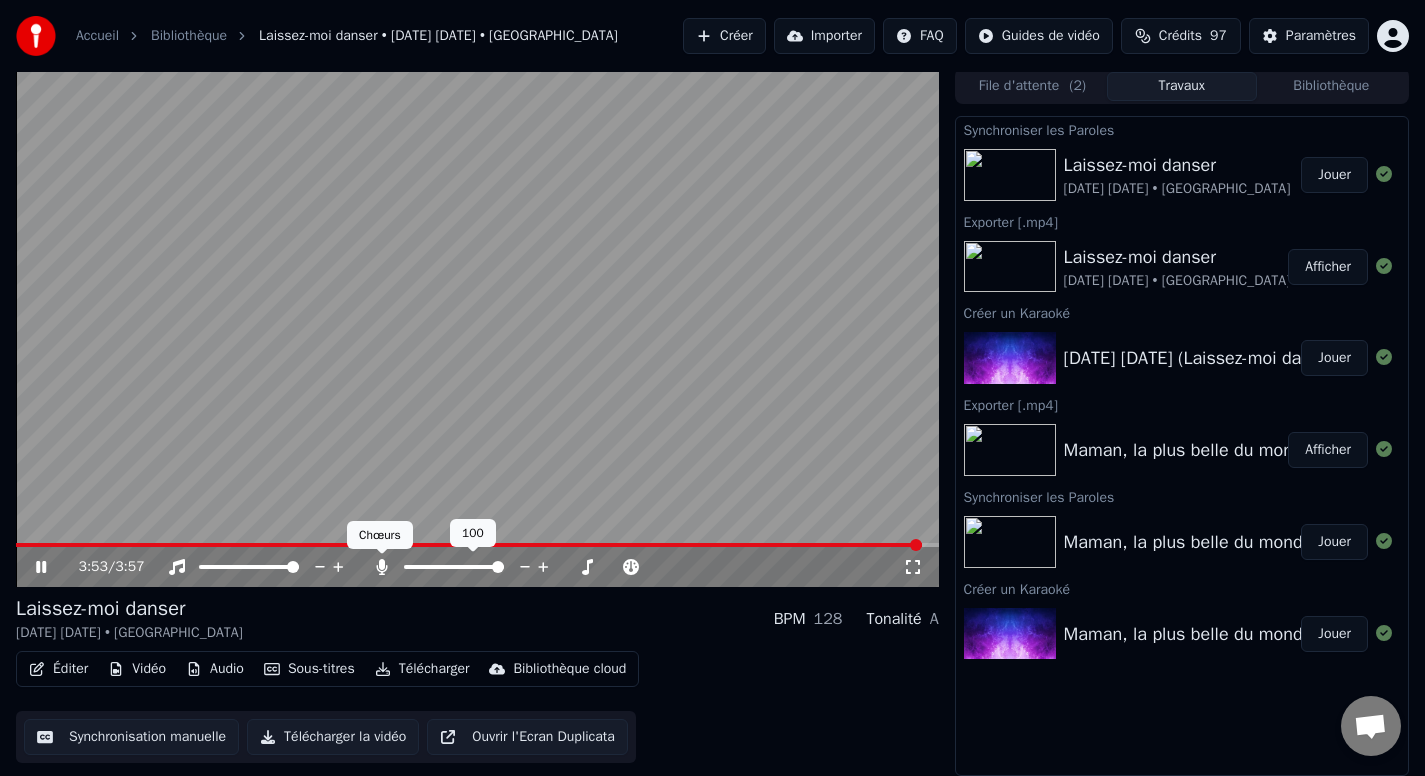 click 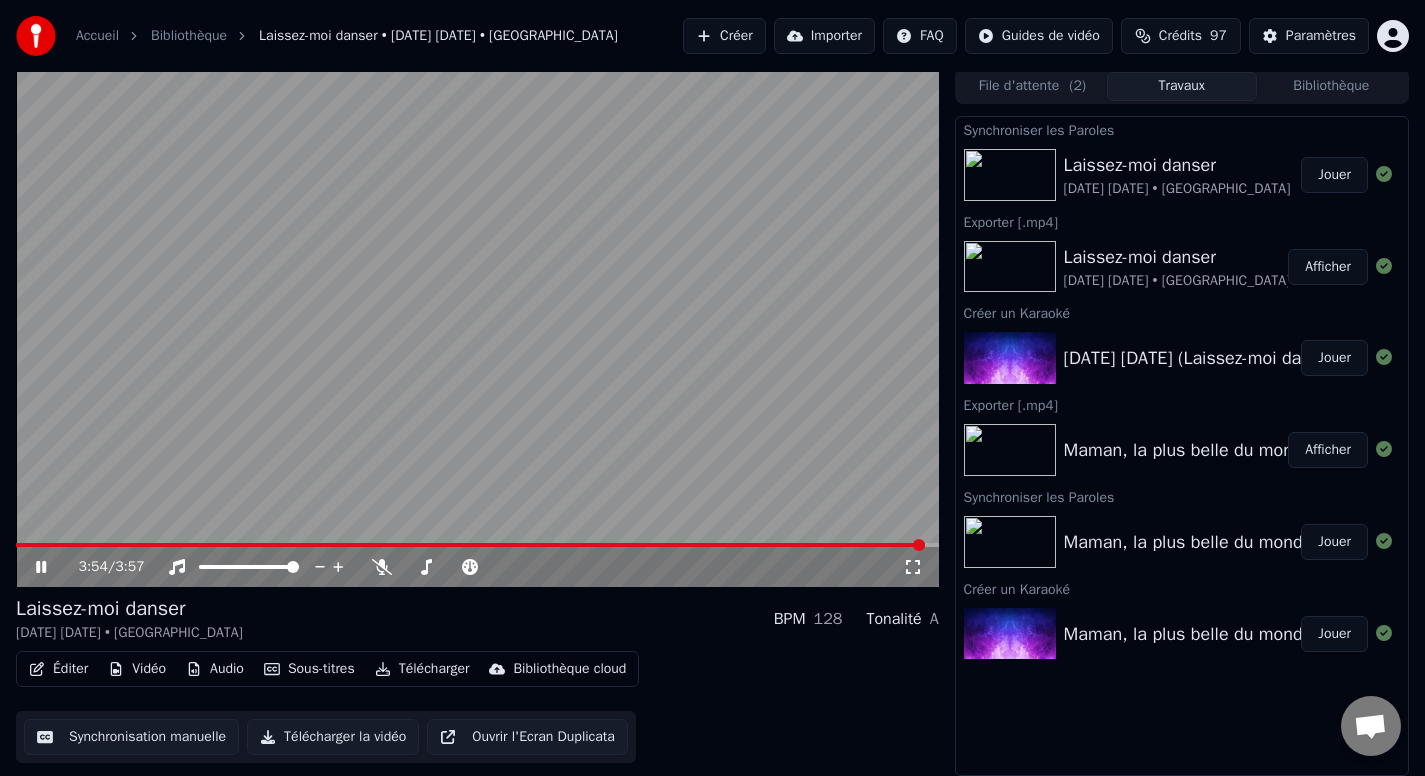 click on "Télécharger" at bounding box center (422, 669) 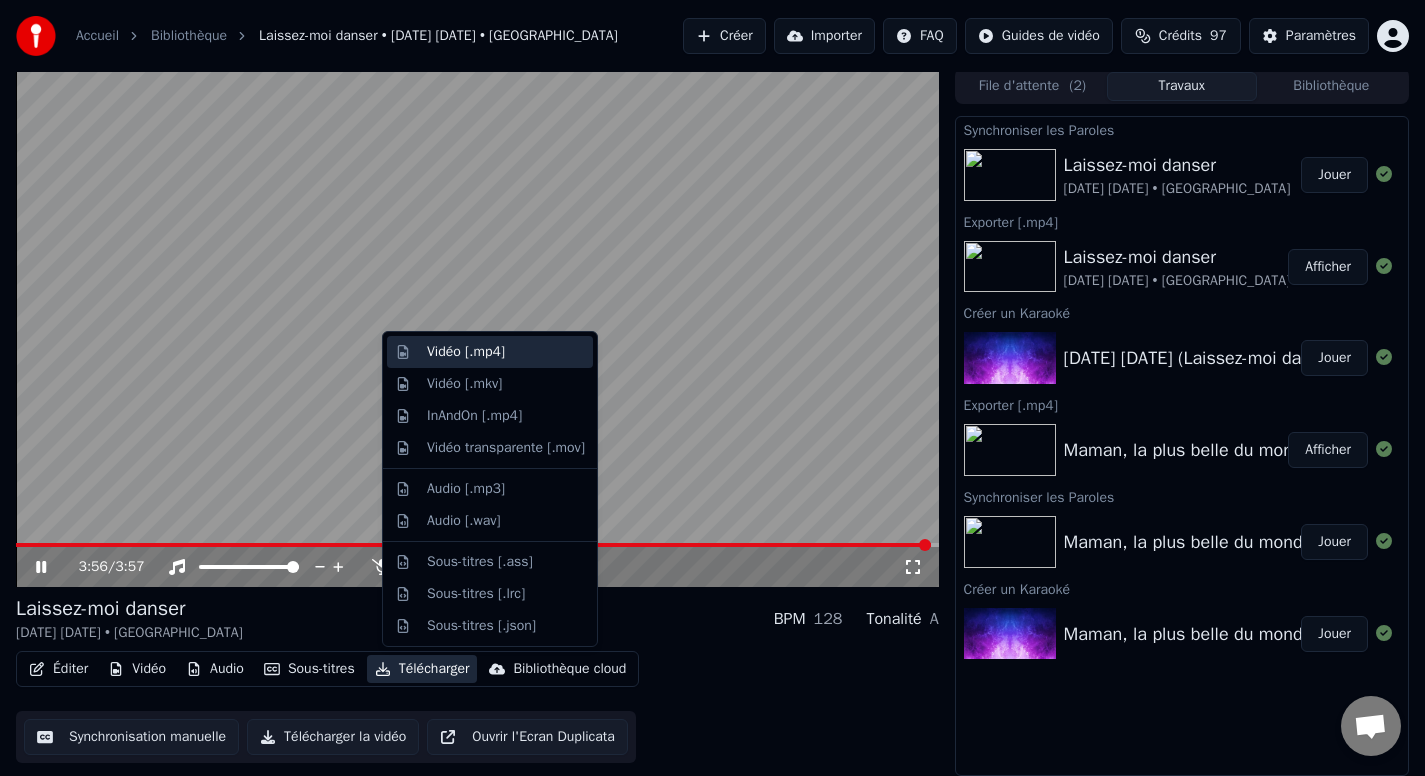 click on "Vidéo [.mp4]" at bounding box center (466, 352) 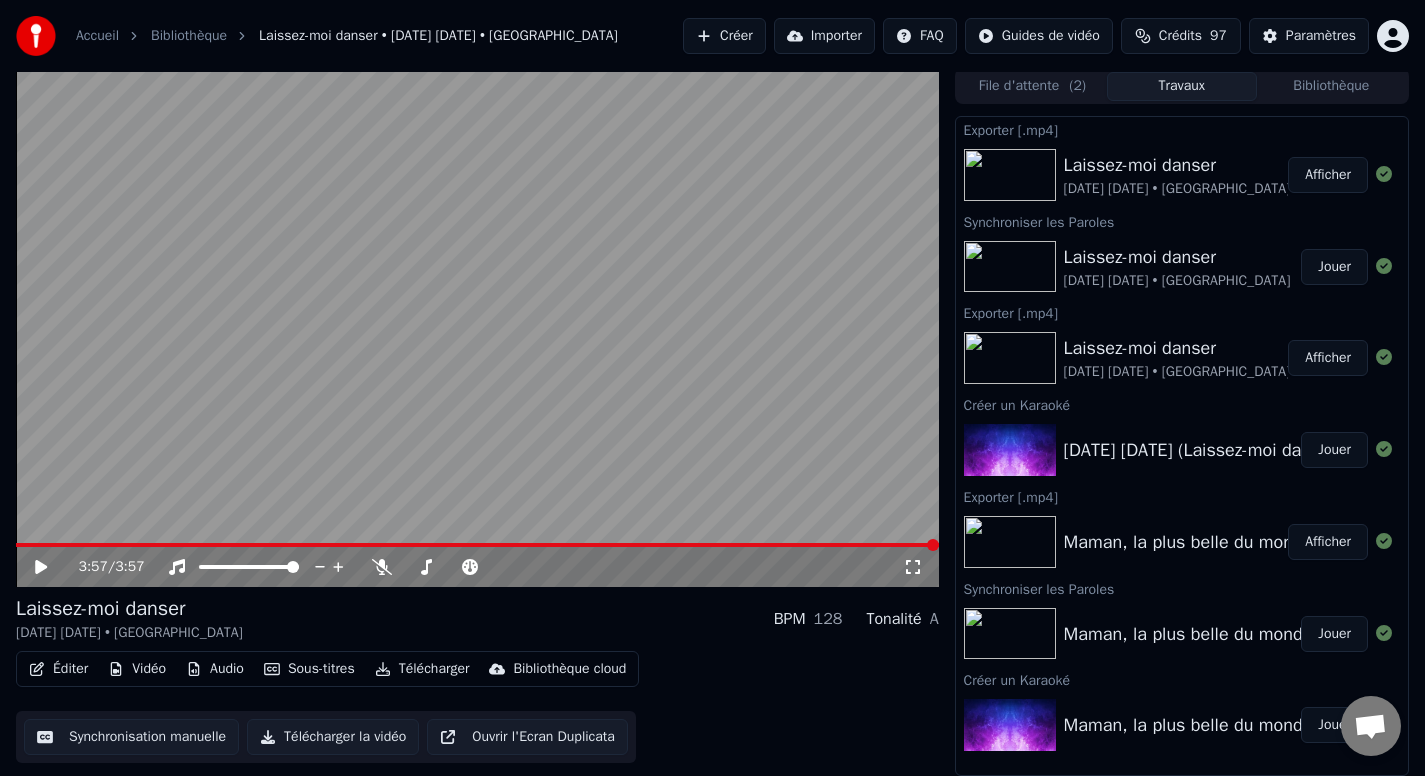 click on "Importer" at bounding box center (824, 36) 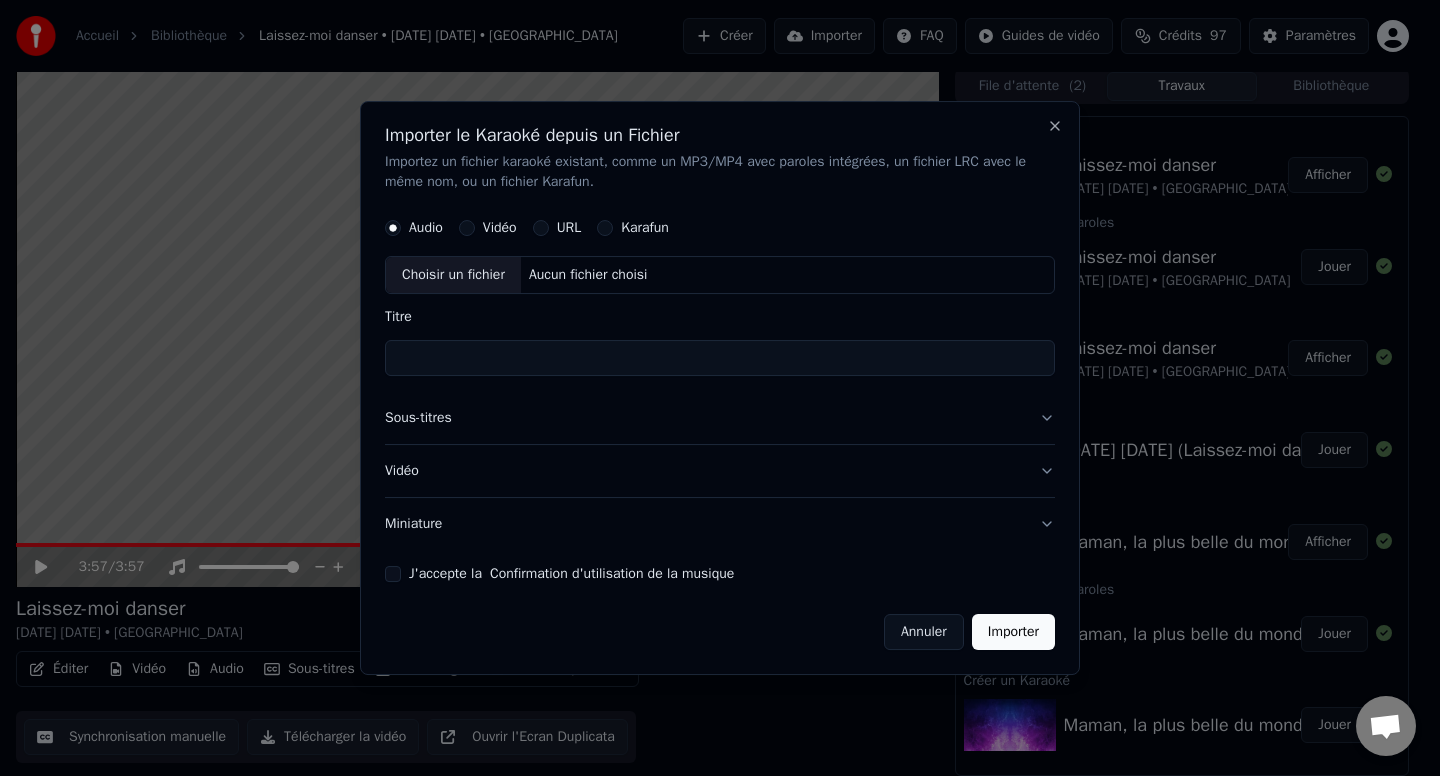 click on "Choisir un fichier" at bounding box center [453, 275] 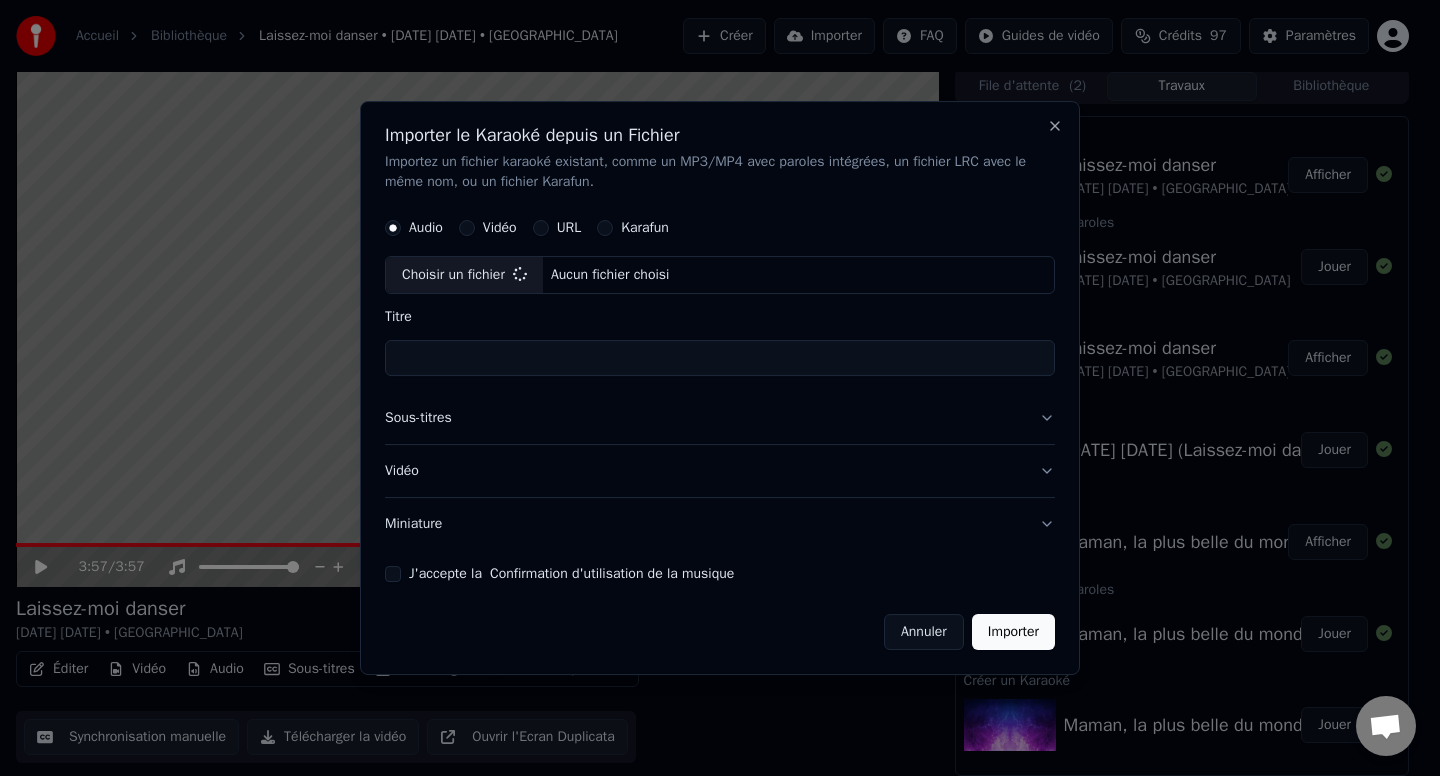 type on "******" 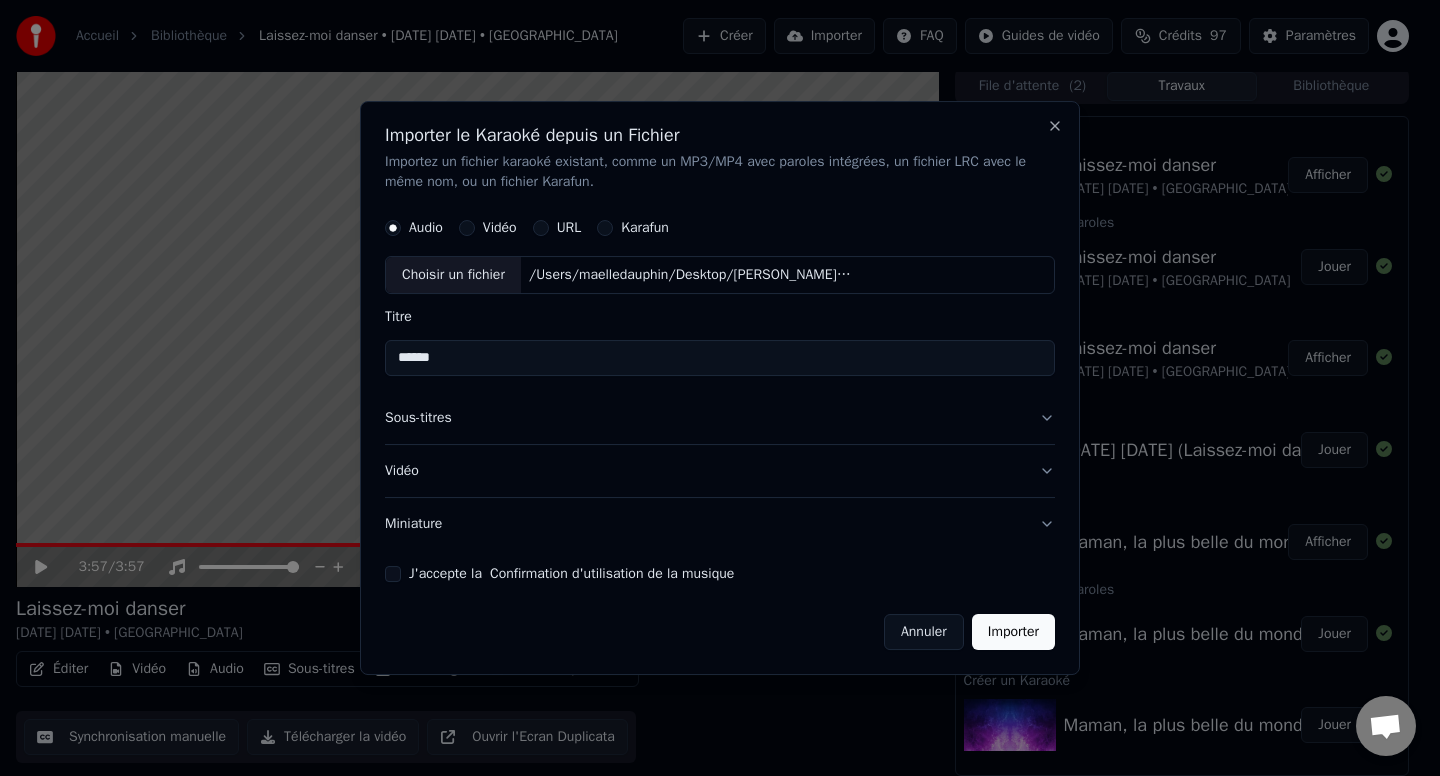 click on "Sous-titres" at bounding box center (720, 418) 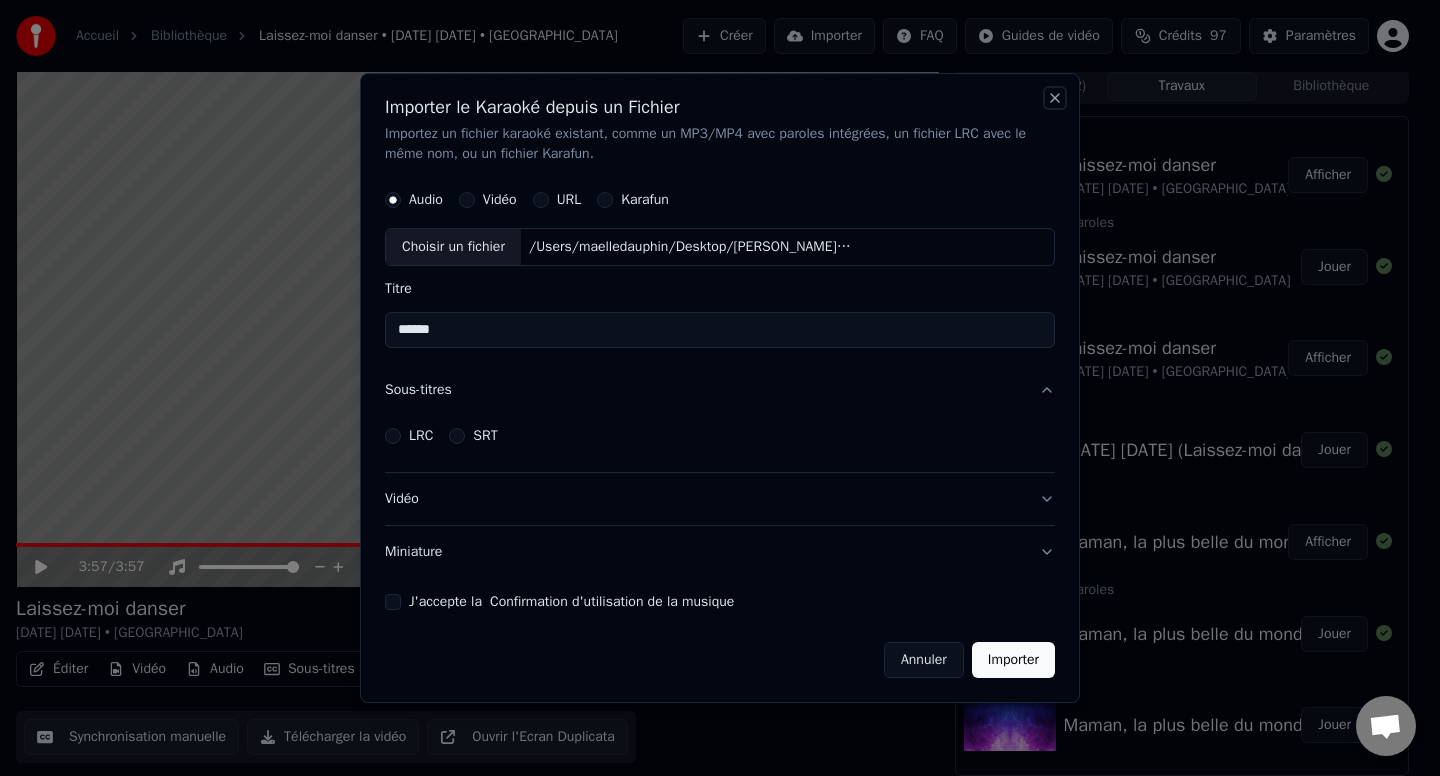 click on "Close" at bounding box center (1055, 98) 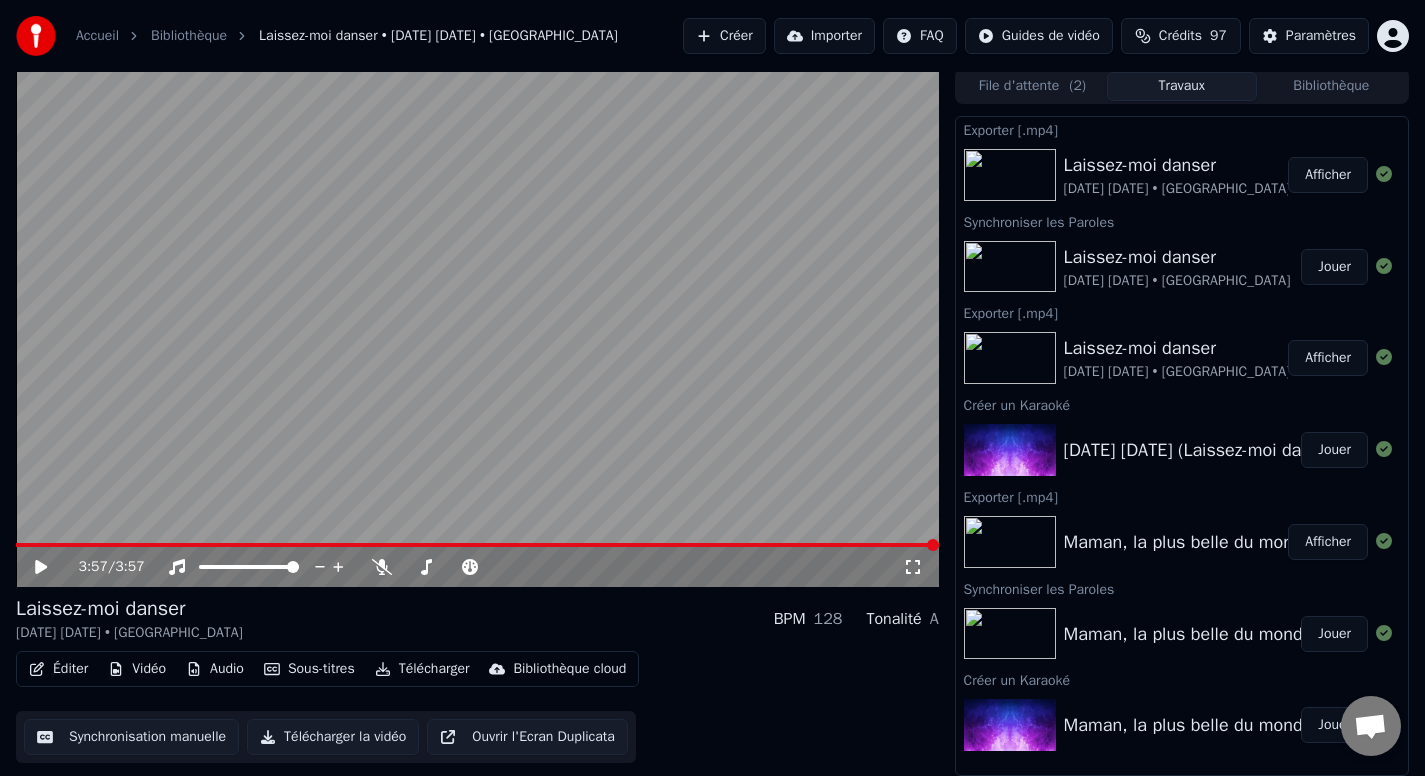 click on "Créer" at bounding box center (724, 36) 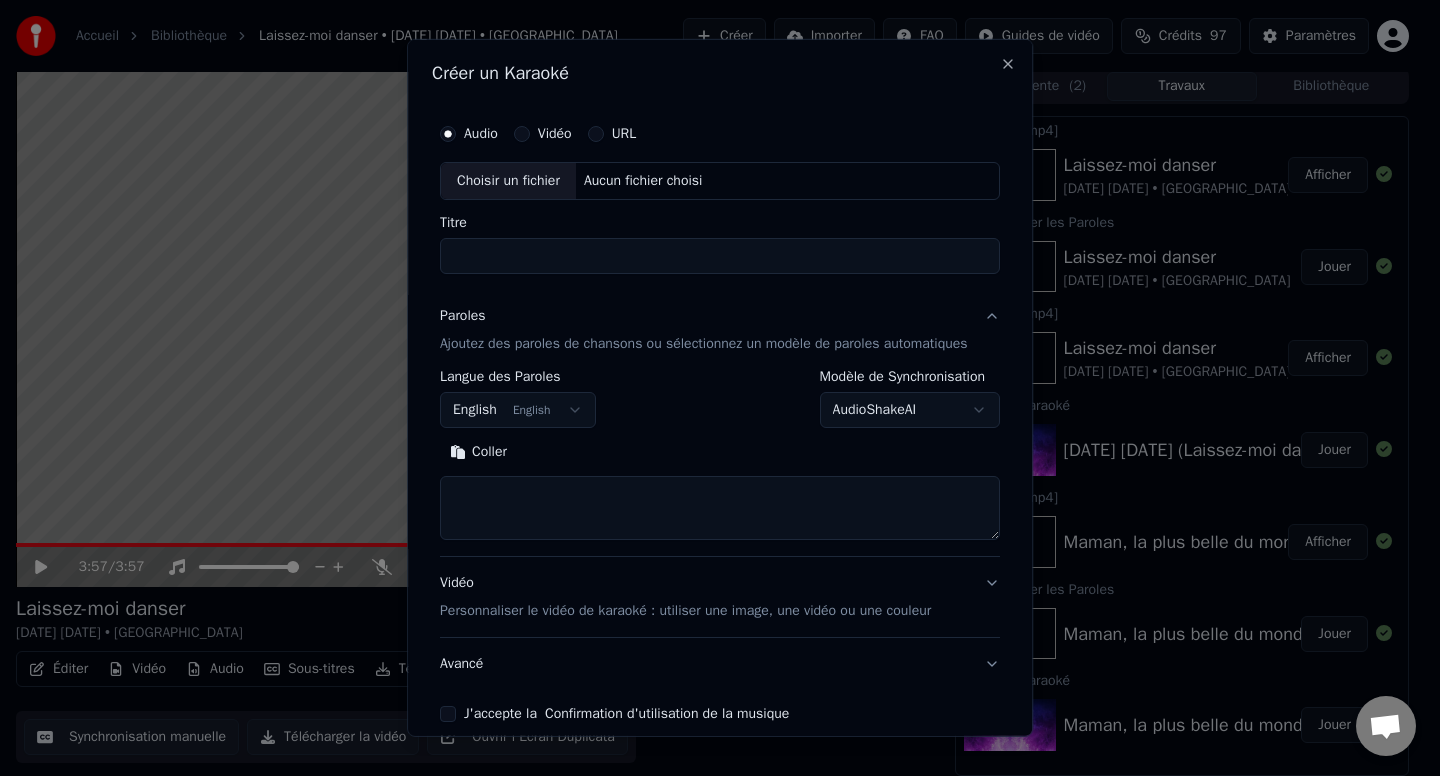 click on "Choisir un fichier" at bounding box center [508, 181] 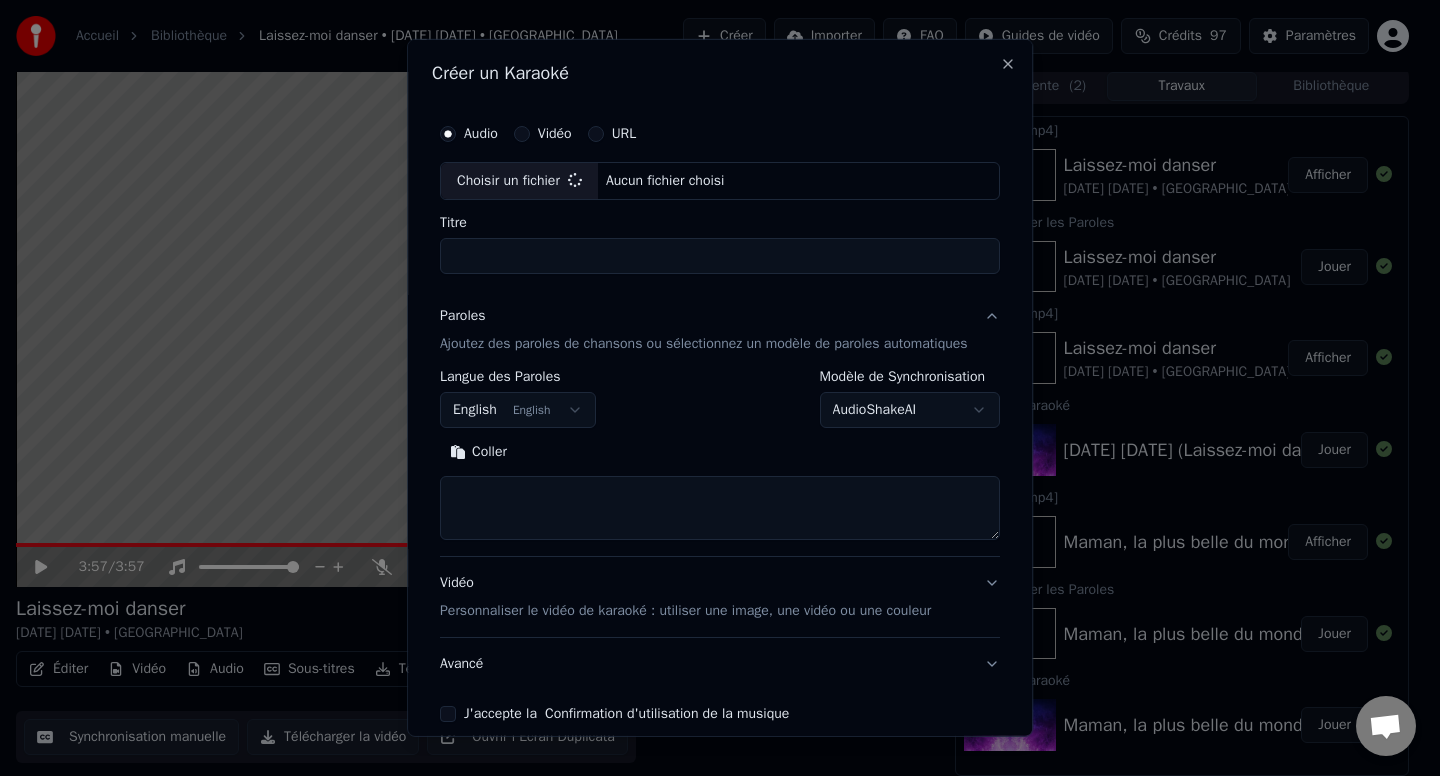 type on "******" 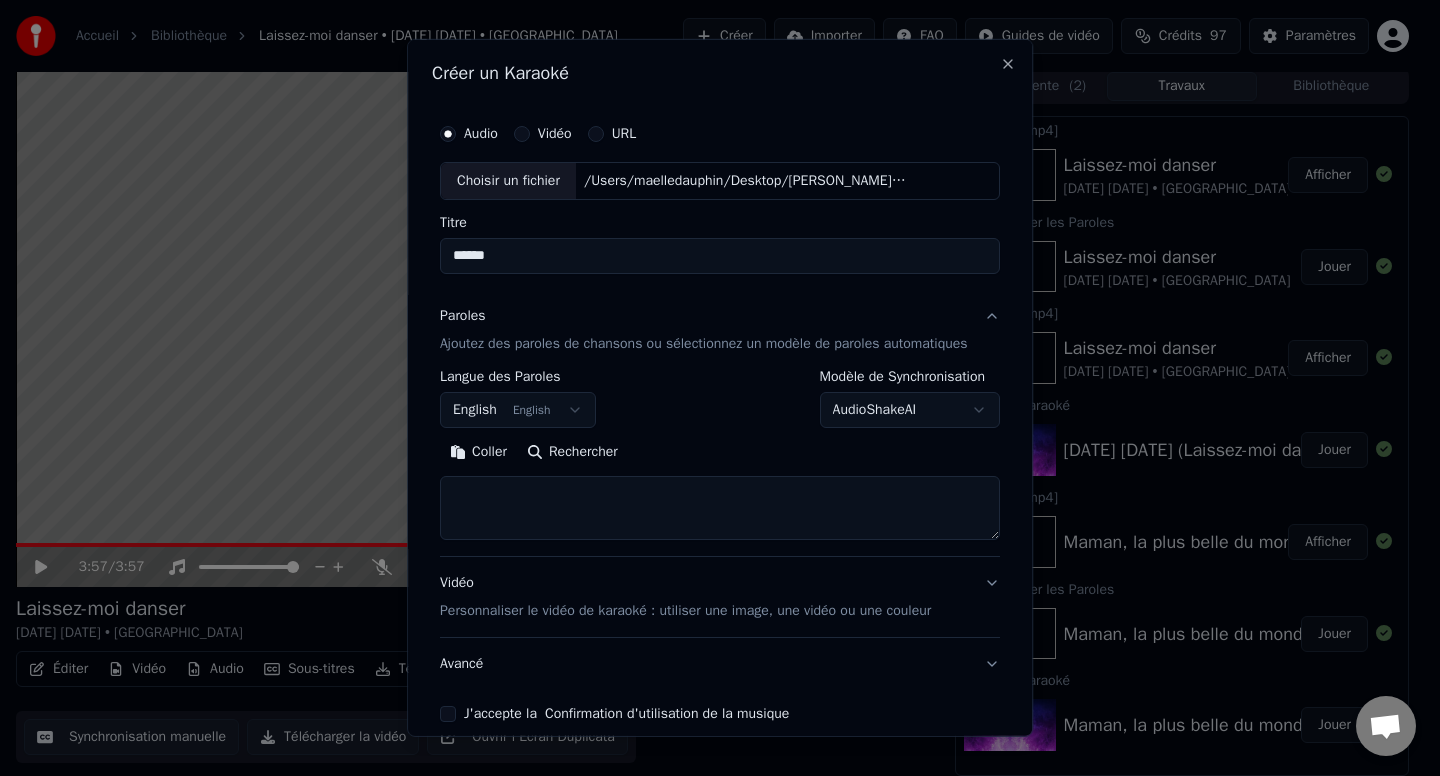click on "Accueil Bibliothèque Laissez-moi danser • [DATE] [DATE] • Cerrone Créer Importer FAQ Guides de vidéo Crédits 97 Paramètres 3:57  /  3:57 Laissez-moi danser [DATE] [DATE] • Cerrone BPM 128 Tonalité A Éditer Vidéo Audio Sous-titres Télécharger Bibliothèque cloud Synchronisation manuelle Télécharger la vidéo Ouvrir l'Ecran Duplicata File d'attente ( 2 ) Travaux Bibliothèque Exporter [.mp4] Laissez-moi danser [DATE] [DATE] • Cerrone Afficher Synchroniser les Paroles Laissez-moi danser [DATE] [DATE] • Cerrone Jouer Exporter [.mp4] Laissez-moi danser [DATE] [DATE] • Cerrone Afficher Créer un Karaoké [DATE] [DATE] (Laissez-moi danser) ([PERSON_NAME] Remix 2001) Jouer Exporter [.mp4] Maman, la plus belle du monde Afficher Synchroniser les Paroles Maman, la plus belle du monde Jouer Créer un Karaoké Maman, la plus belle du monde  Jouer Créer un Karaoké Audio Vidéo URL Choisir un fichier /Users/maelledauphin/Desktop/[PERSON_NAME].mp3 Titre ****** Paroles Langue des Paroles English English" at bounding box center [712, 384] 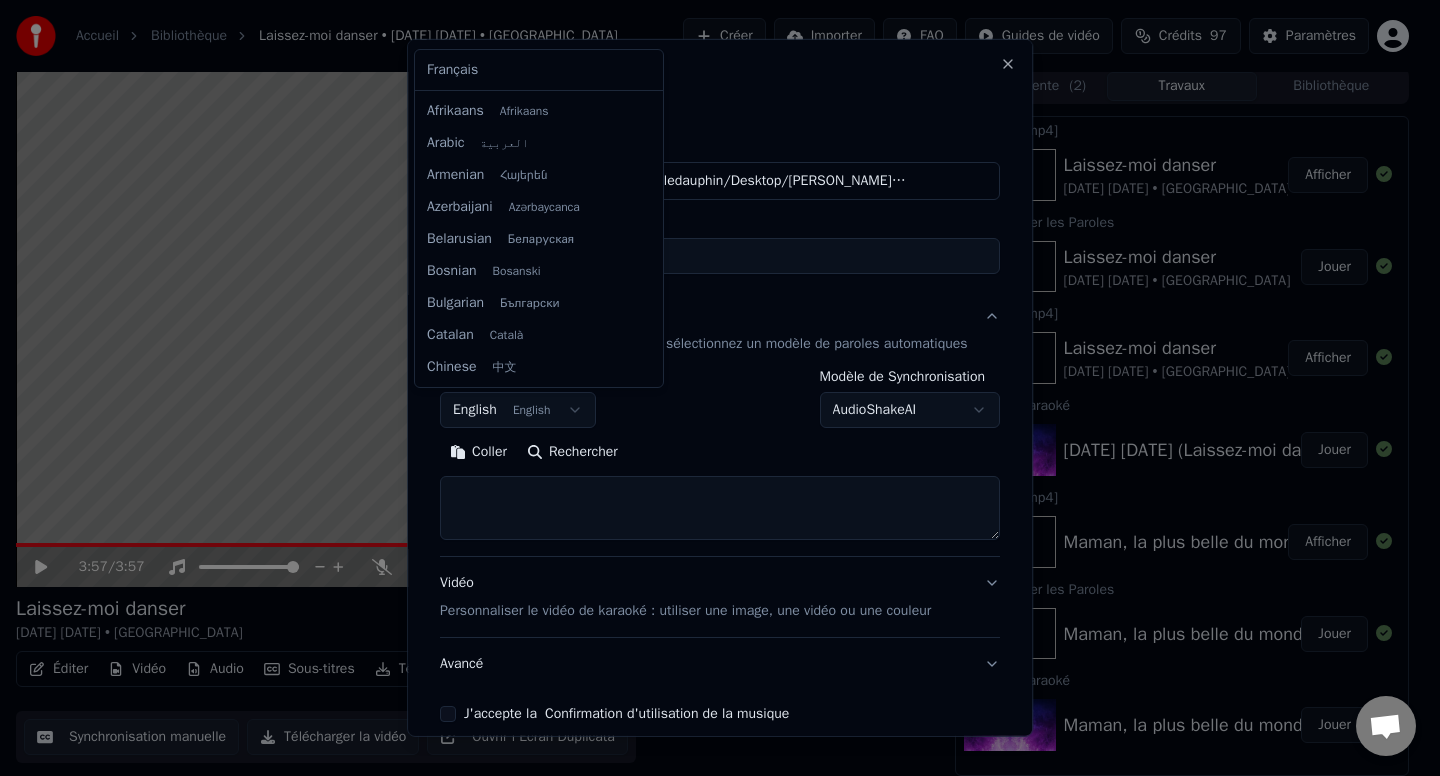 scroll, scrollTop: 160, scrollLeft: 0, axis: vertical 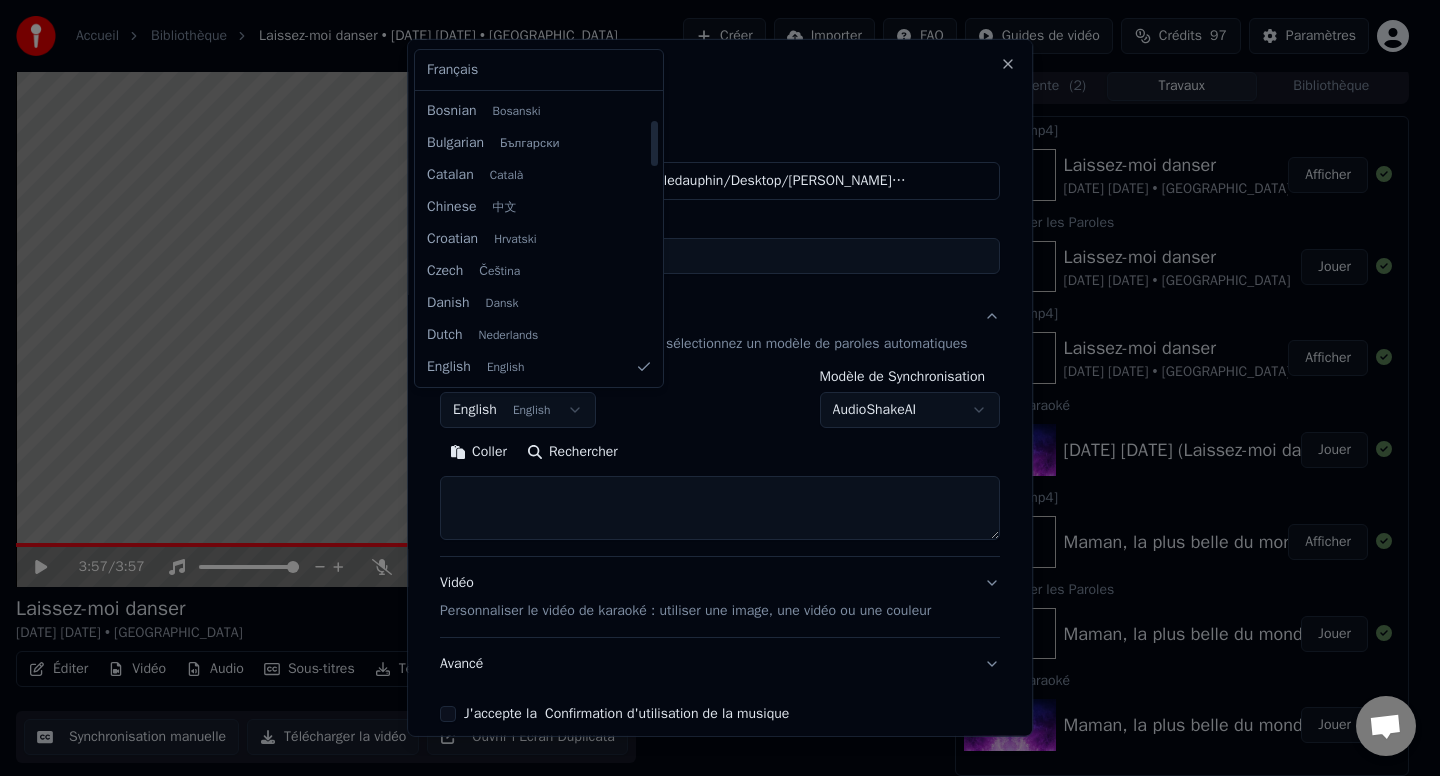 select on "**" 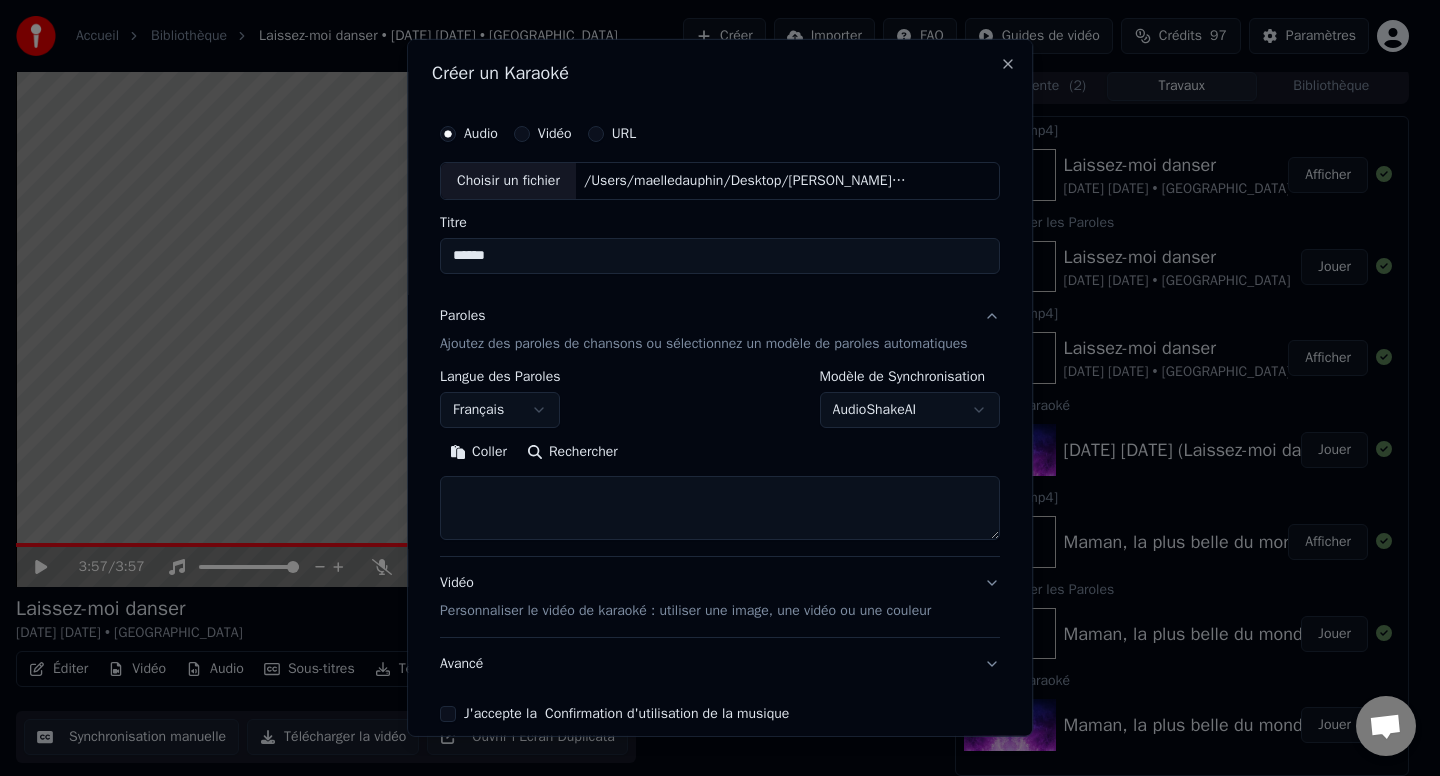 click at bounding box center [720, 508] 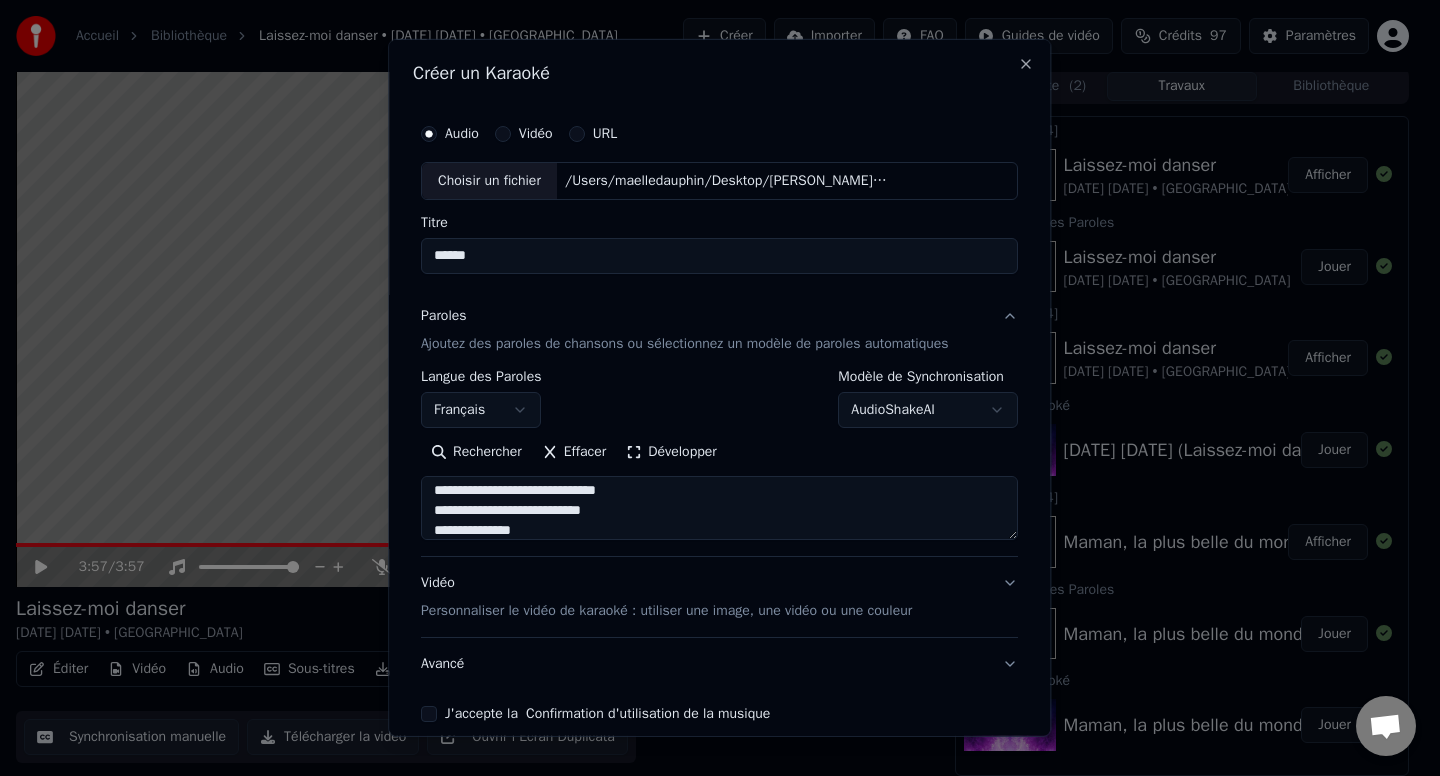 scroll, scrollTop: 1033, scrollLeft: 0, axis: vertical 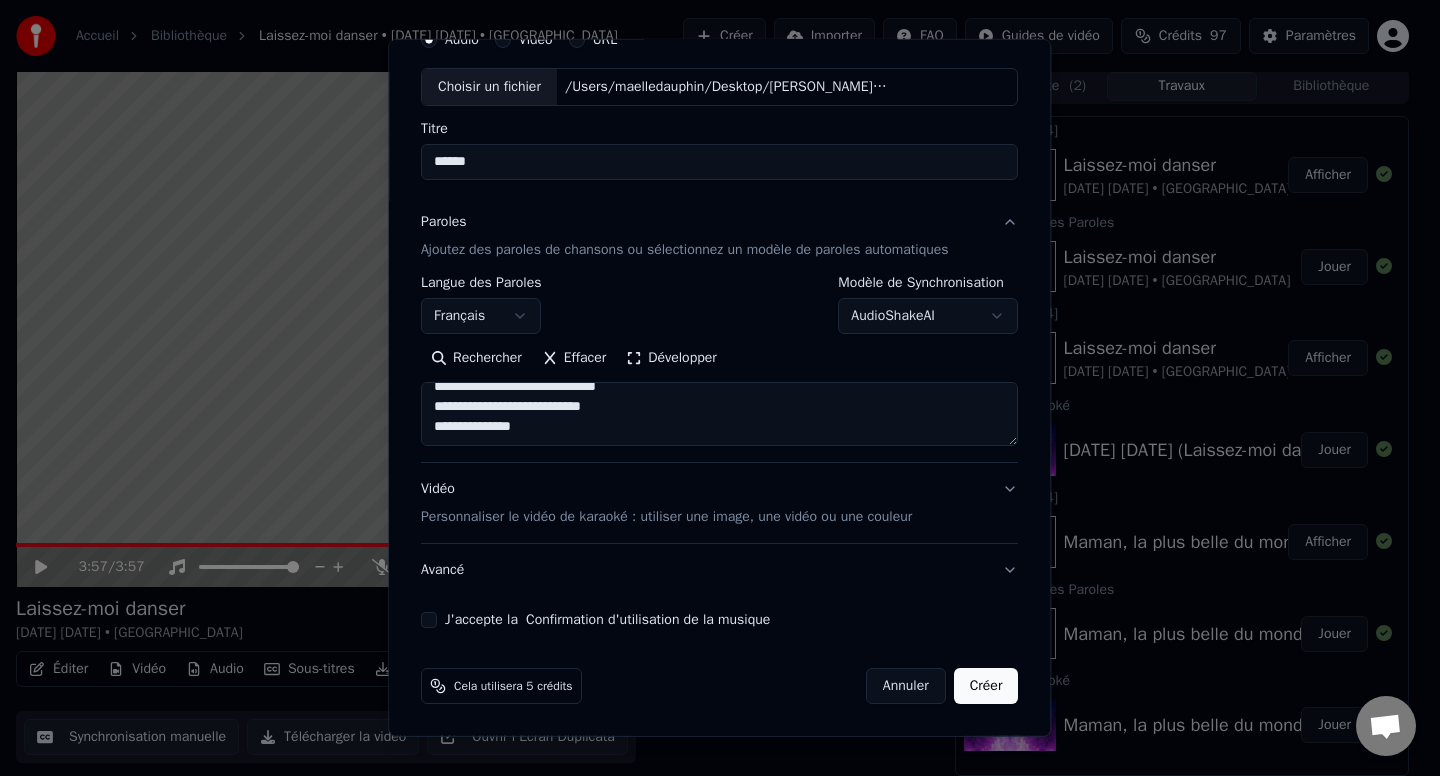 type on "**********" 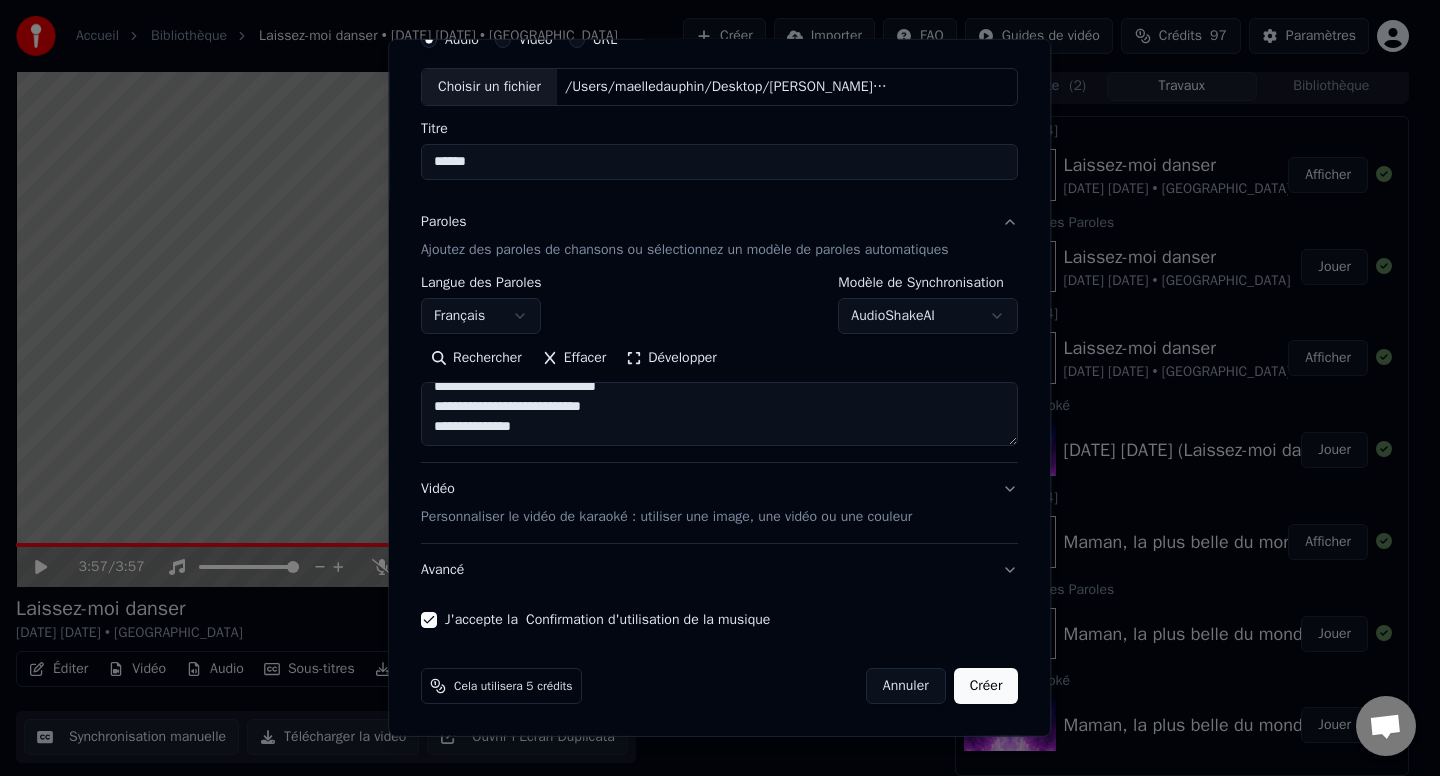 click on "Créer" at bounding box center (986, 686) 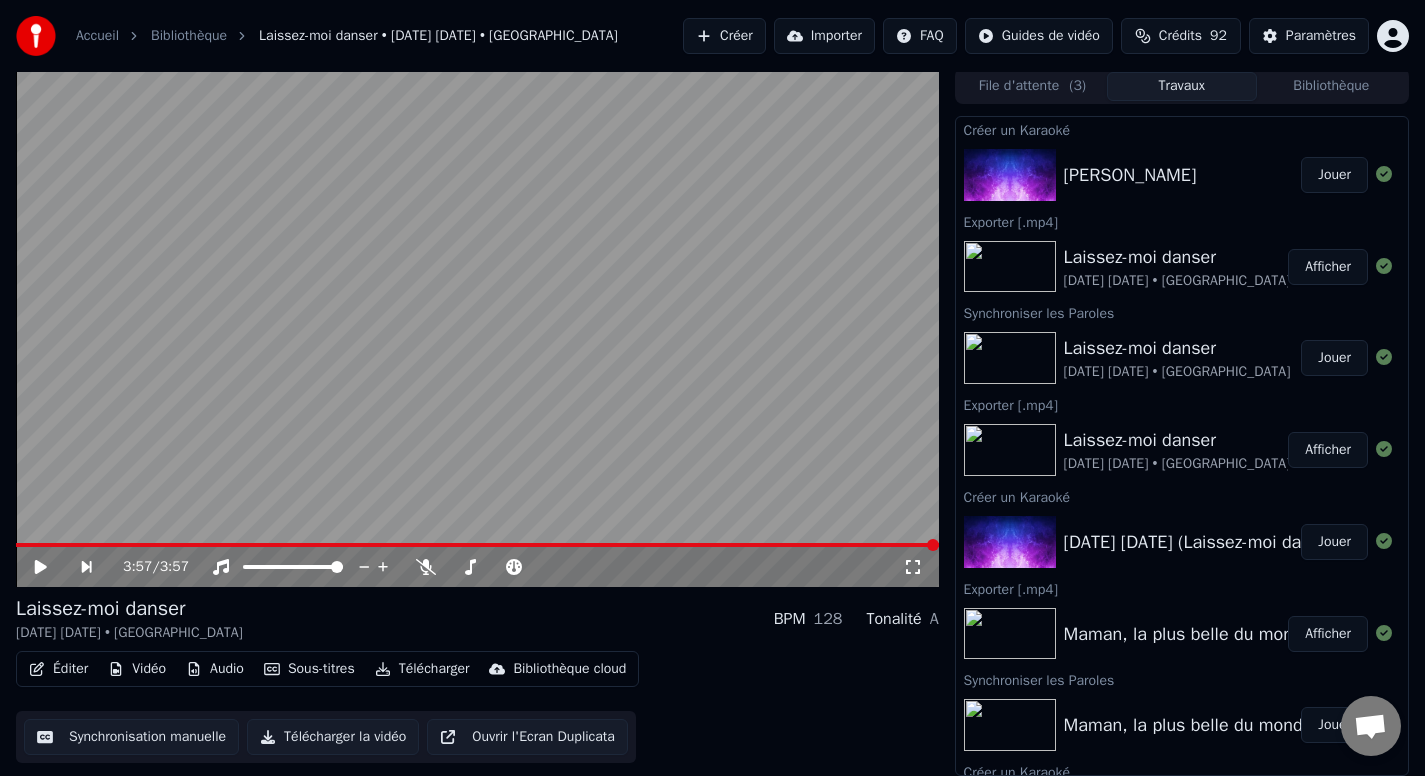 click on "Jouer" at bounding box center (1334, 175) 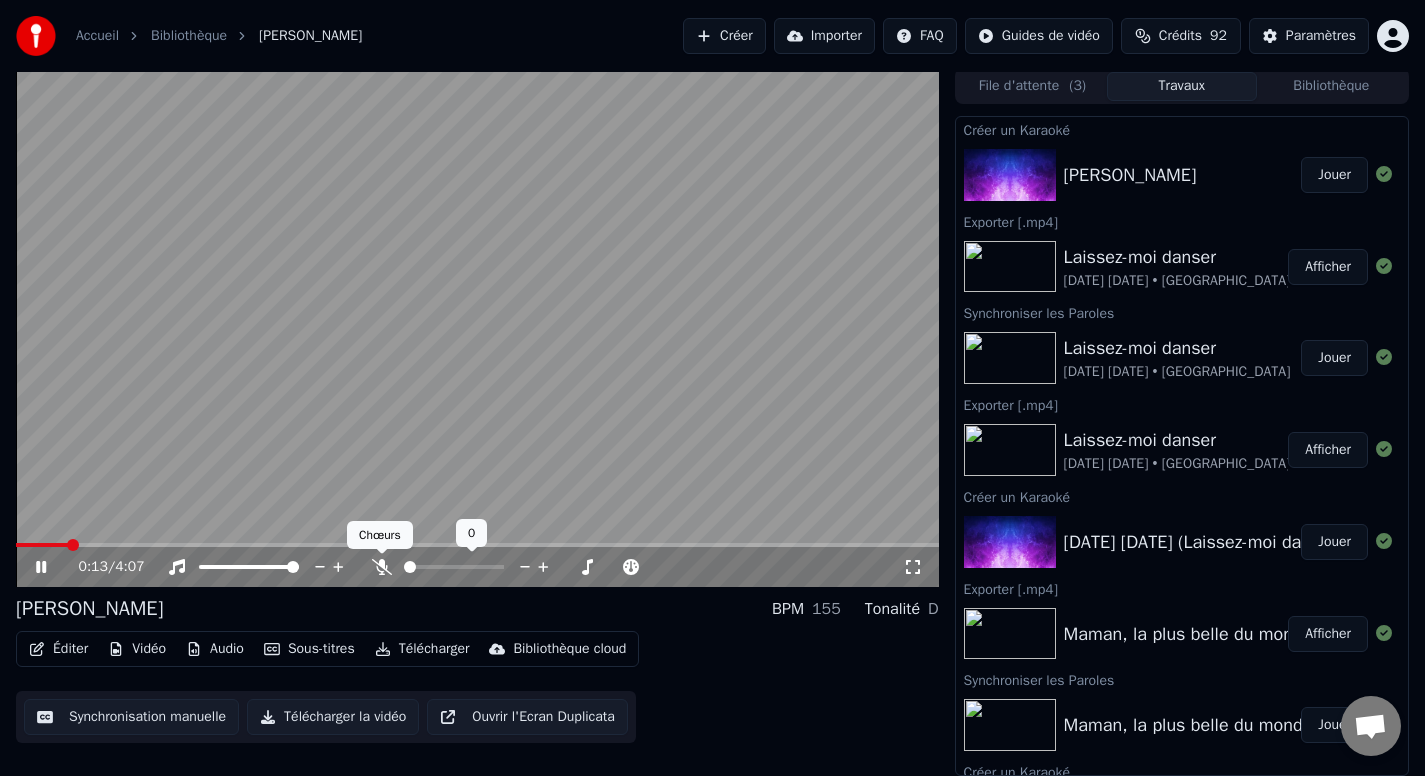 click 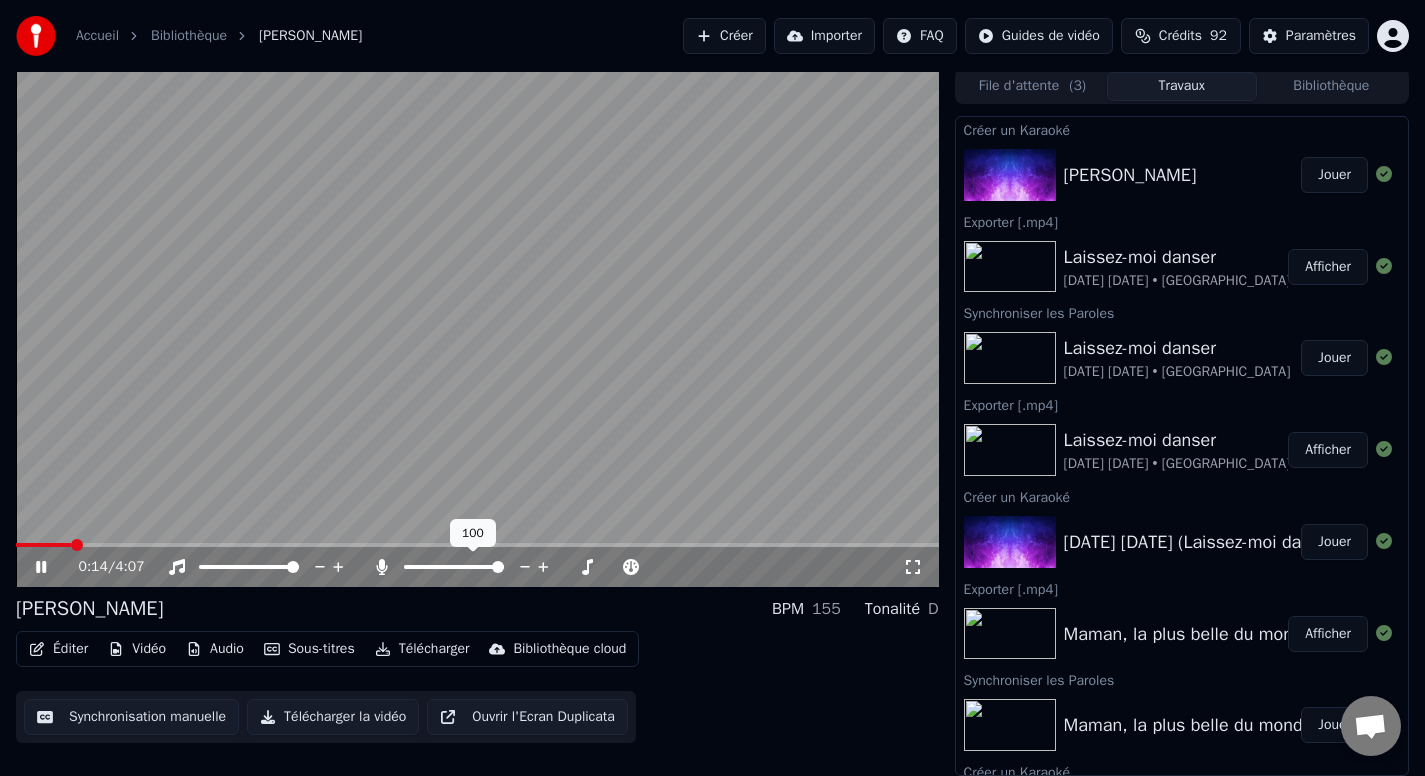 click 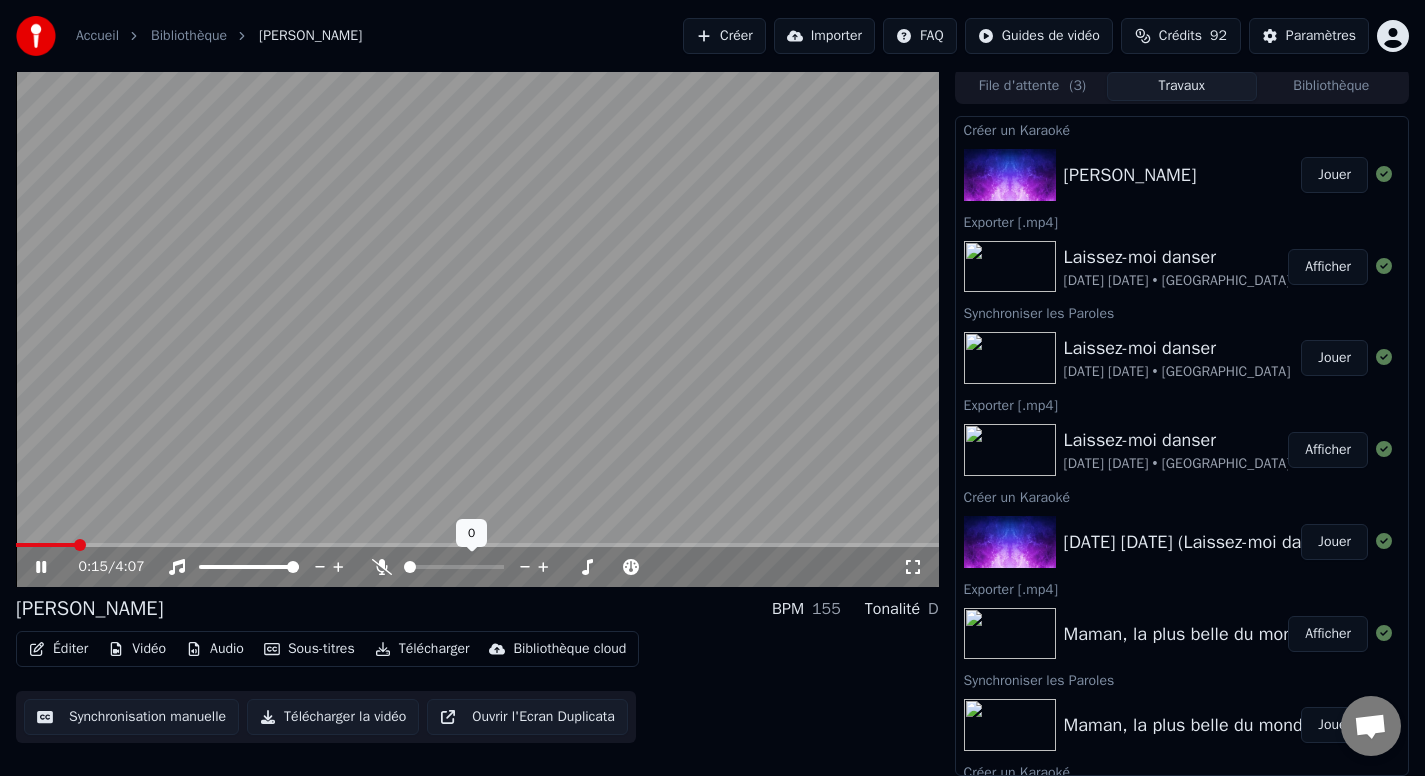 click 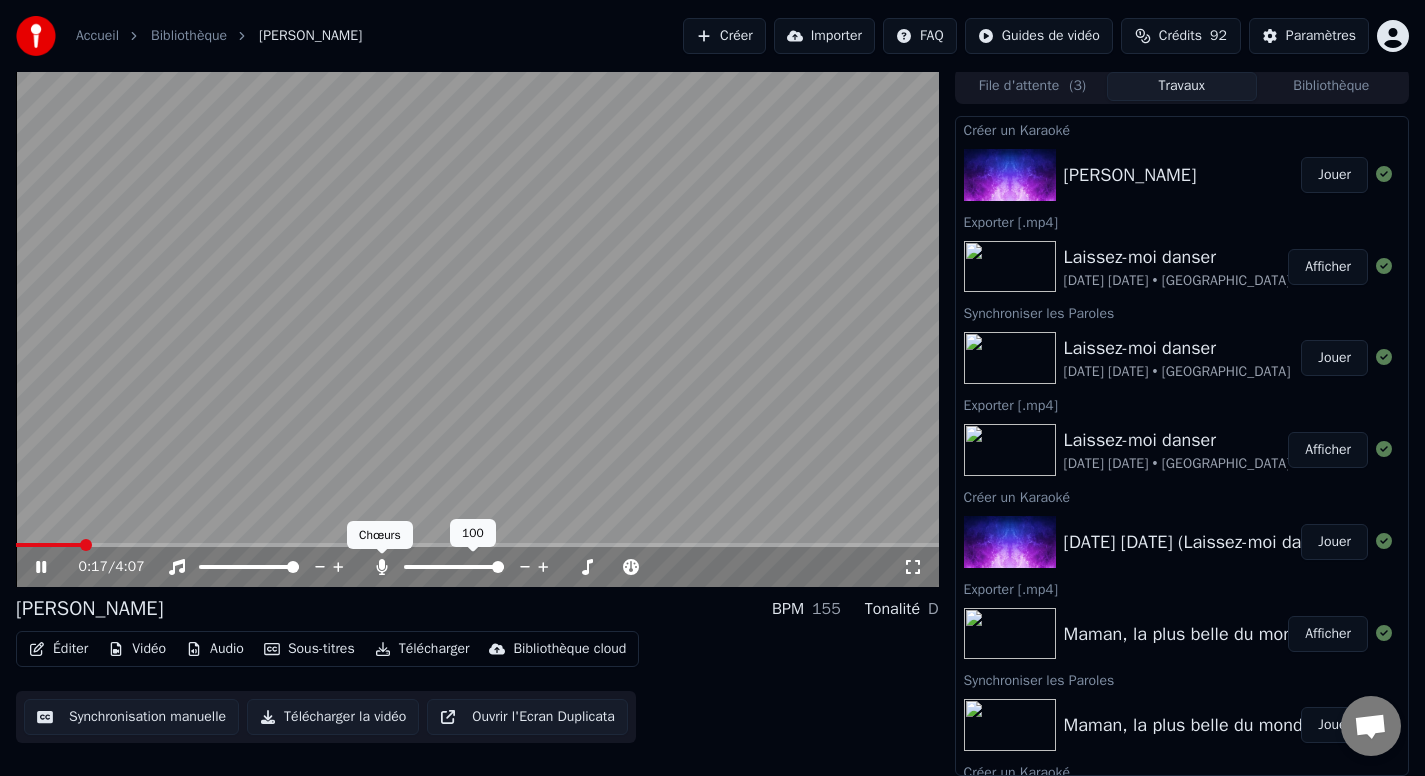 click 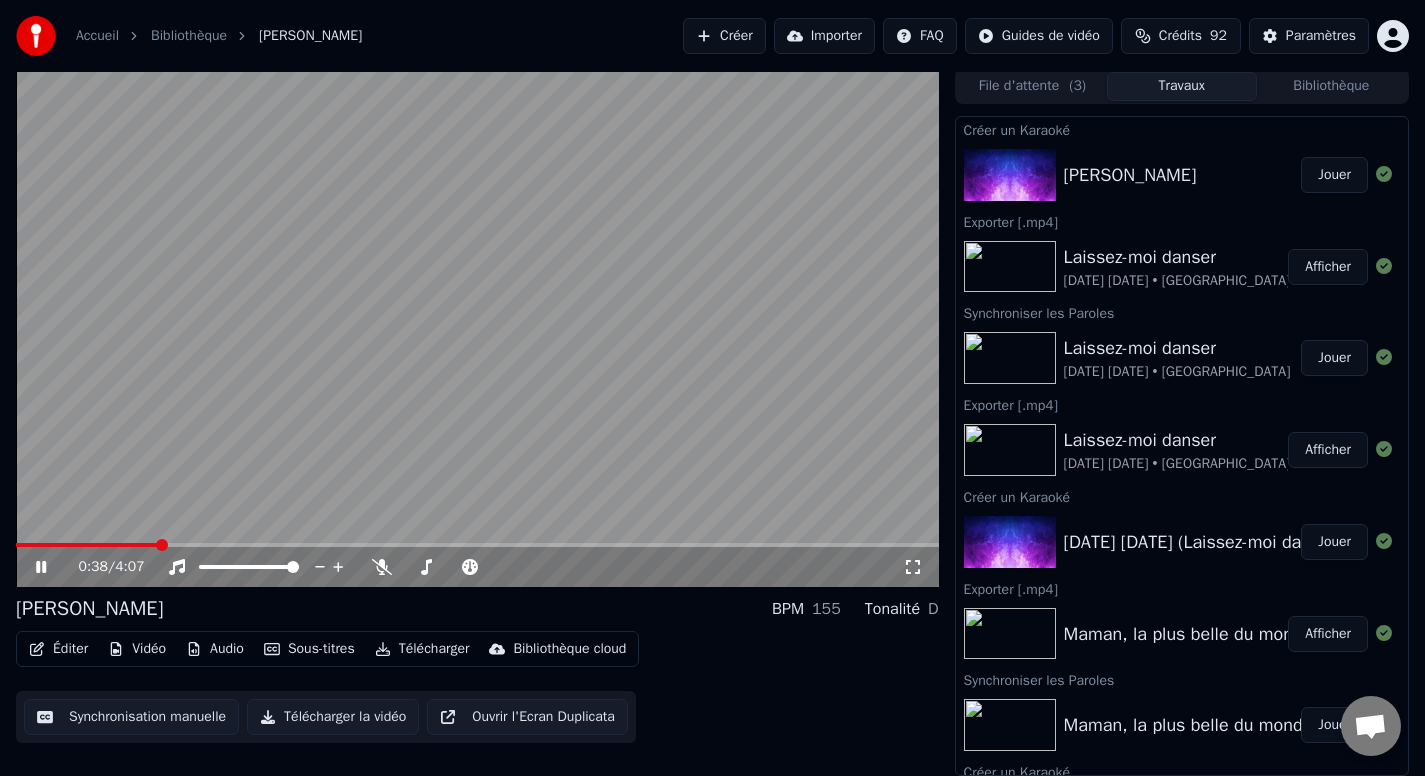 click on "Télécharger la vidéo" at bounding box center (333, 717) 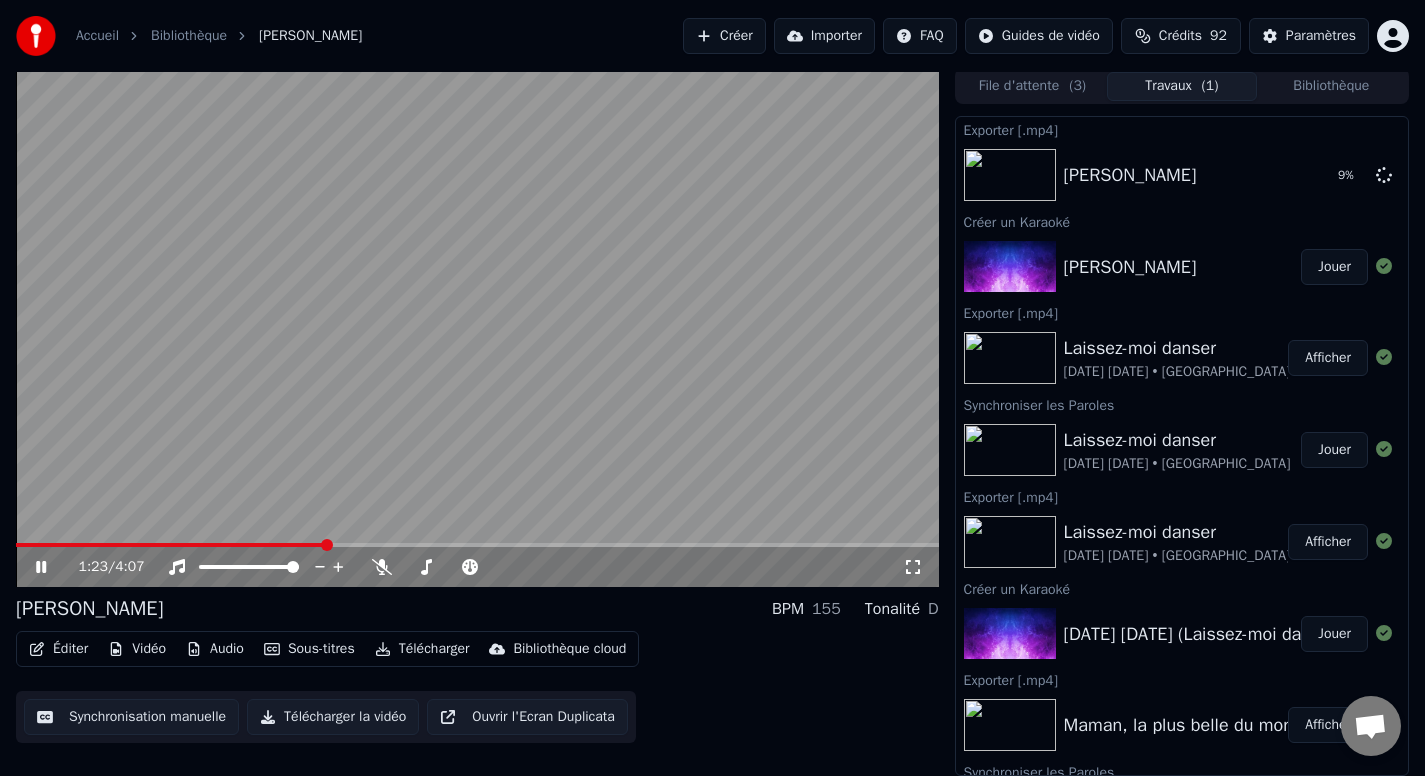click 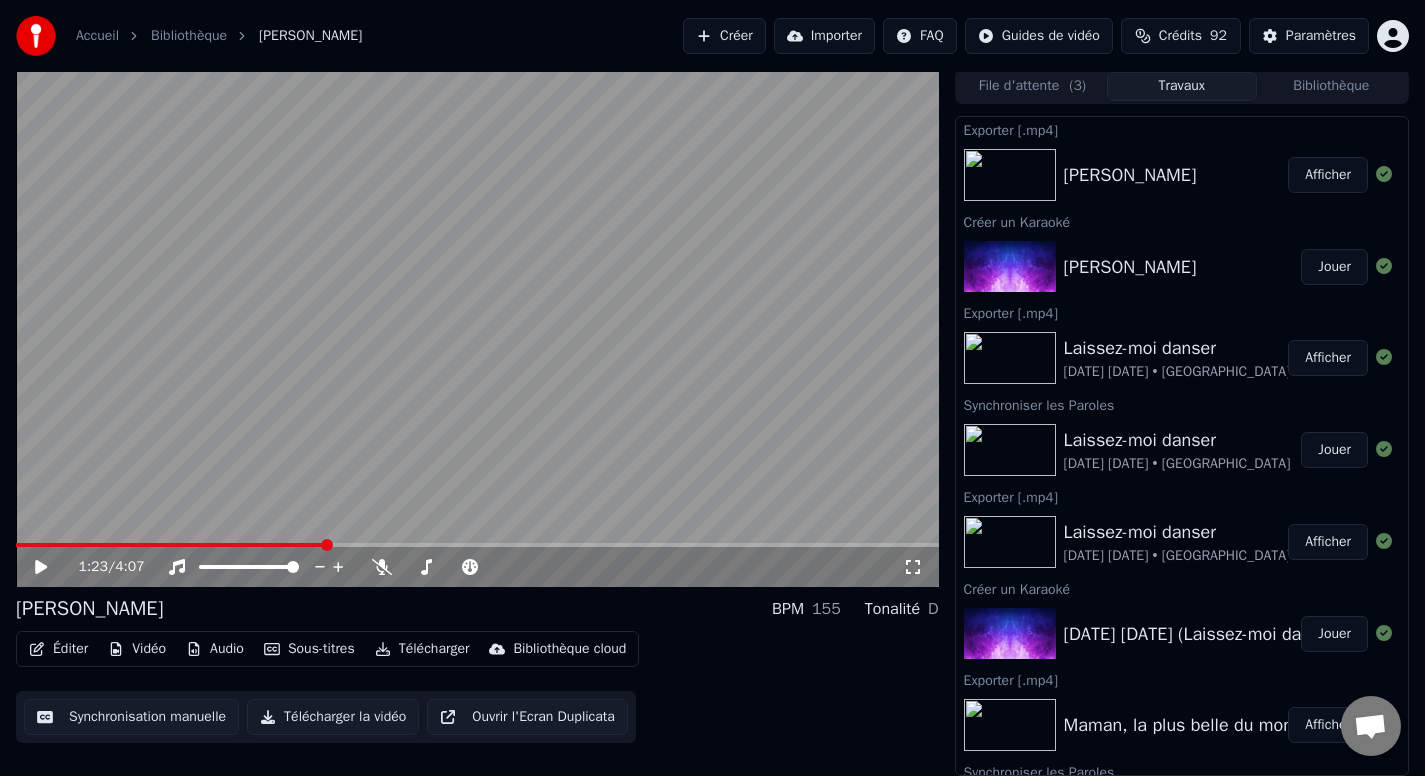click on "Afficher" at bounding box center (1328, 175) 